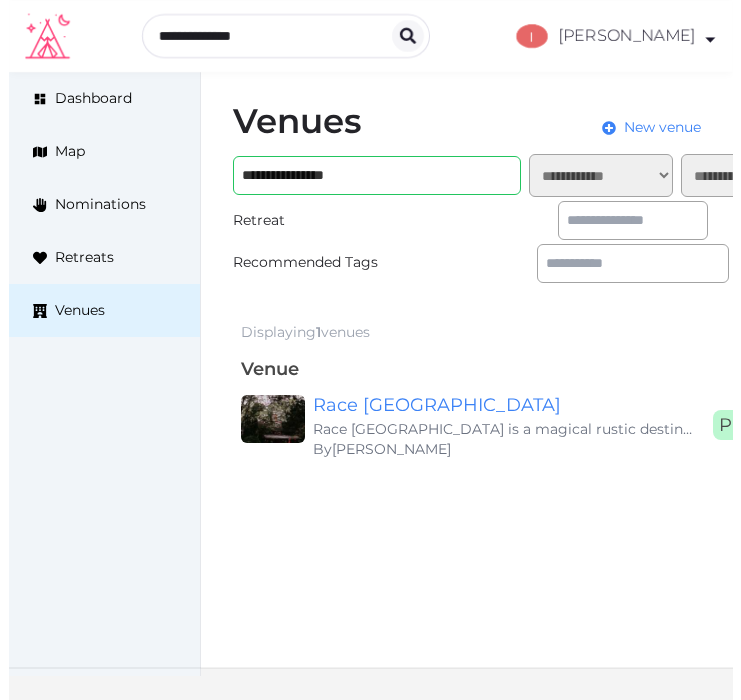 scroll, scrollTop: 0, scrollLeft: 0, axis: both 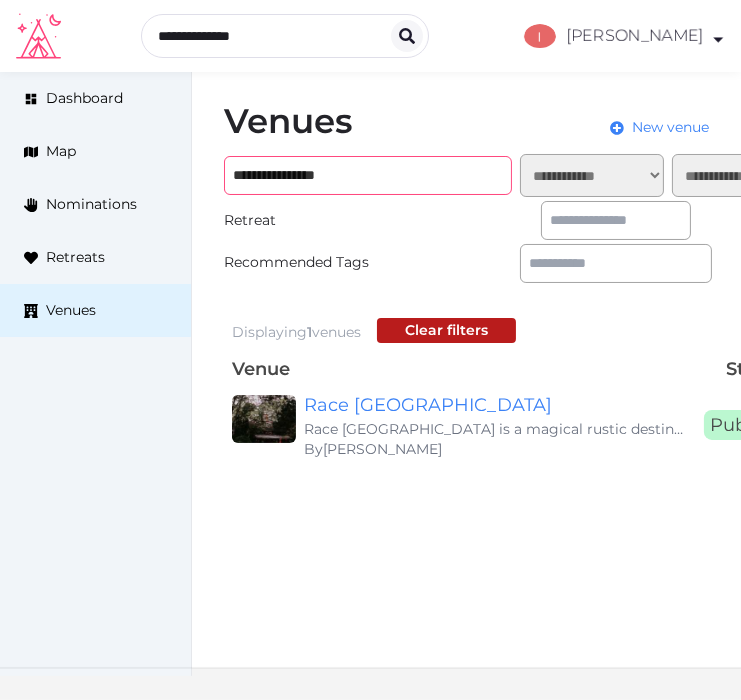 click on "**********" at bounding box center (368, 175) 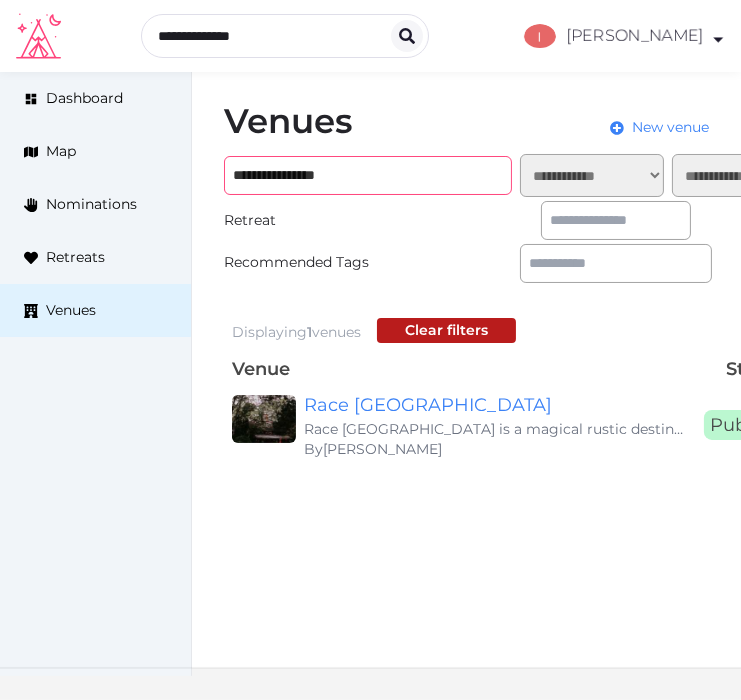click on "**********" at bounding box center [368, 175] 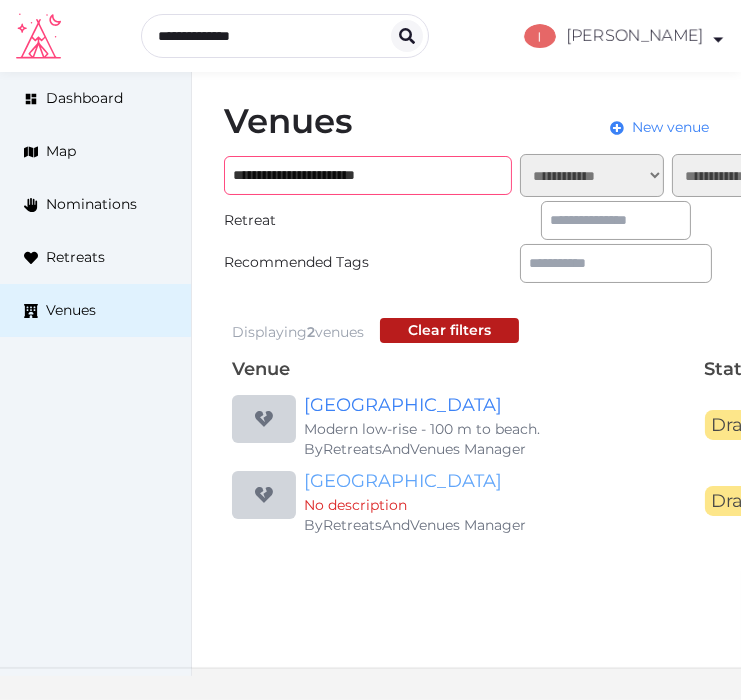 type on "**********" 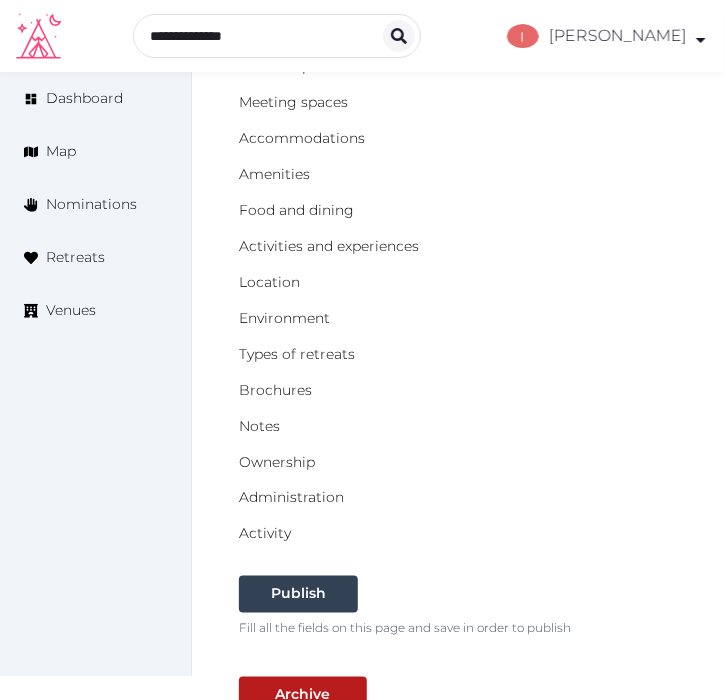 scroll, scrollTop: 0, scrollLeft: 0, axis: both 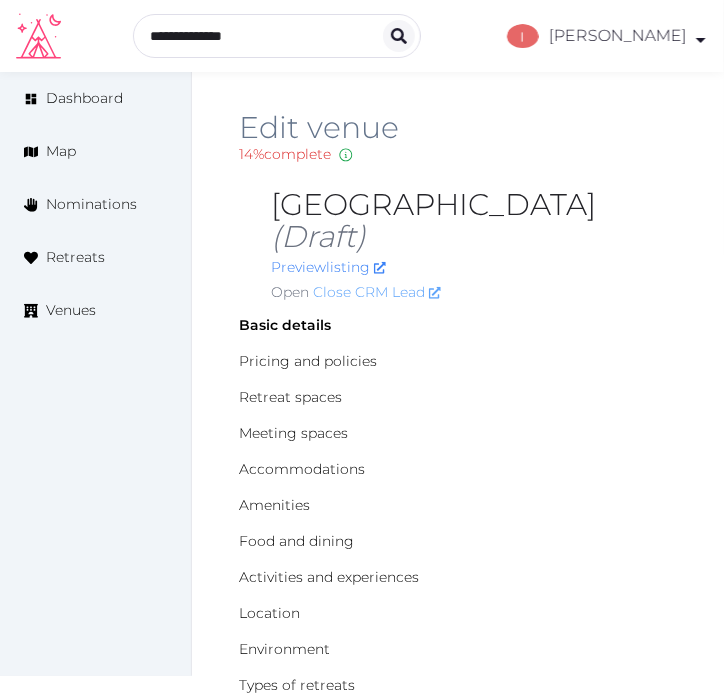 click on "Close CRM Lead" at bounding box center (377, 292) 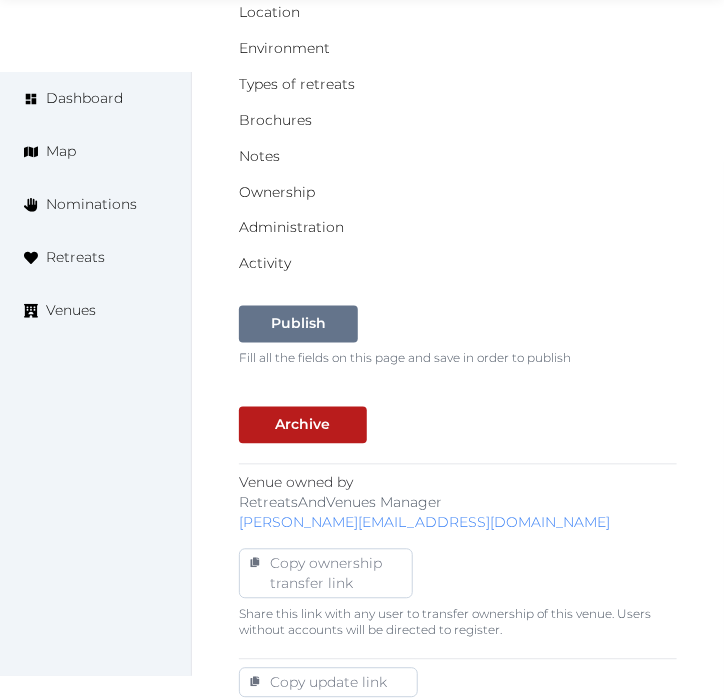 scroll, scrollTop: 555, scrollLeft: 0, axis: vertical 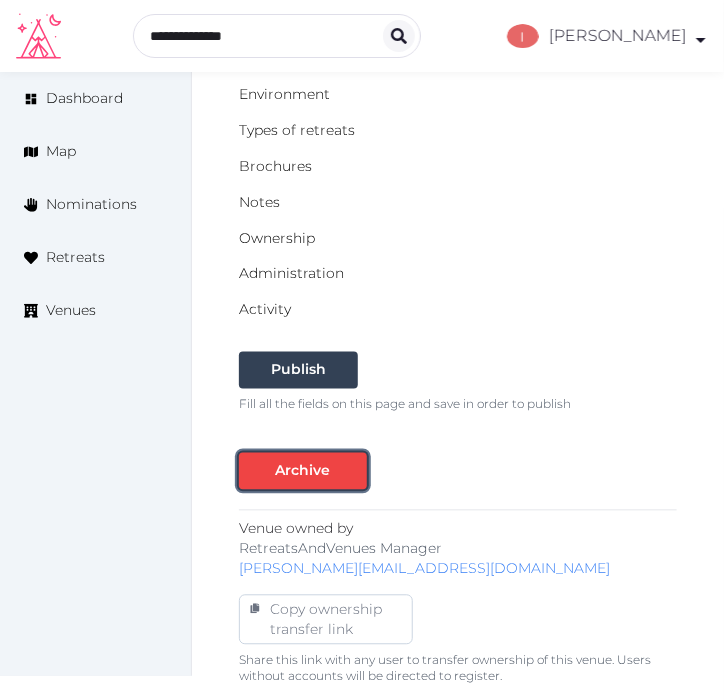 click at bounding box center (351, 471) 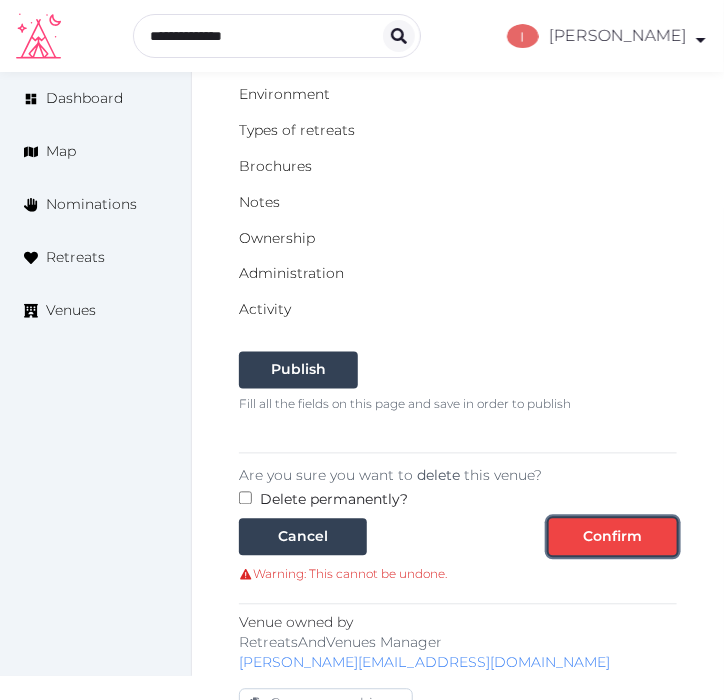 drag, startPoint x: 634, startPoint y: 538, endPoint x: 624, endPoint y: 532, distance: 11.661903 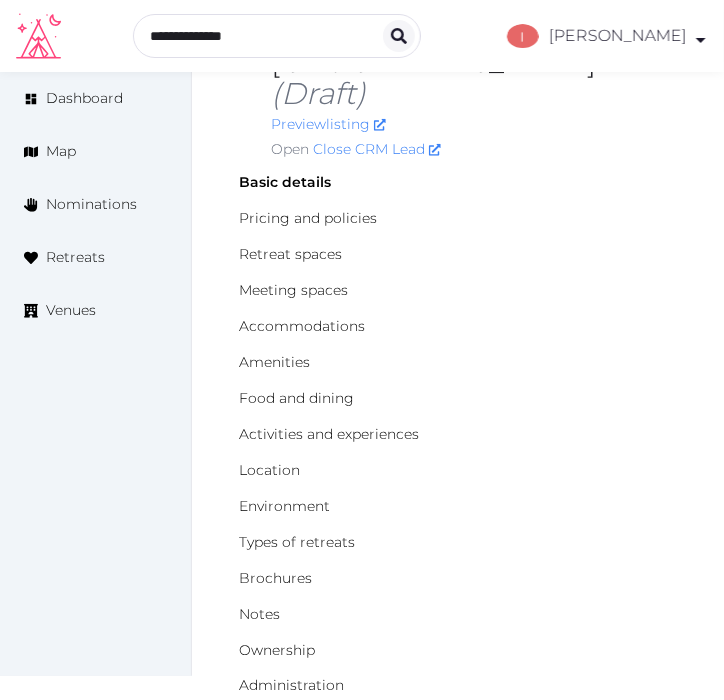 scroll, scrollTop: 0, scrollLeft: 0, axis: both 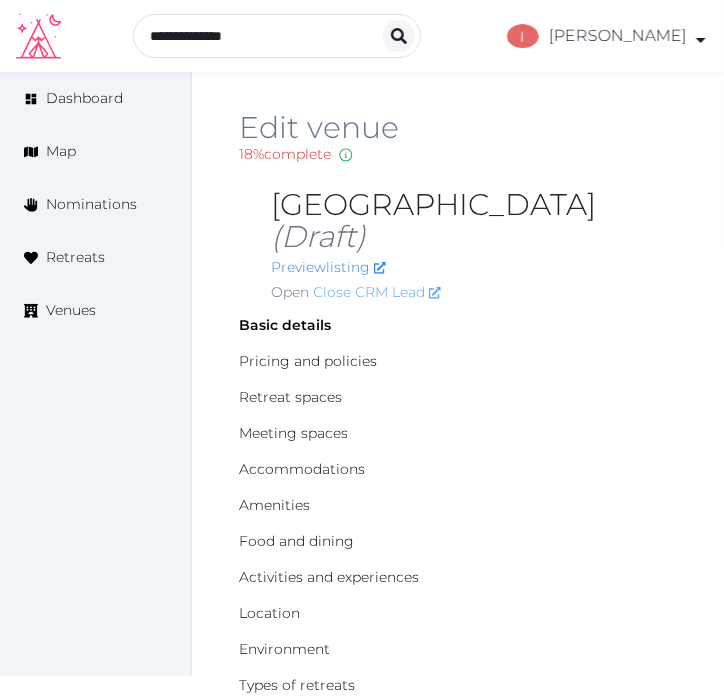 click on "Close CRM Lead" at bounding box center (377, 292) 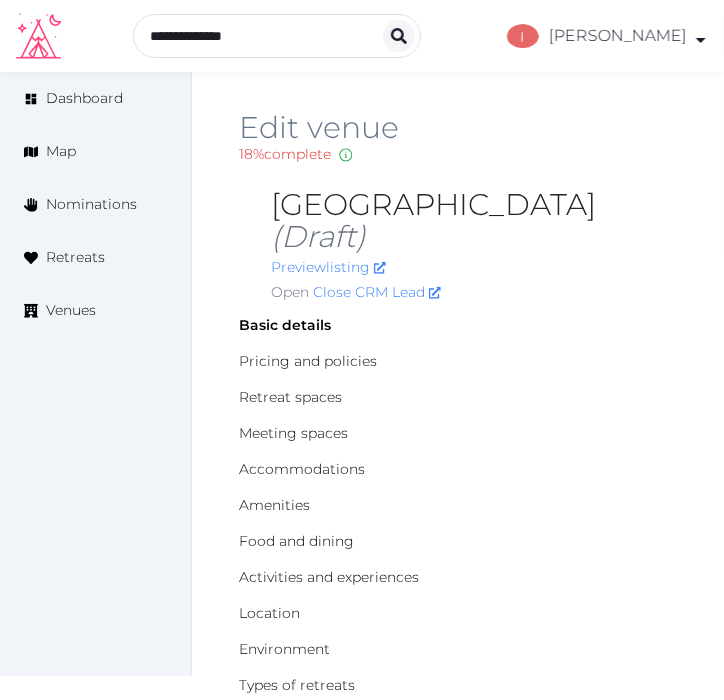 drag, startPoint x: 692, startPoint y: 197, endPoint x: 278, endPoint y: 200, distance: 414.01086 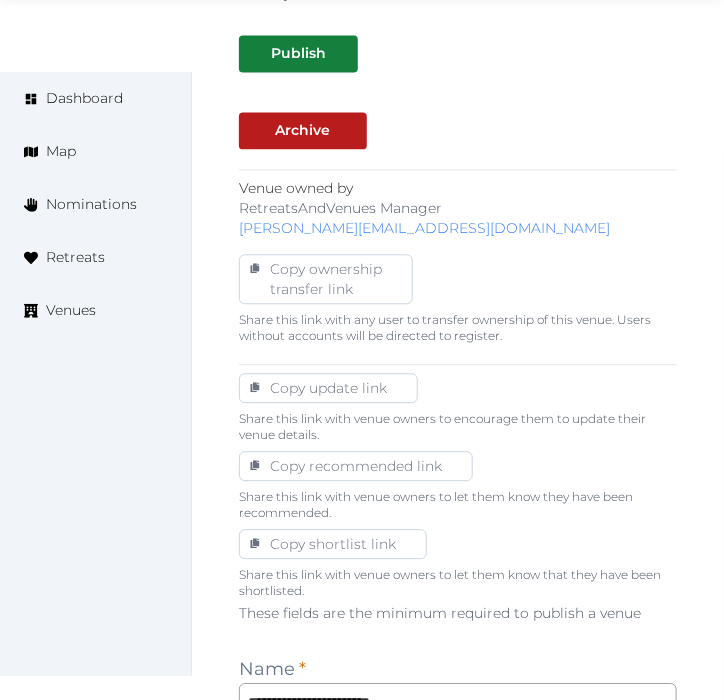 scroll, scrollTop: 882, scrollLeft: 0, axis: vertical 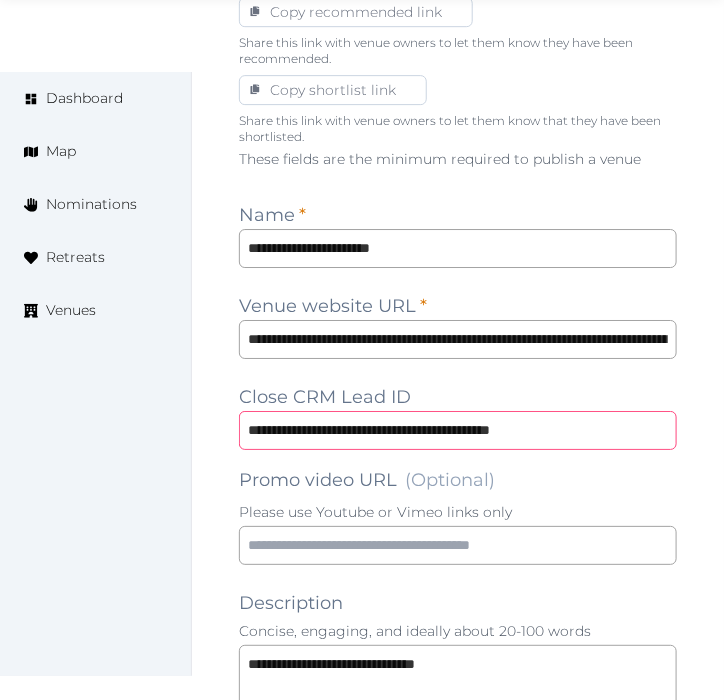 click on "**********" at bounding box center (458, 430) 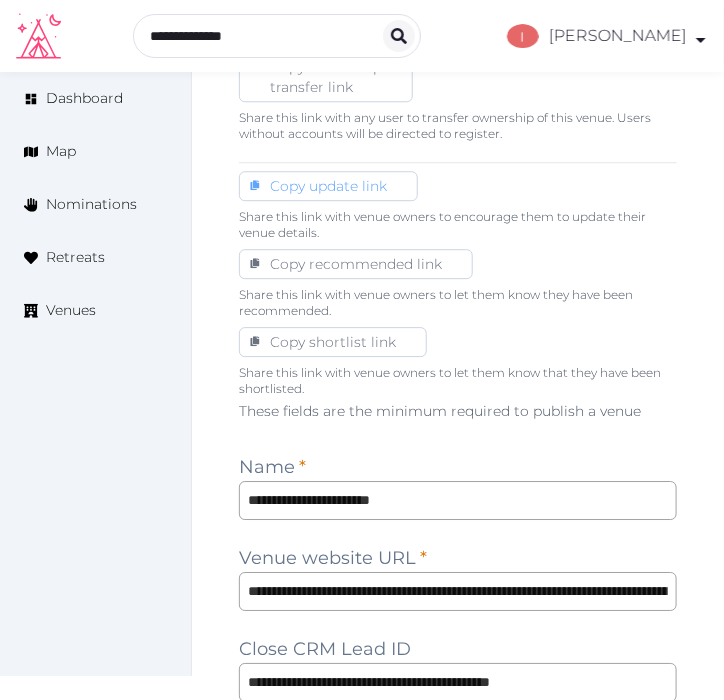 scroll, scrollTop: 993, scrollLeft: 0, axis: vertical 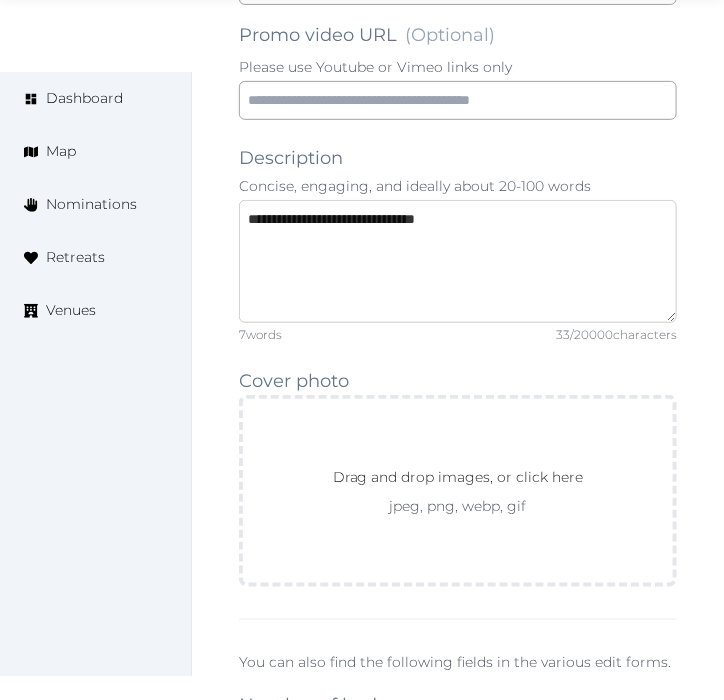 click on "**********" at bounding box center (458, 261) 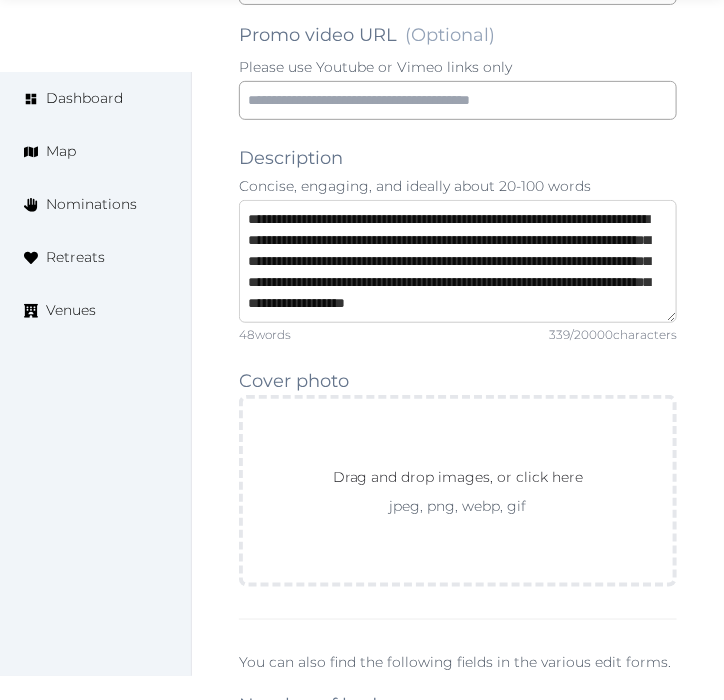 scroll, scrollTop: 21, scrollLeft: 0, axis: vertical 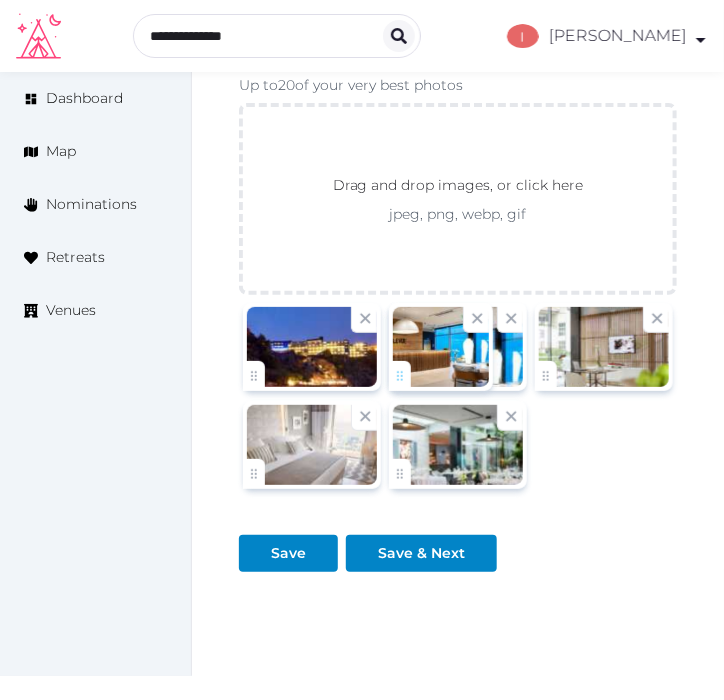 drag, startPoint x: 552, startPoint y: 370, endPoint x: 406, endPoint y: 366, distance: 146.05478 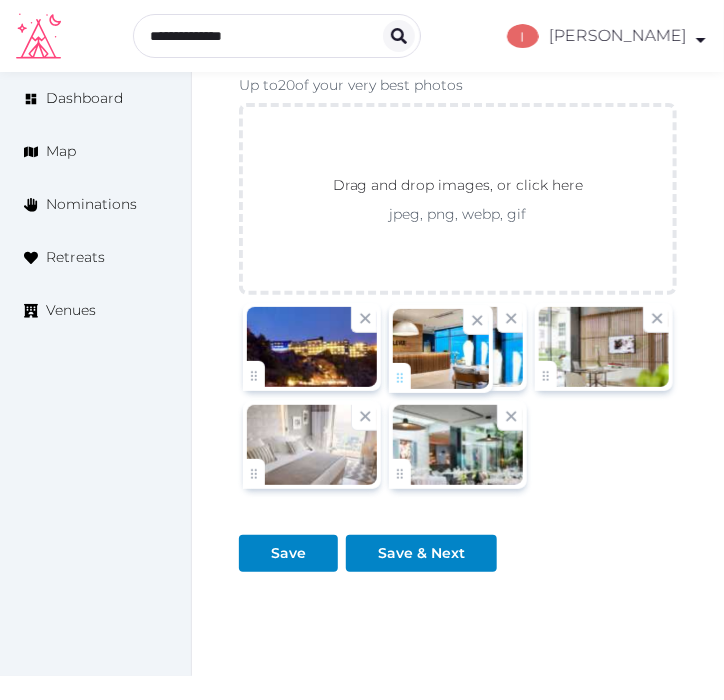 click on "**********" at bounding box center (362, -1224) 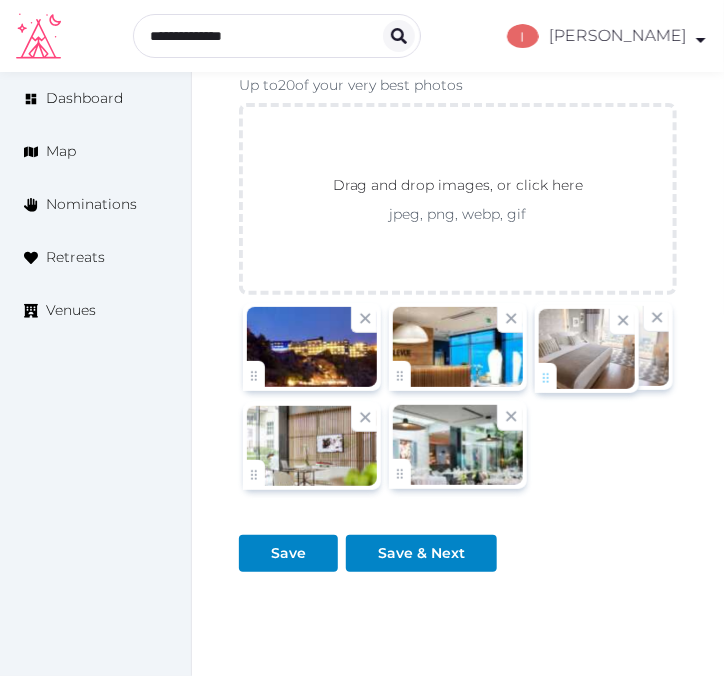 drag, startPoint x: 252, startPoint y: 467, endPoint x: 535, endPoint y: 393, distance: 292.51495 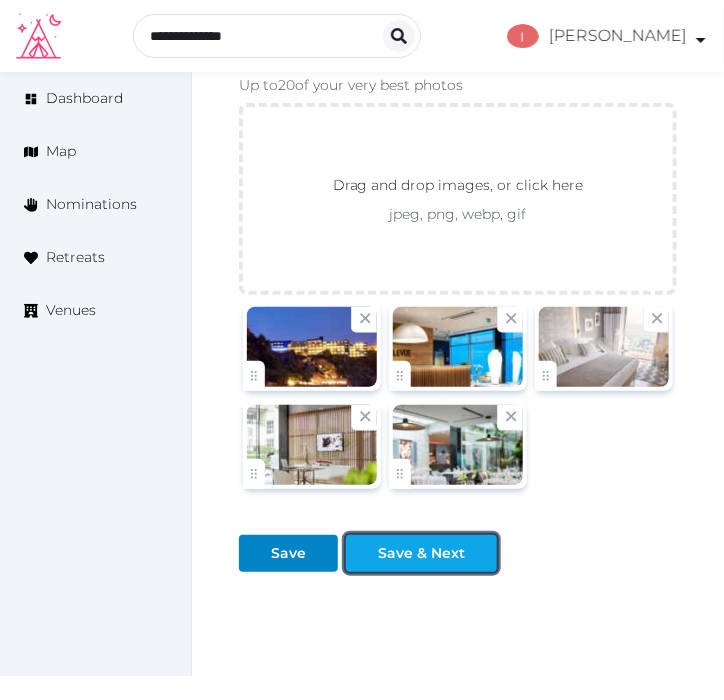 click on "Save & Next" at bounding box center (421, 553) 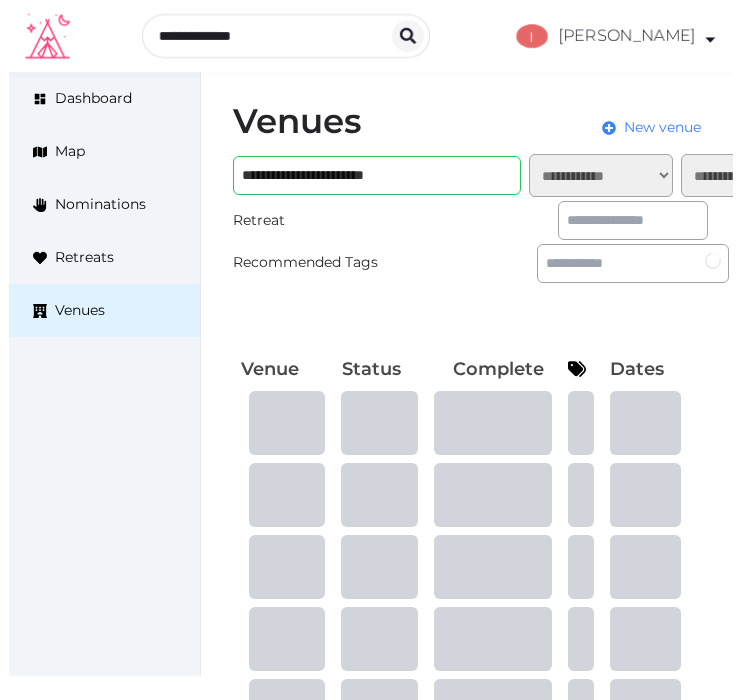 scroll, scrollTop: 0, scrollLeft: 0, axis: both 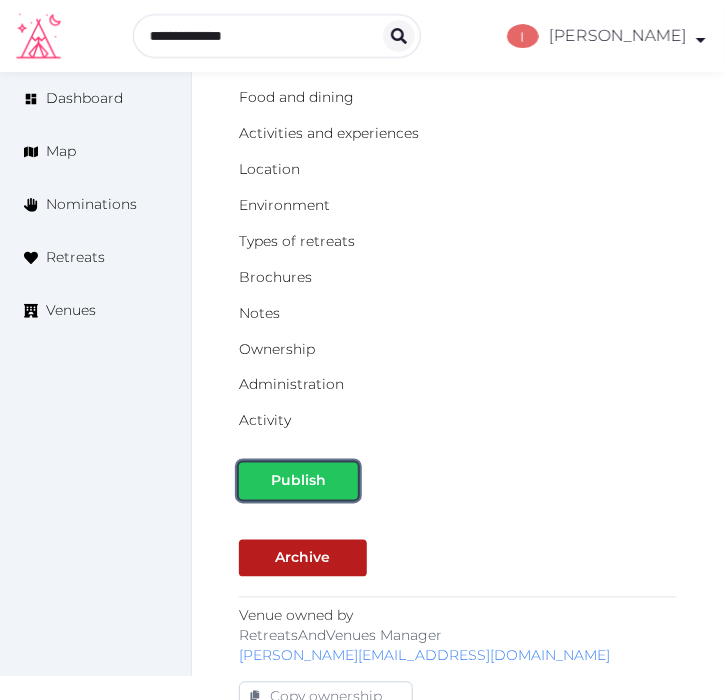 click on "Publish" at bounding box center [298, 481] 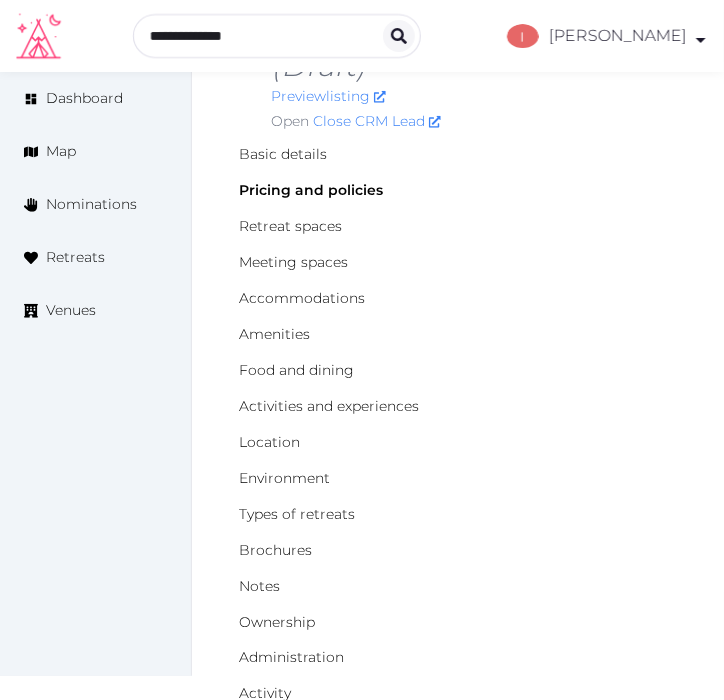 scroll, scrollTop: 111, scrollLeft: 0, axis: vertical 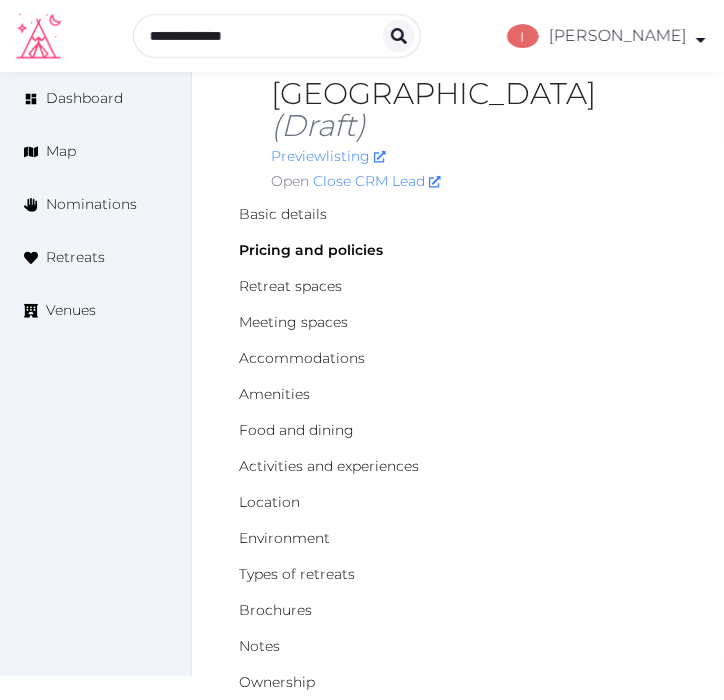 drag, startPoint x: 658, startPoint y: 84, endPoint x: 272, endPoint y: 91, distance: 386.06348 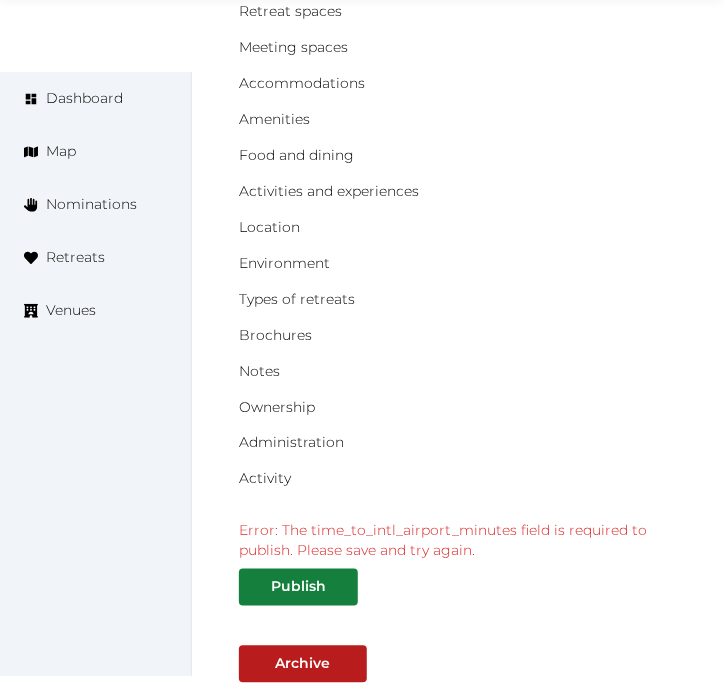 scroll, scrollTop: 444, scrollLeft: 0, axis: vertical 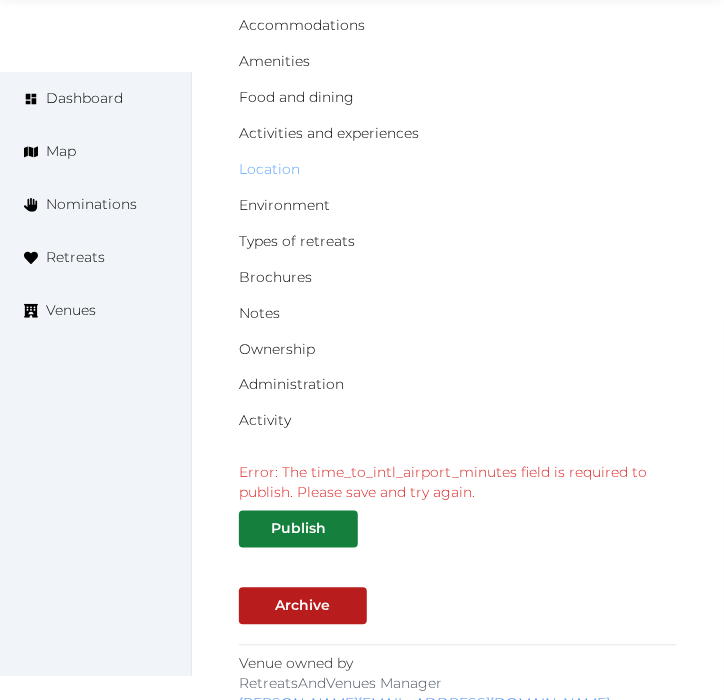 click on "Location" at bounding box center (269, 169) 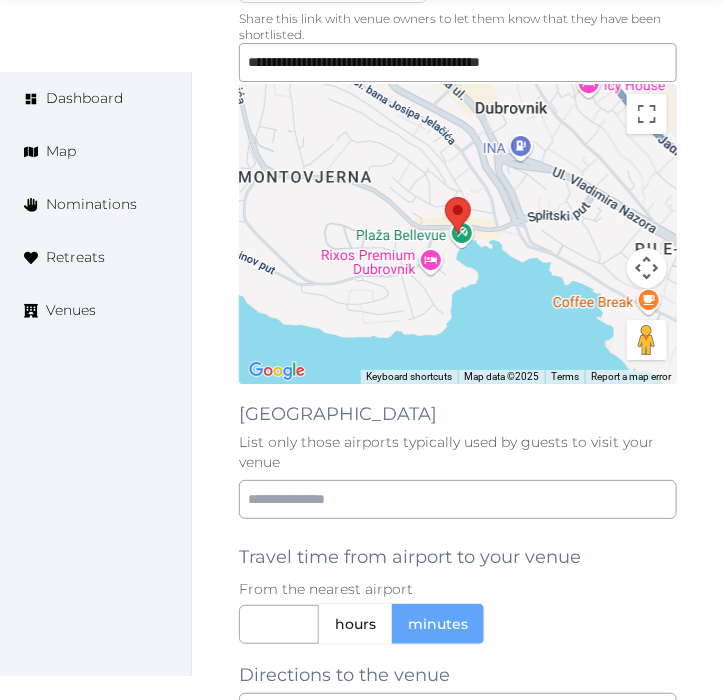 scroll, scrollTop: 1555, scrollLeft: 0, axis: vertical 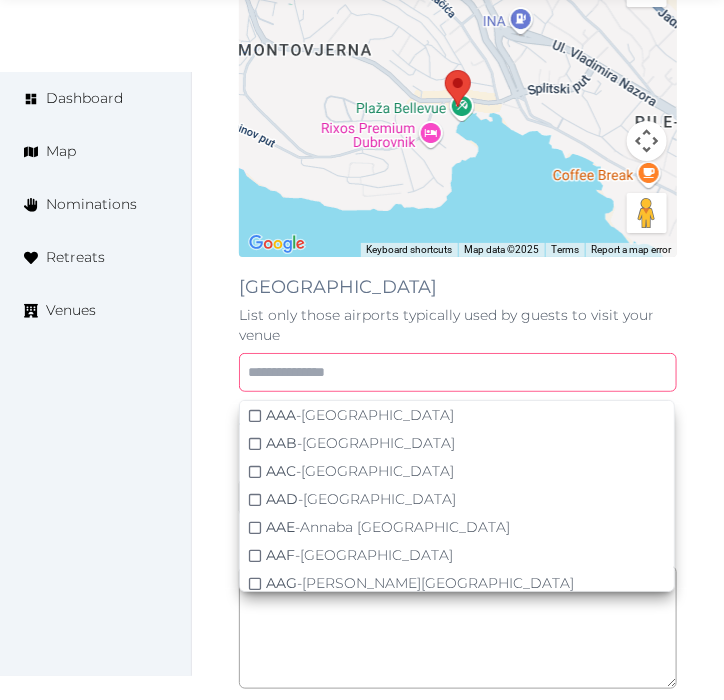click at bounding box center [458, 372] 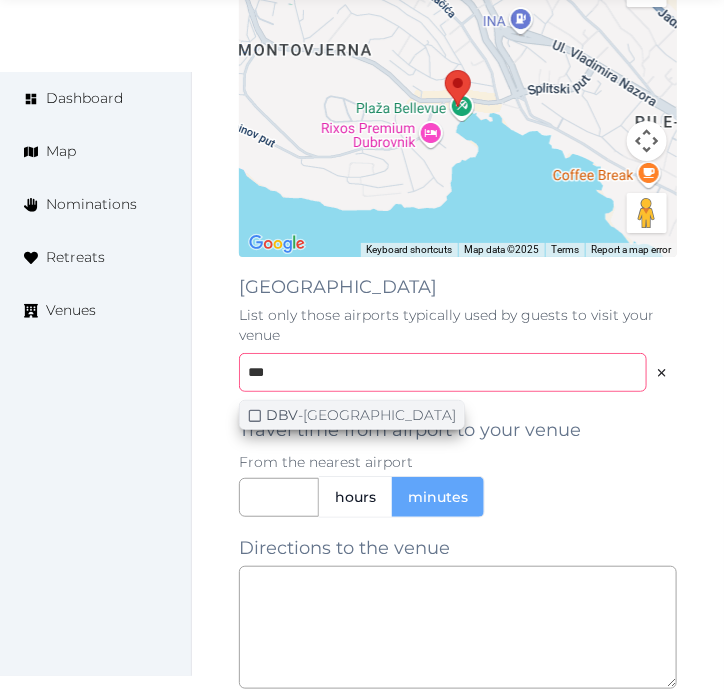 type on "***" 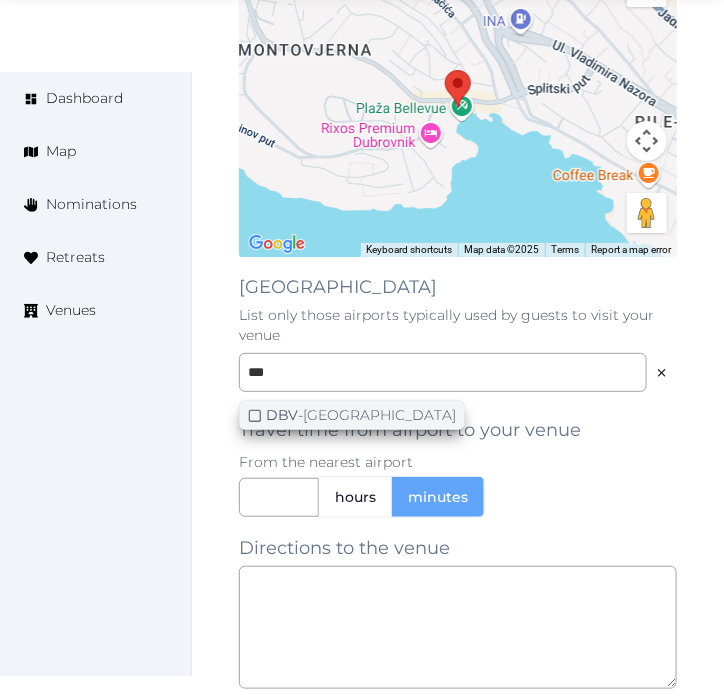 click 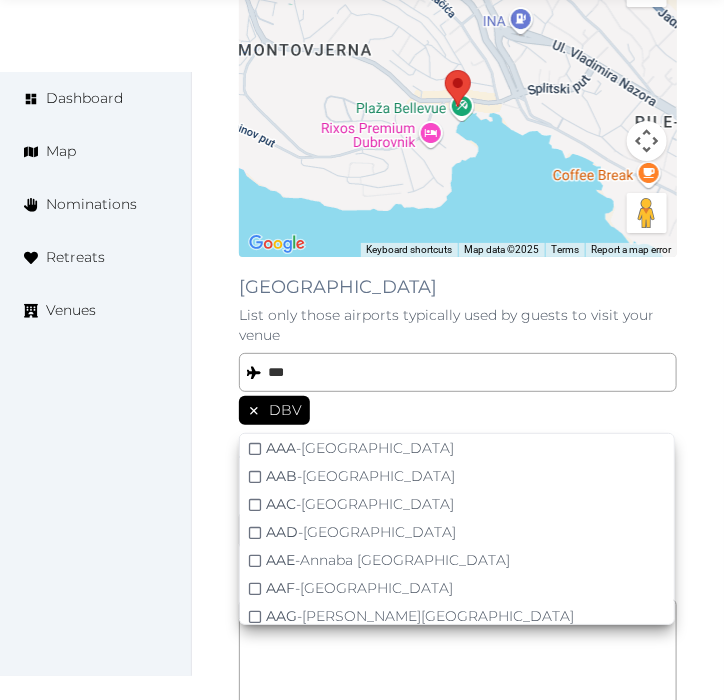 drag, startPoint x: 52, startPoint y: 541, endPoint x: 97, endPoint y: 526, distance: 47.434166 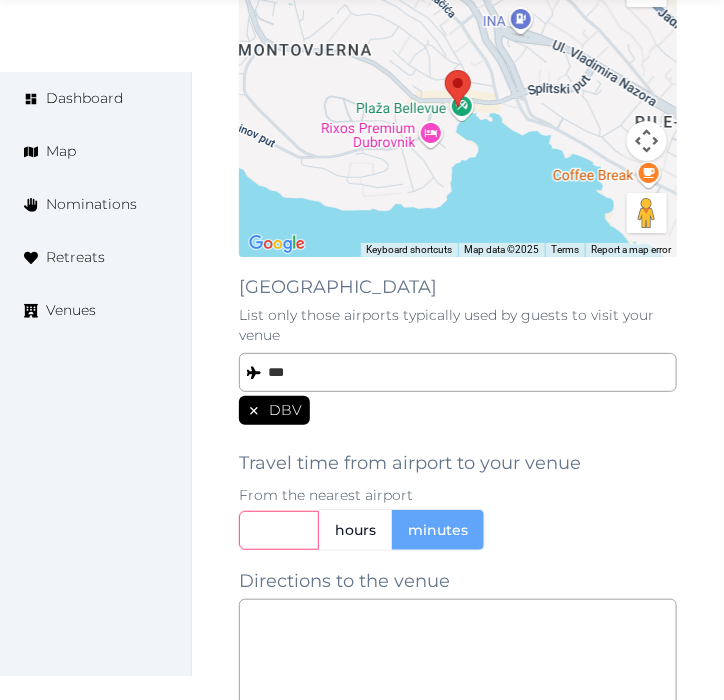 click at bounding box center [279, 530] 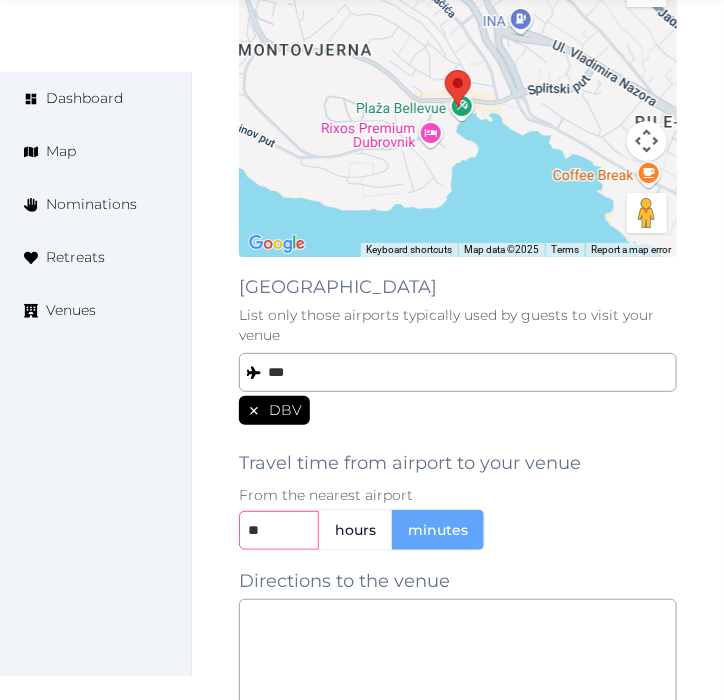 type on "**" 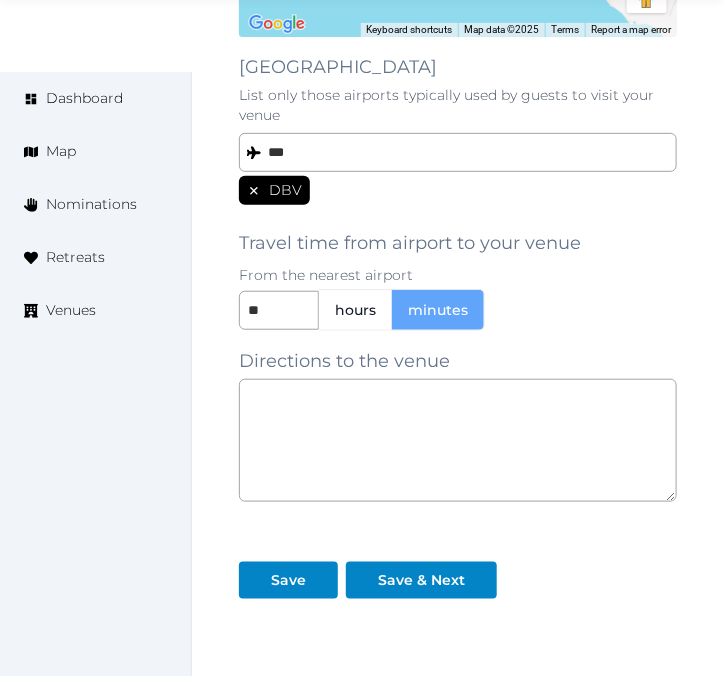 scroll, scrollTop: 1777, scrollLeft: 0, axis: vertical 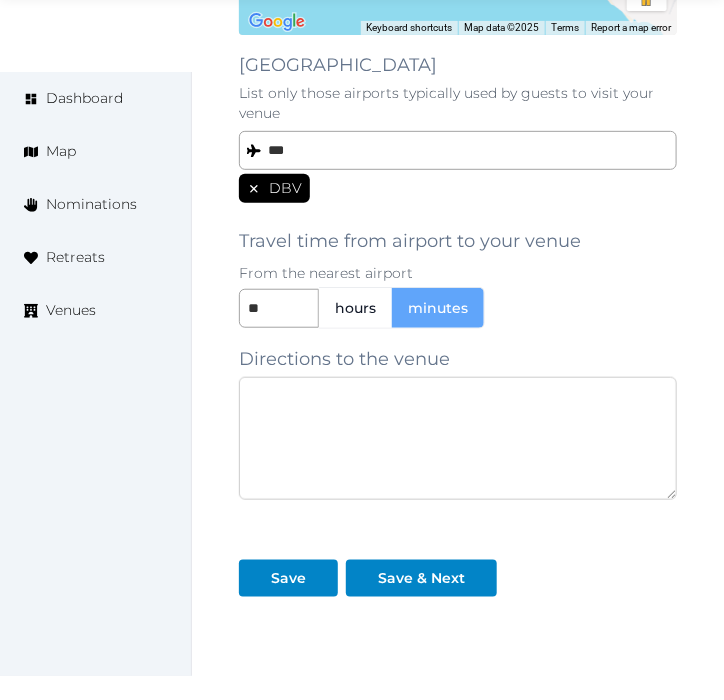 click at bounding box center [458, 438] 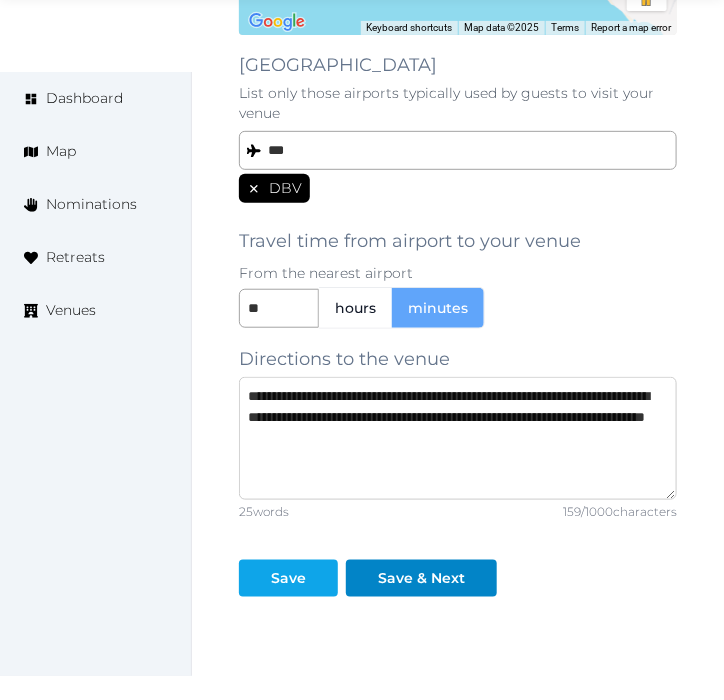 type on "**********" 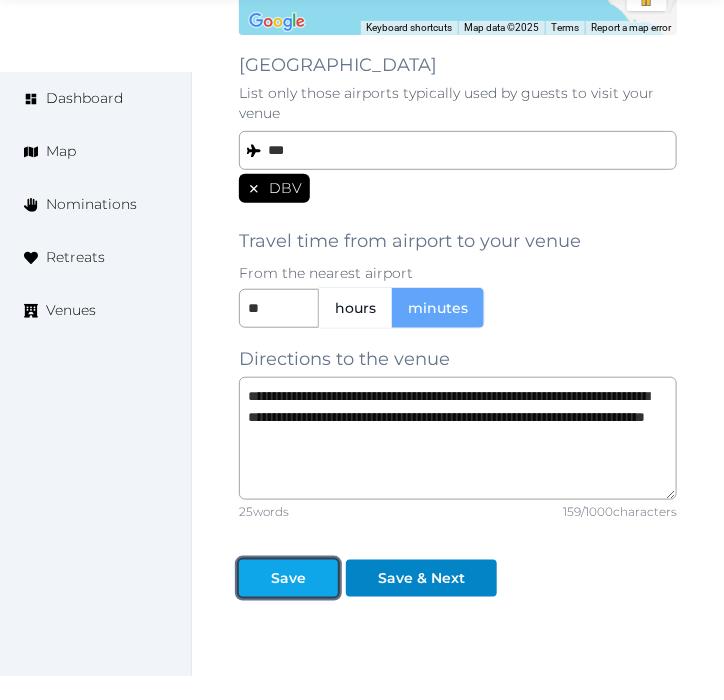 click at bounding box center [322, 578] 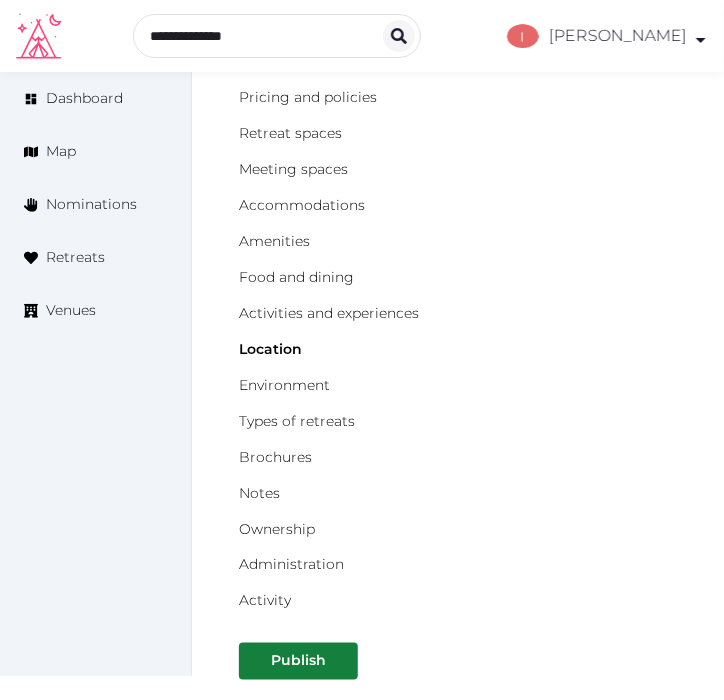 scroll, scrollTop: 0, scrollLeft: 0, axis: both 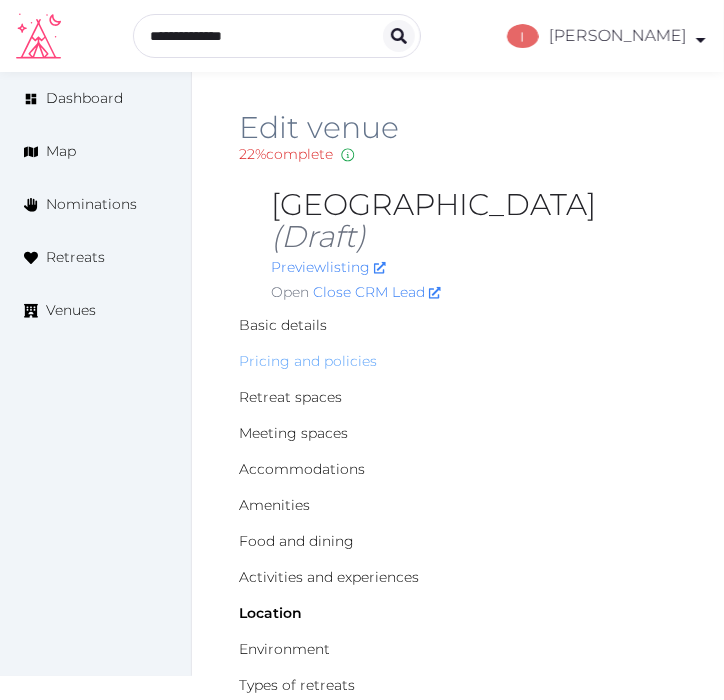 click on "Pricing and policies" at bounding box center (308, 361) 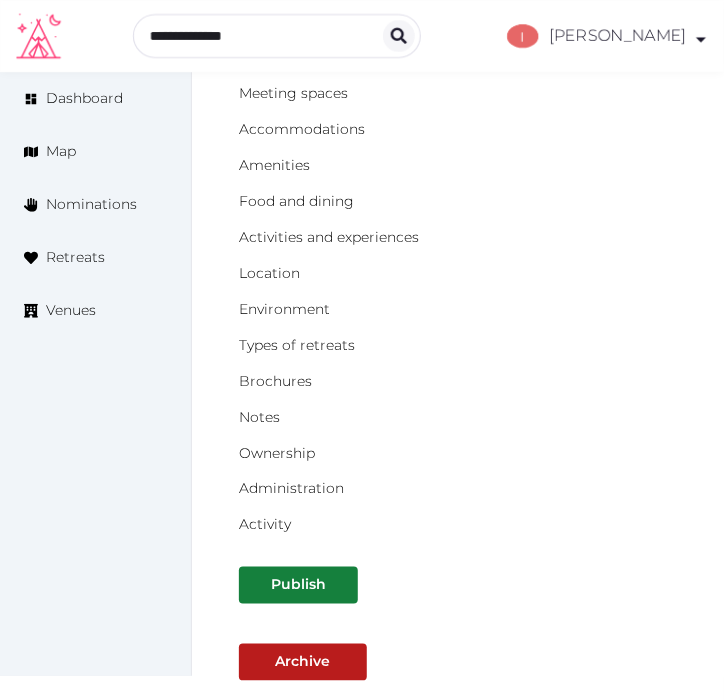 scroll, scrollTop: 555, scrollLeft: 0, axis: vertical 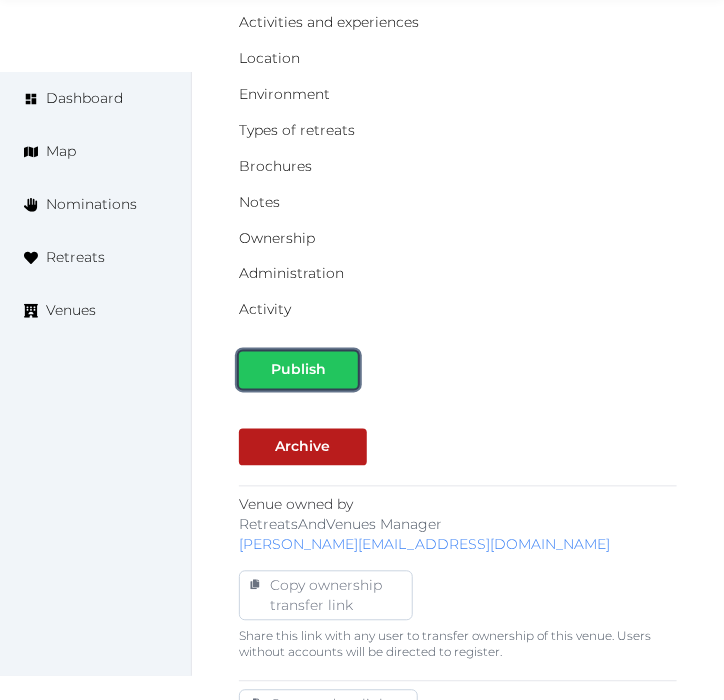 click on "Publish" at bounding box center [298, 370] 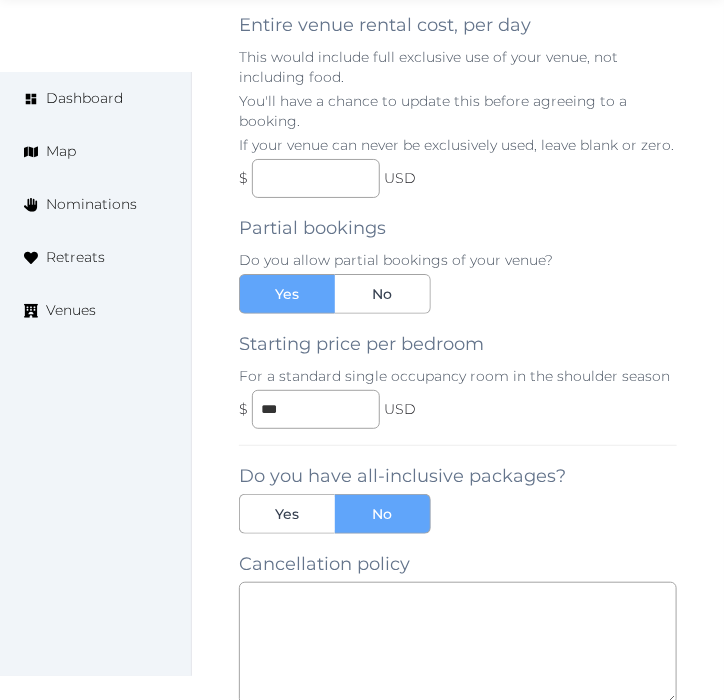 scroll, scrollTop: 2000, scrollLeft: 0, axis: vertical 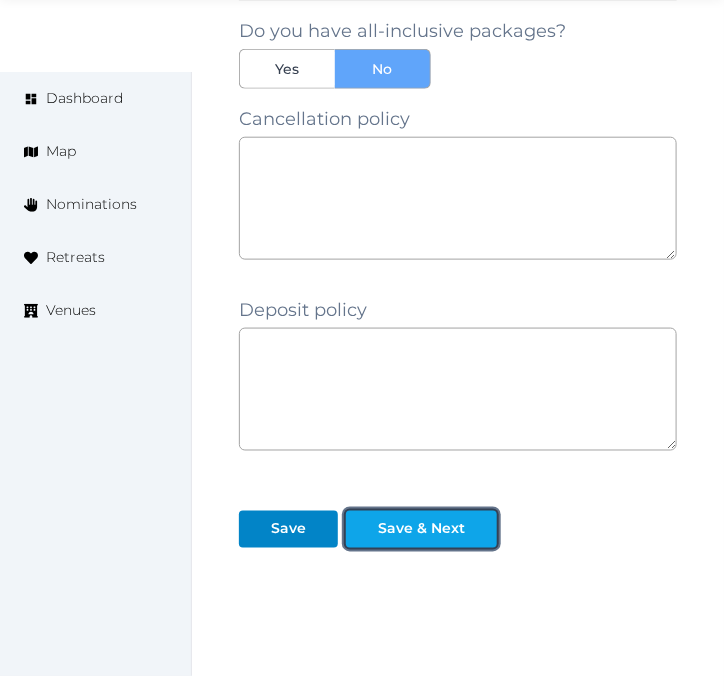click on "Save & Next" at bounding box center (421, 529) 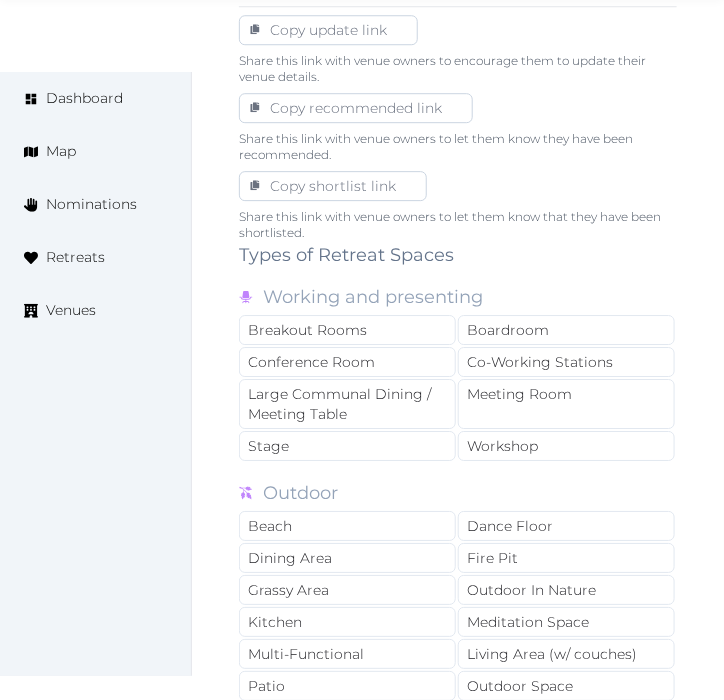 scroll, scrollTop: 1333, scrollLeft: 0, axis: vertical 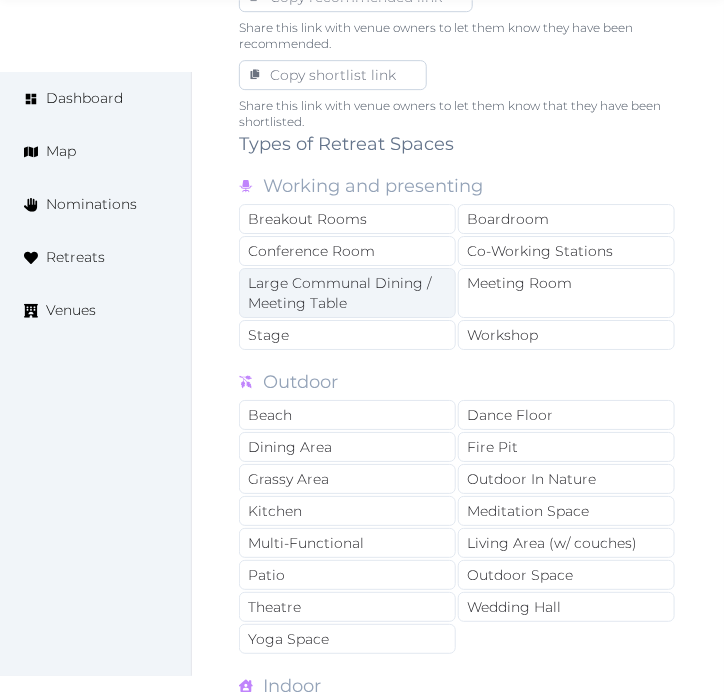 click on "Large Communal Dining / Meeting Table" at bounding box center [347, 293] 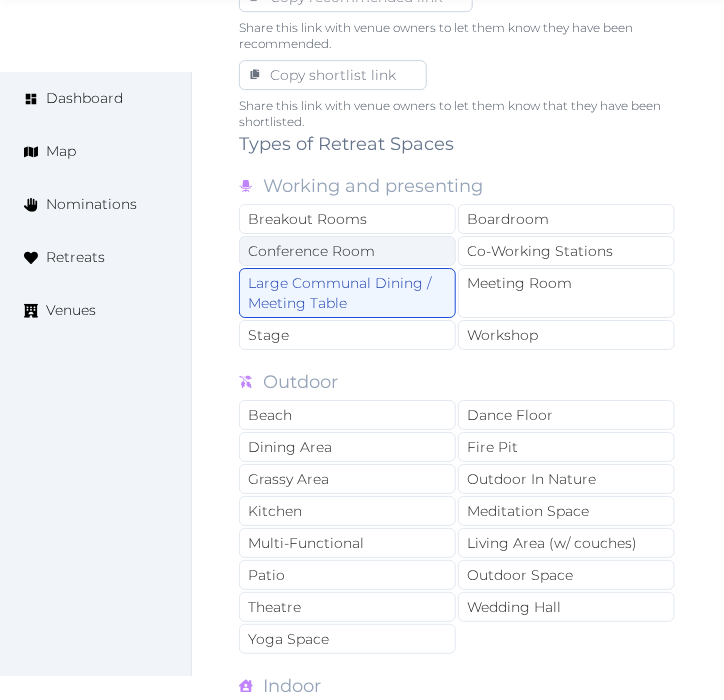 click on "Conference Room" at bounding box center [347, 251] 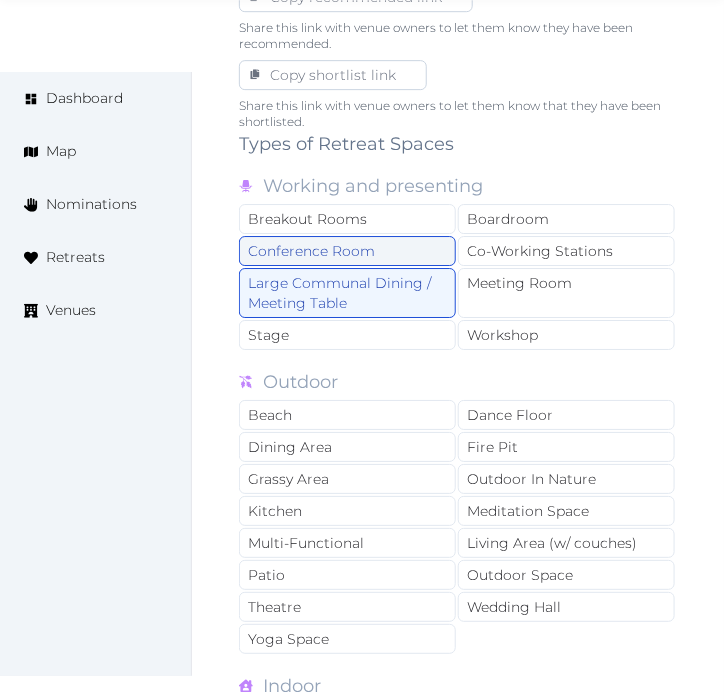 click on "Conference Room" at bounding box center [347, 251] 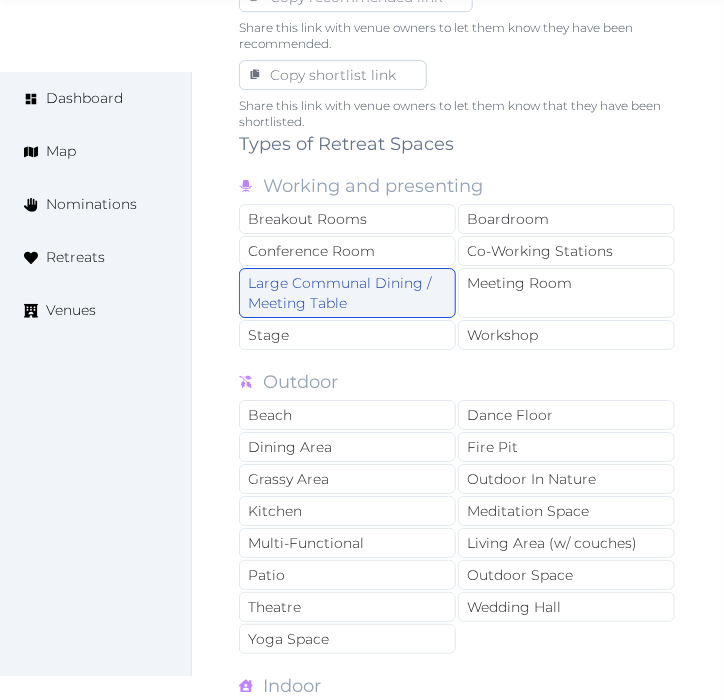 click on "Large Communal Dining / Meeting Table" at bounding box center (347, 293) 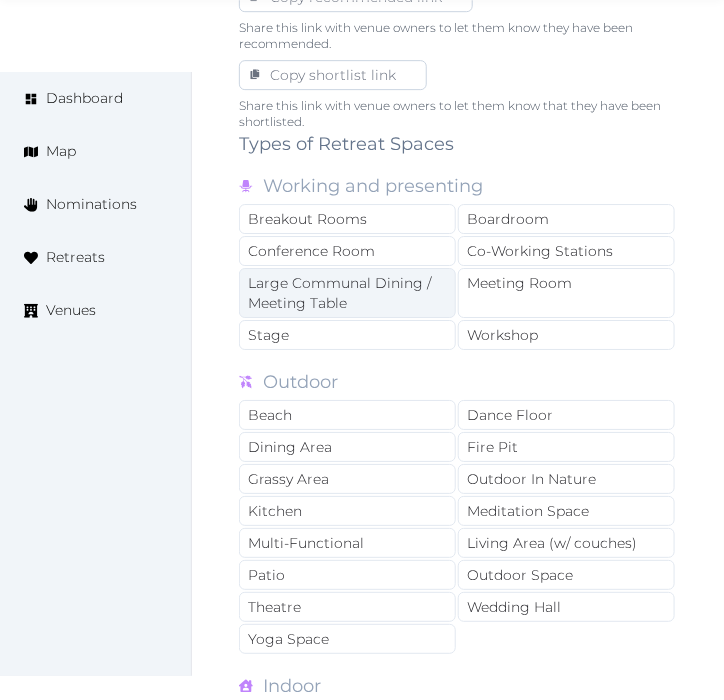 click on "Large Communal Dining / Meeting Table" at bounding box center (347, 293) 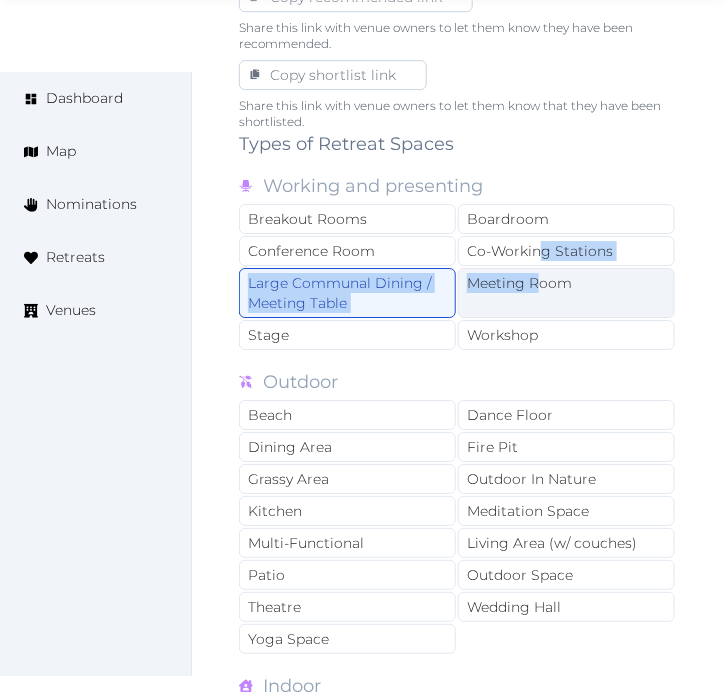 click on "Breakout Rooms Boardroom Conference Room Co-Working Stations Large Communal Dining / Meeting Table Meeting Room Stage Workshop" at bounding box center [458, 278] 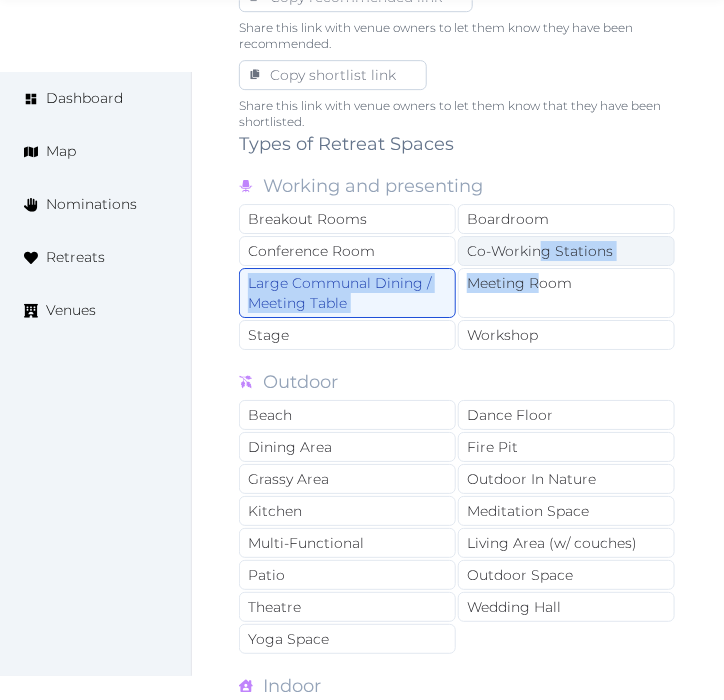 click on "Co-Working Stations" at bounding box center [566, 251] 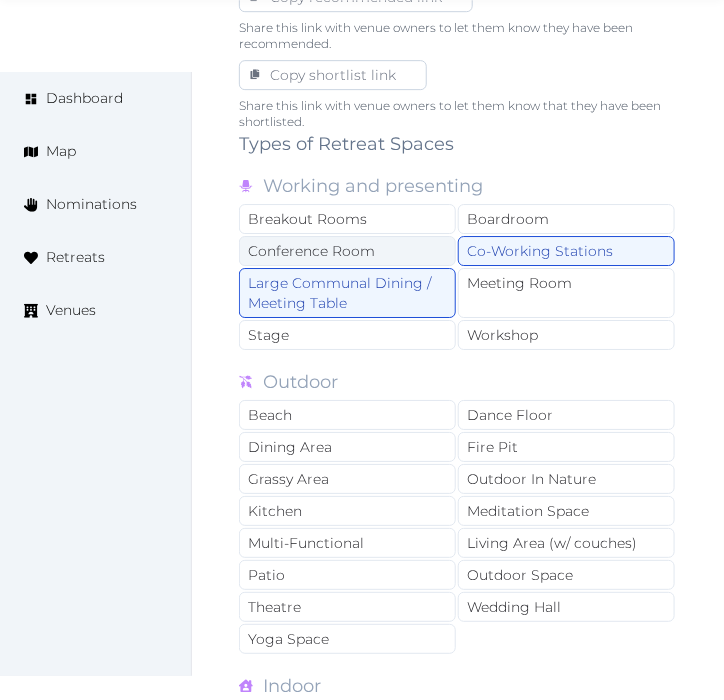 click on "Conference Room" at bounding box center [347, 251] 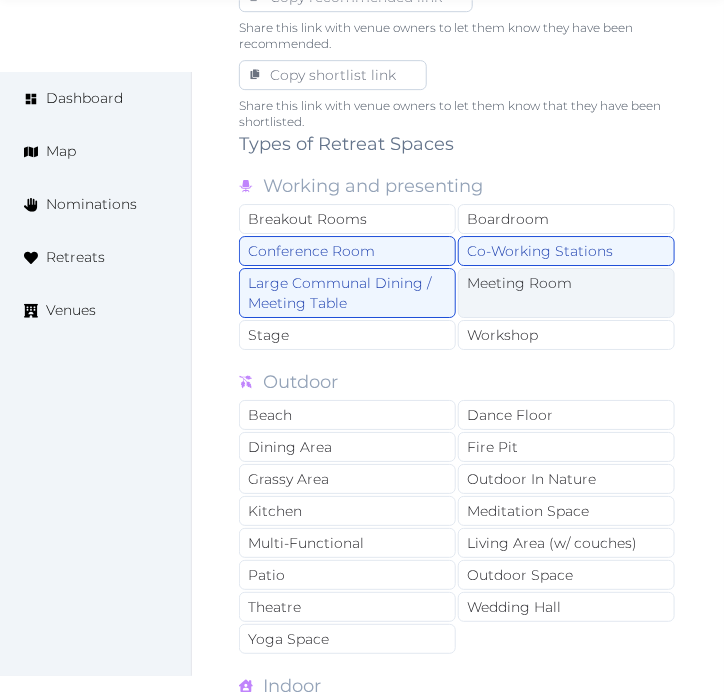 click on "Meeting Room" at bounding box center [566, 293] 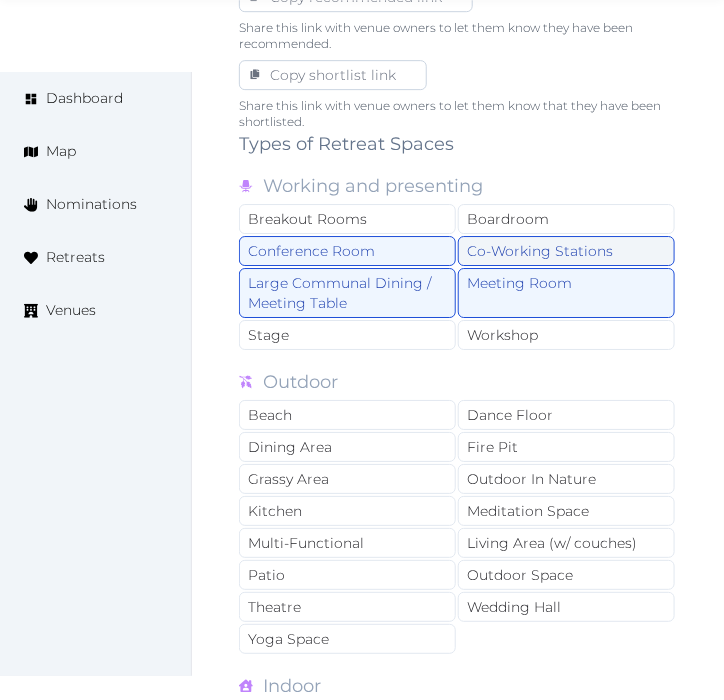 click on "Co-Working Stations" at bounding box center (566, 251) 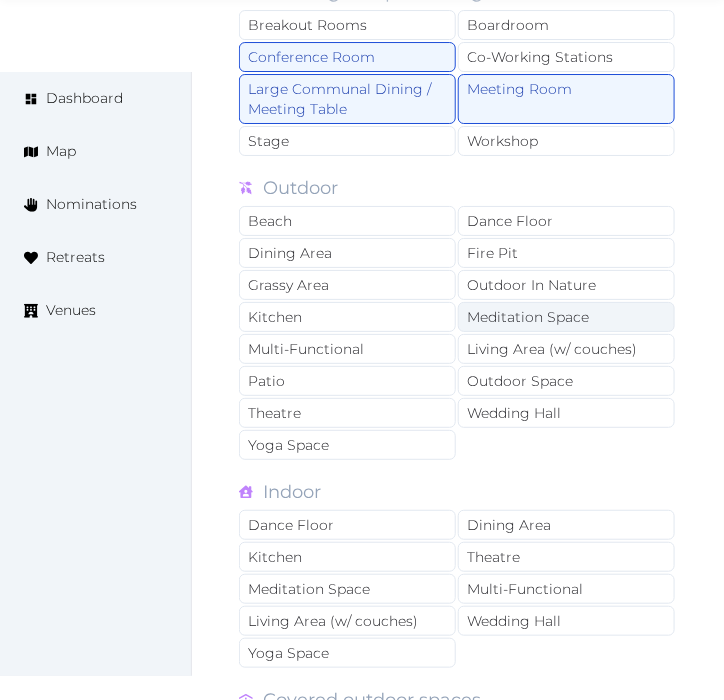 scroll, scrollTop: 1555, scrollLeft: 0, axis: vertical 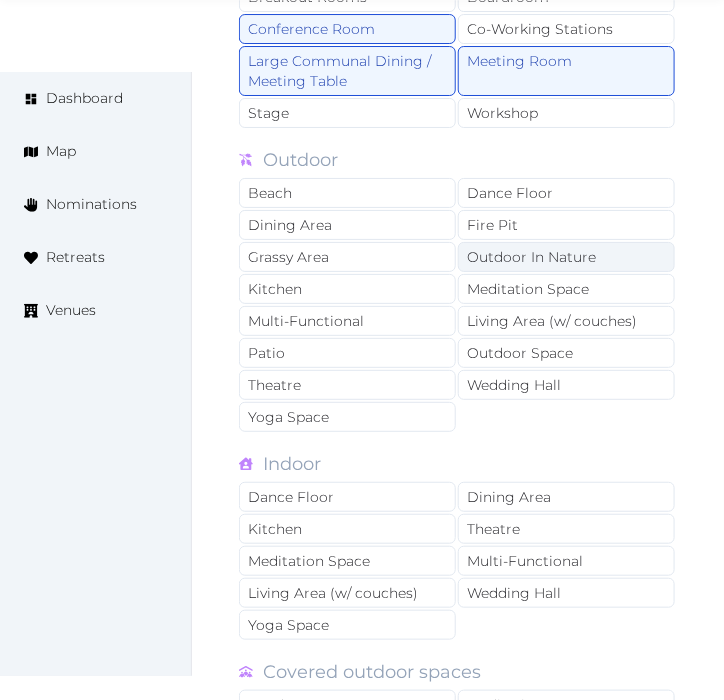 click on "Outdoor In Nature" at bounding box center [566, 257] 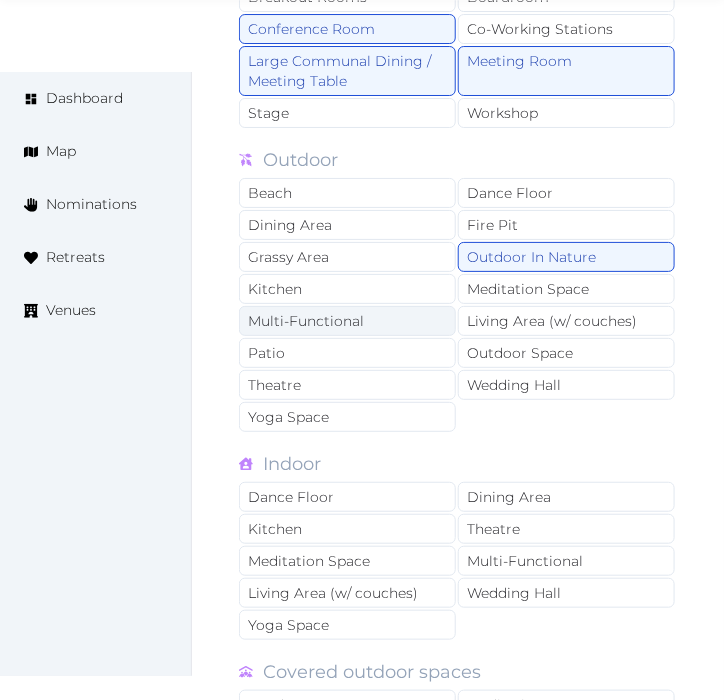 click on "Multi-Functional" at bounding box center (347, 321) 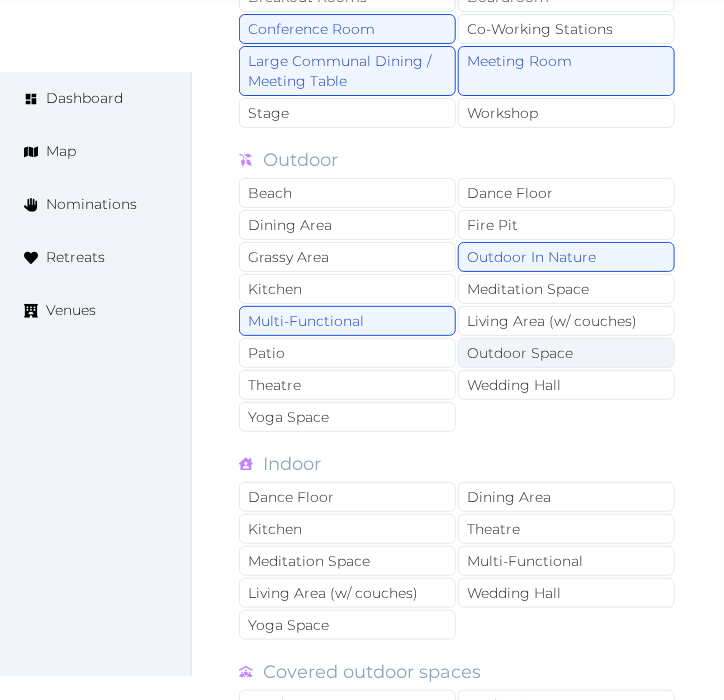click on "Outdoor Space" at bounding box center [566, 353] 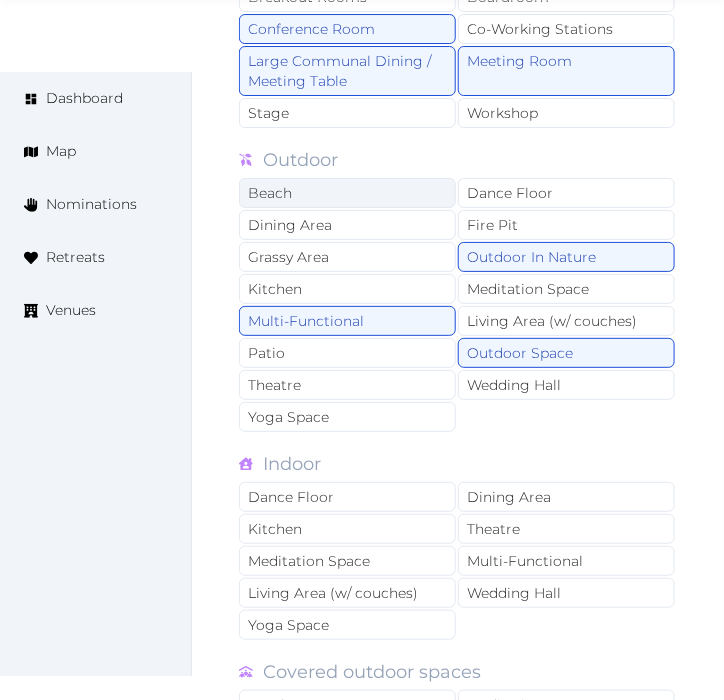 click on "Beach" at bounding box center [347, 193] 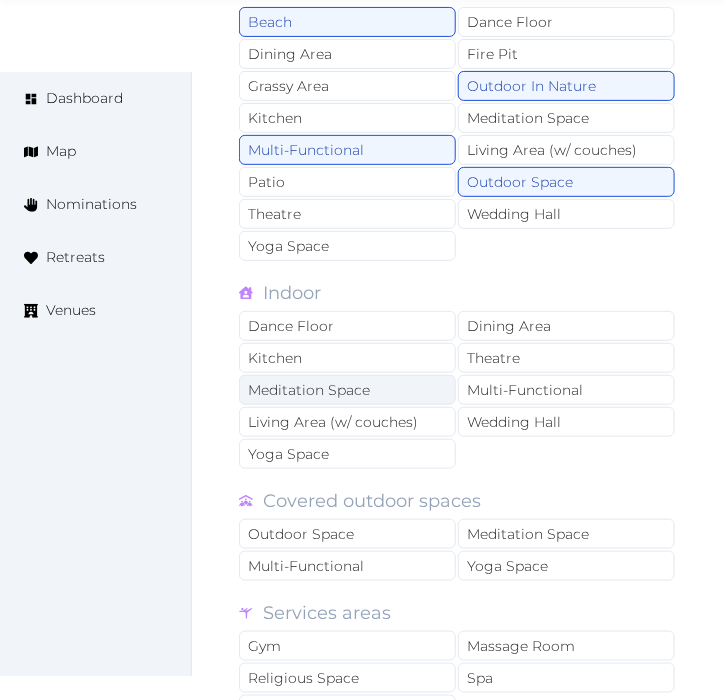 scroll, scrollTop: 1777, scrollLeft: 0, axis: vertical 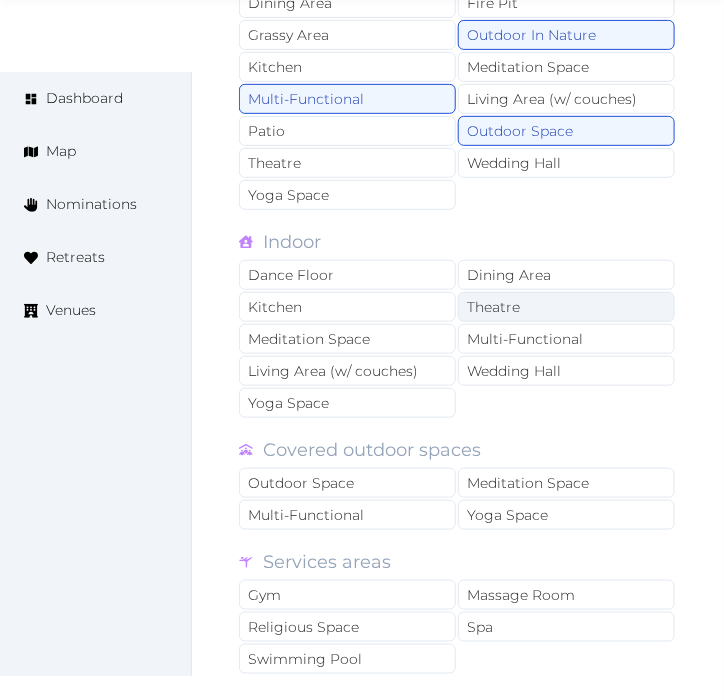 drag, startPoint x: 470, startPoint y: 291, endPoint x: 474, endPoint y: 303, distance: 12.649111 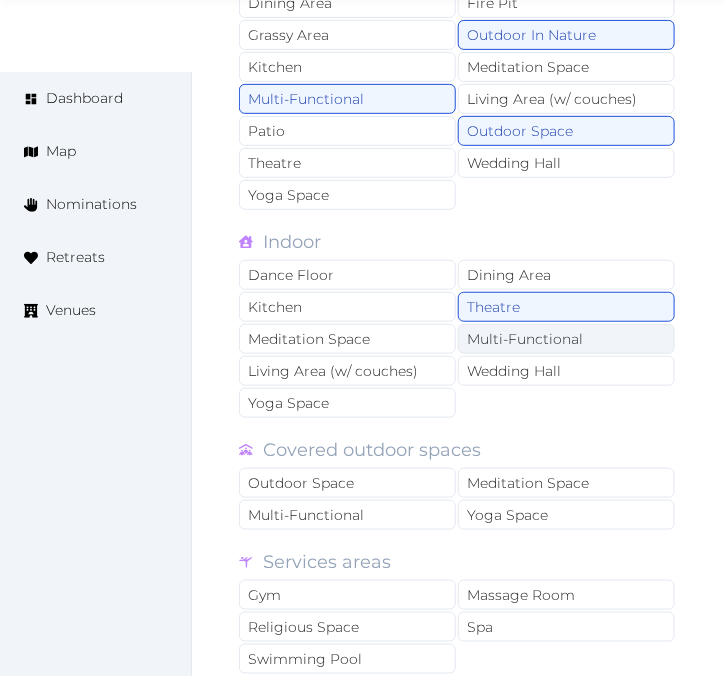 click on "Multi-Functional" at bounding box center (566, 339) 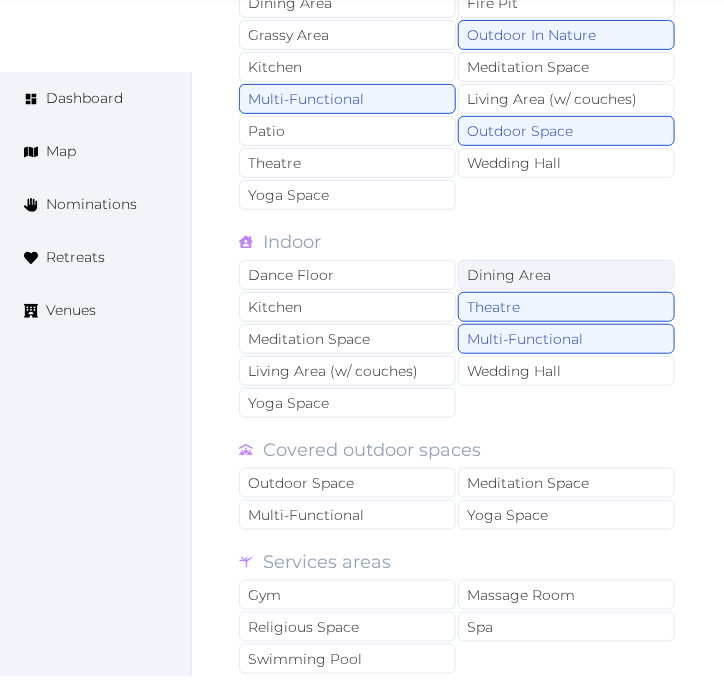 click on "Dining Area" at bounding box center (566, 275) 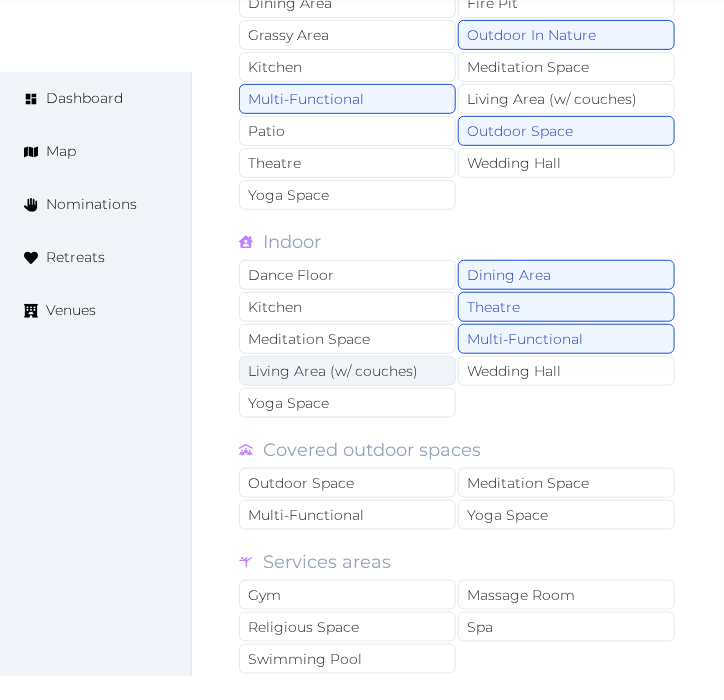 click on "Living Area (w/ couches)" at bounding box center [347, 371] 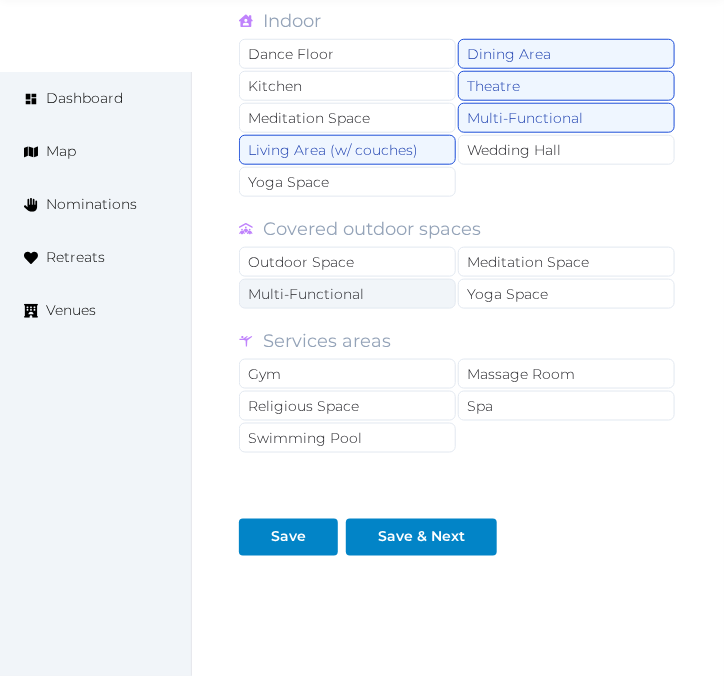 scroll, scrollTop: 2000, scrollLeft: 0, axis: vertical 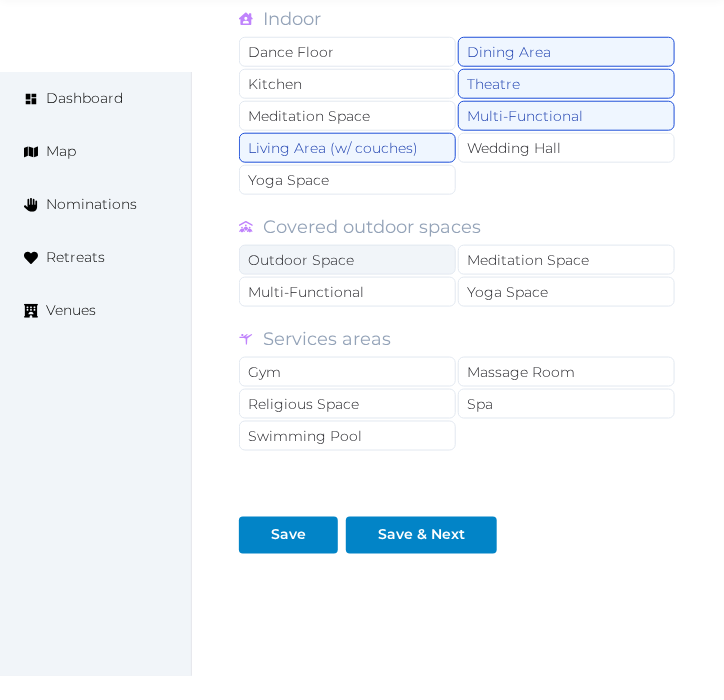 click on "Outdoor Space" at bounding box center [347, 260] 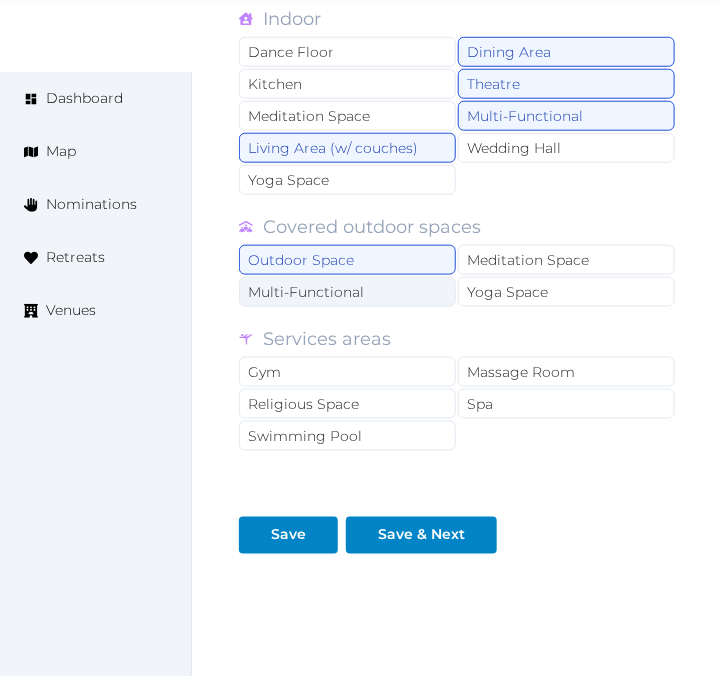click on "Multi-Functional" at bounding box center [347, 292] 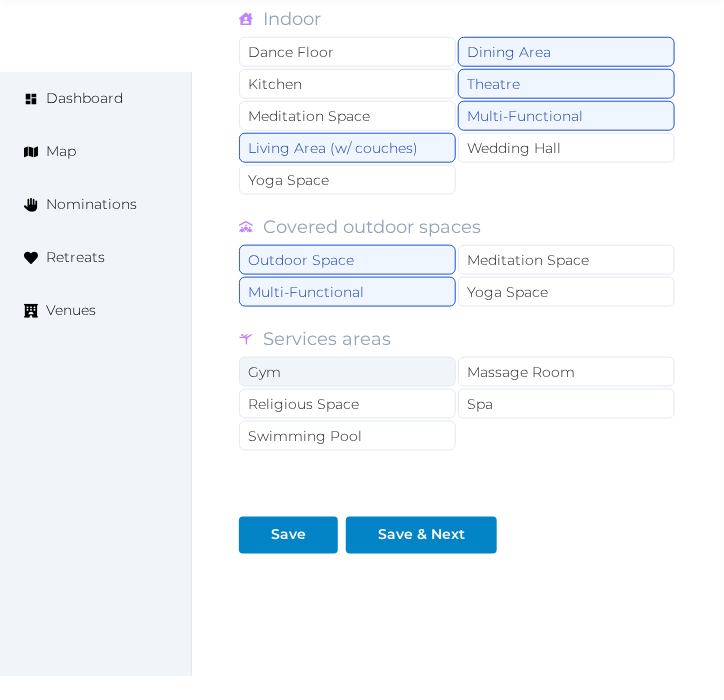 click on "Gym" at bounding box center (347, 372) 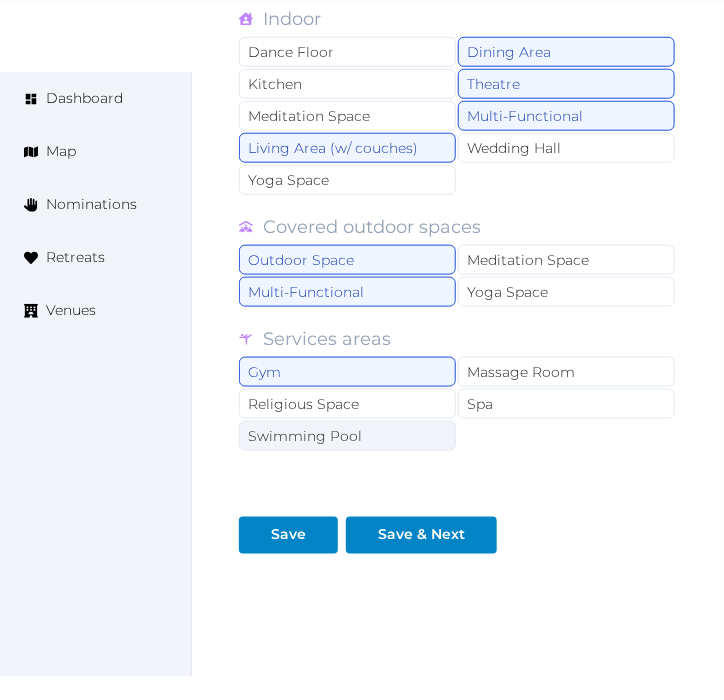 click on "Swimming Pool" at bounding box center [347, 436] 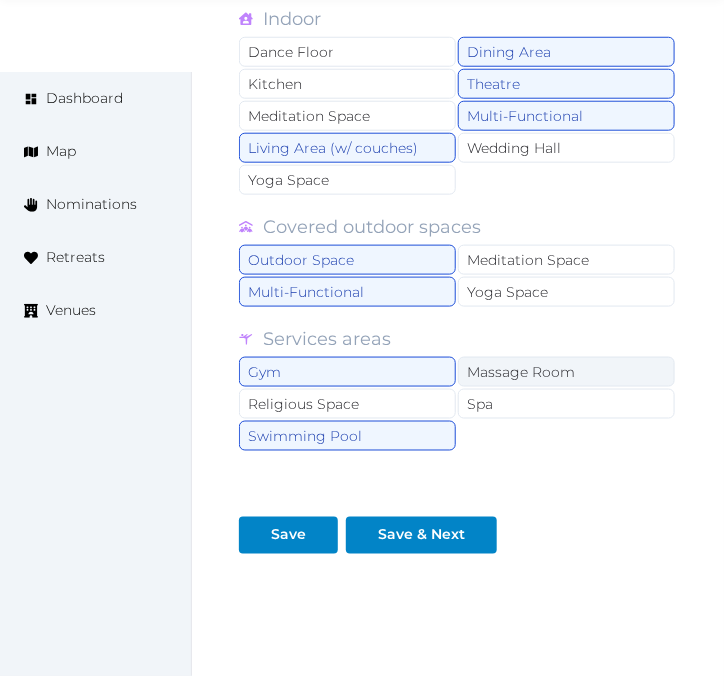 click on "Massage Room" at bounding box center [566, 372] 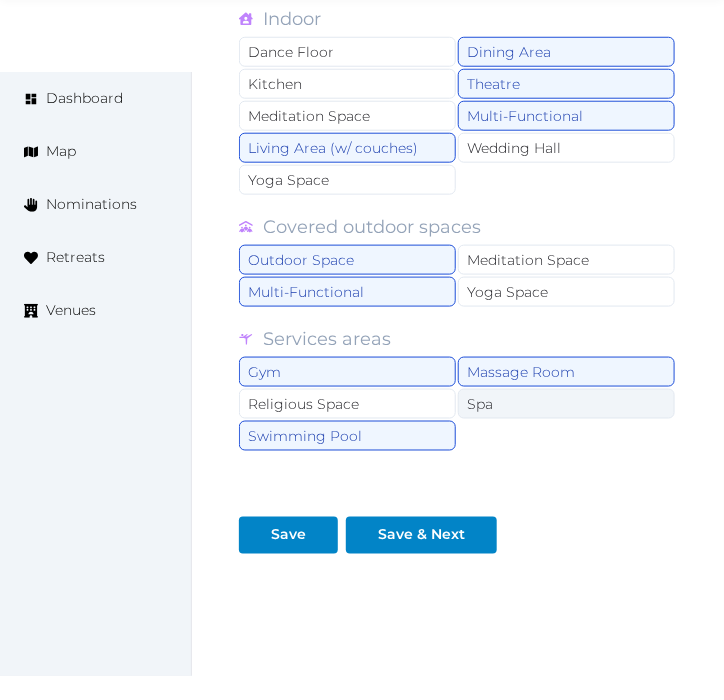click on "Spa" at bounding box center [566, 404] 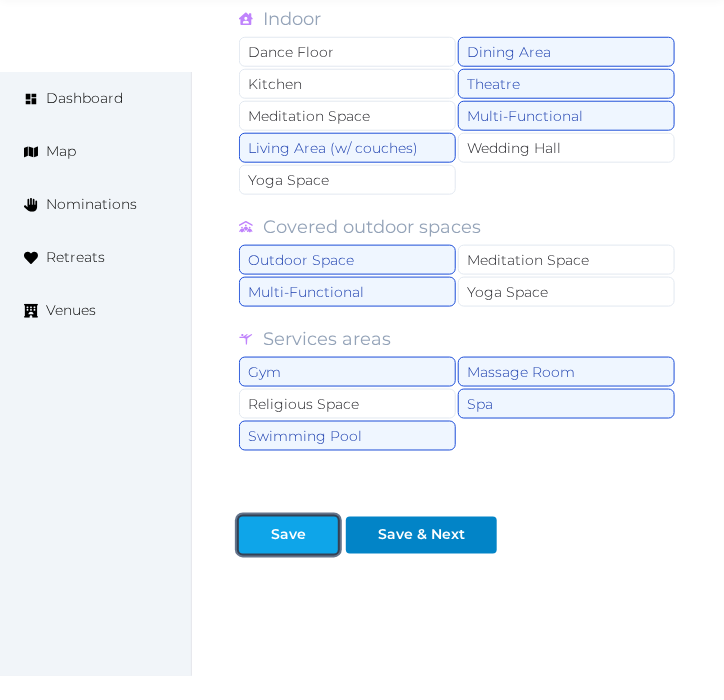 click on "Save" at bounding box center (288, 535) 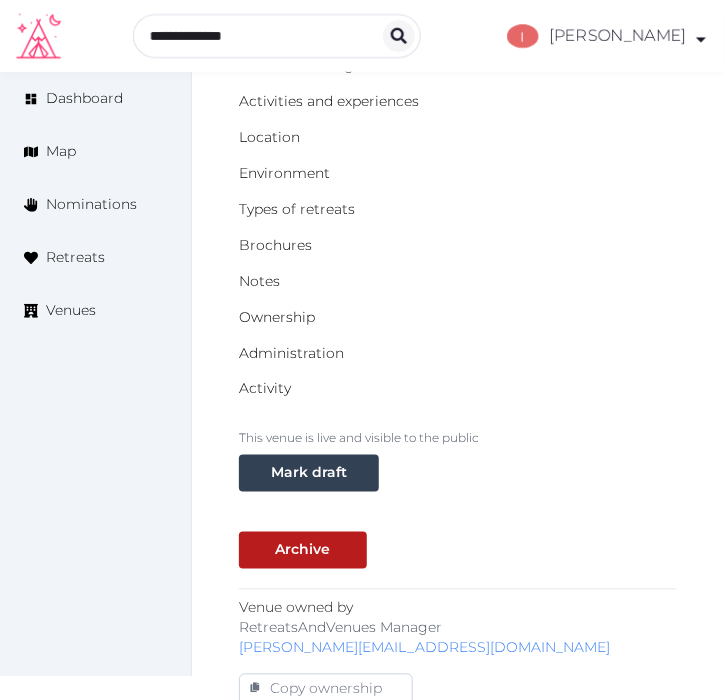 scroll, scrollTop: 0, scrollLeft: 0, axis: both 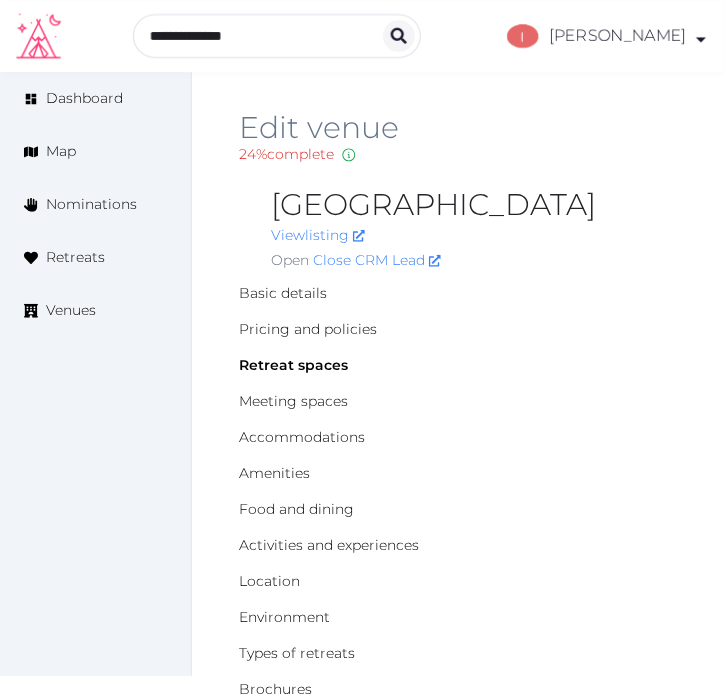 click on "[GEOGRAPHIC_DATA]" at bounding box center (474, 205) 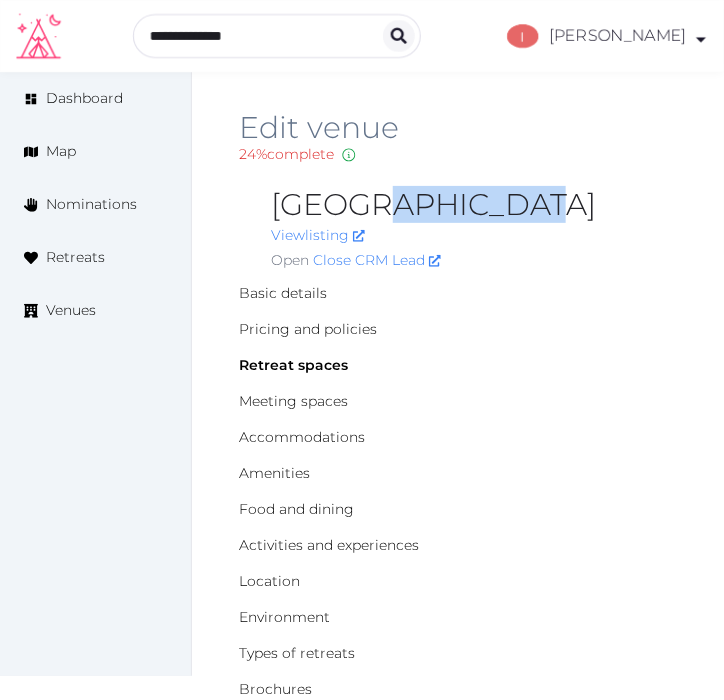 click on "[GEOGRAPHIC_DATA]" at bounding box center (474, 205) 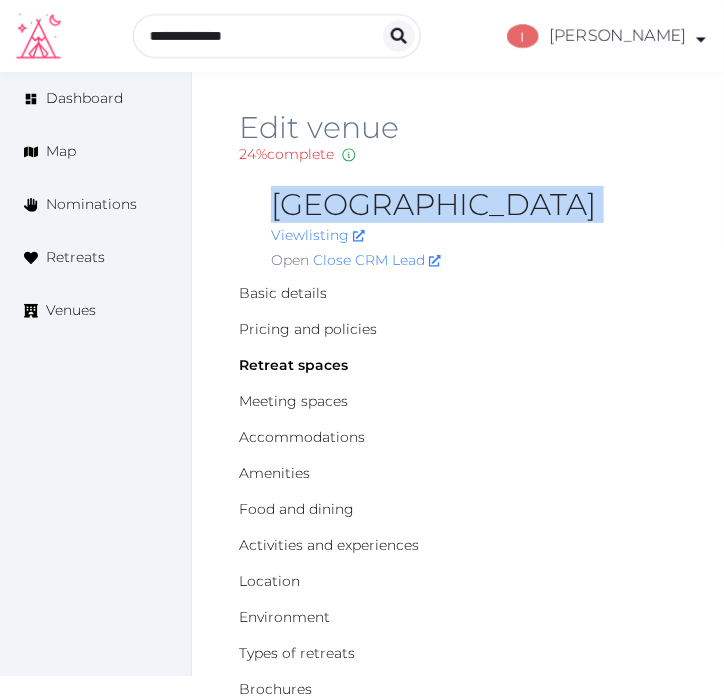 click on "[GEOGRAPHIC_DATA]" at bounding box center [474, 205] 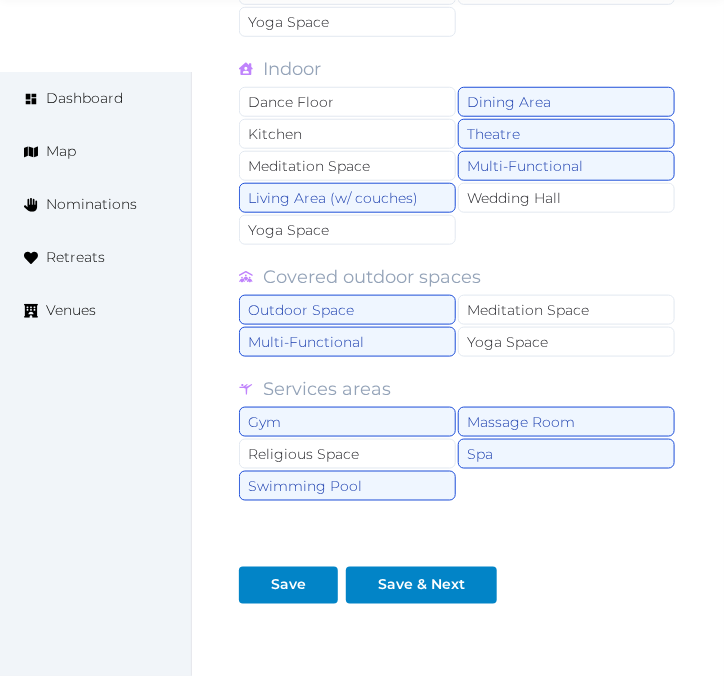 scroll, scrollTop: 2083, scrollLeft: 0, axis: vertical 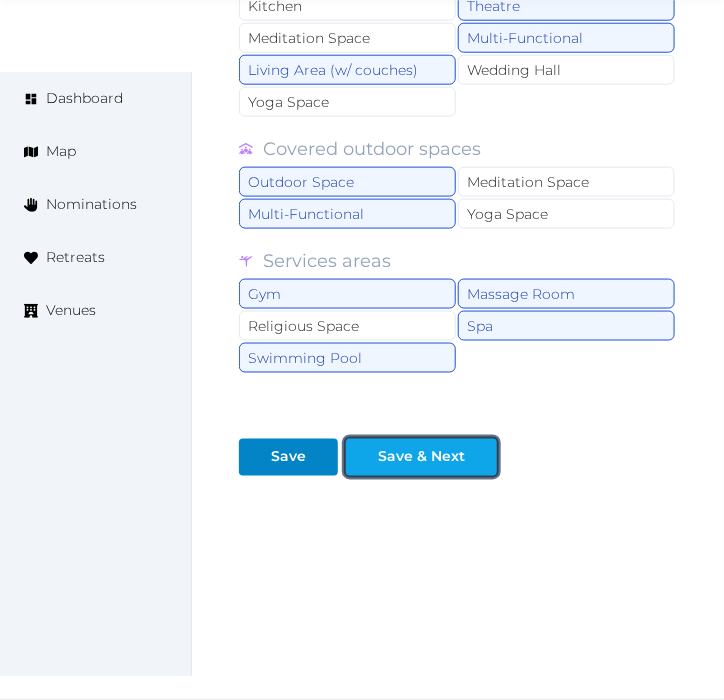 click on "Save & Next" at bounding box center [421, 457] 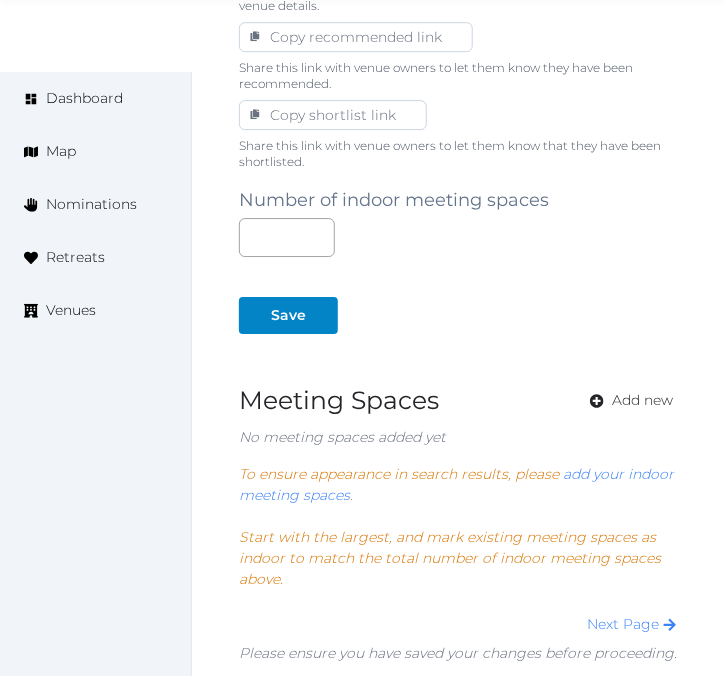 scroll, scrollTop: 1333, scrollLeft: 0, axis: vertical 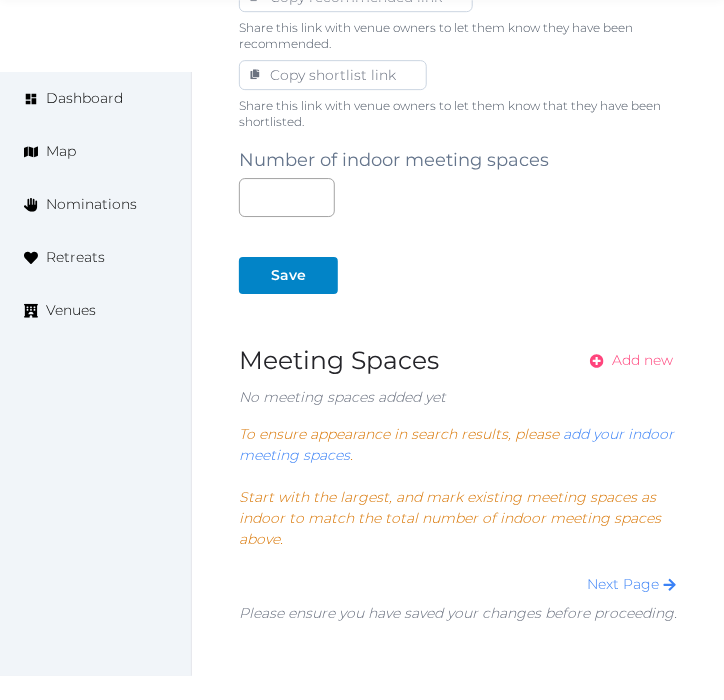 drag, startPoint x: 614, startPoint y: 354, endPoint x: 728, endPoint y: 310, distance: 122.19656 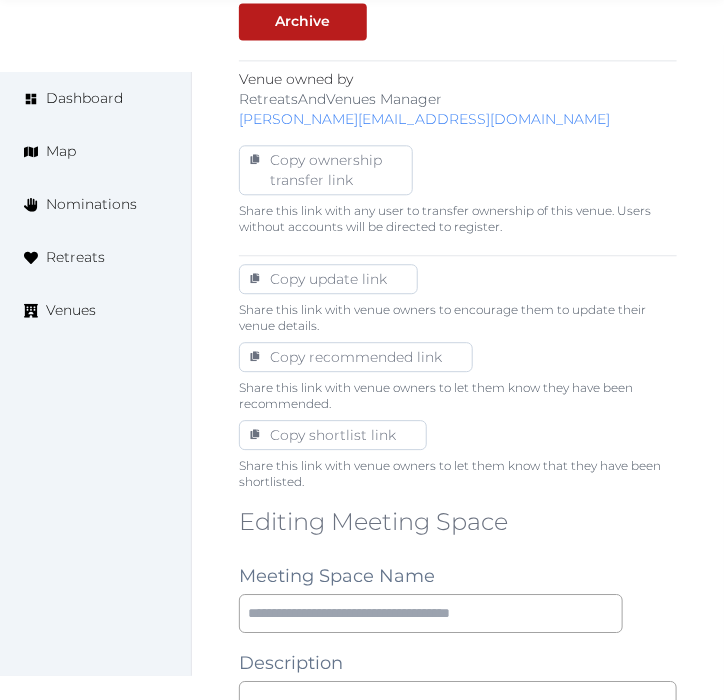 scroll, scrollTop: 1111, scrollLeft: 0, axis: vertical 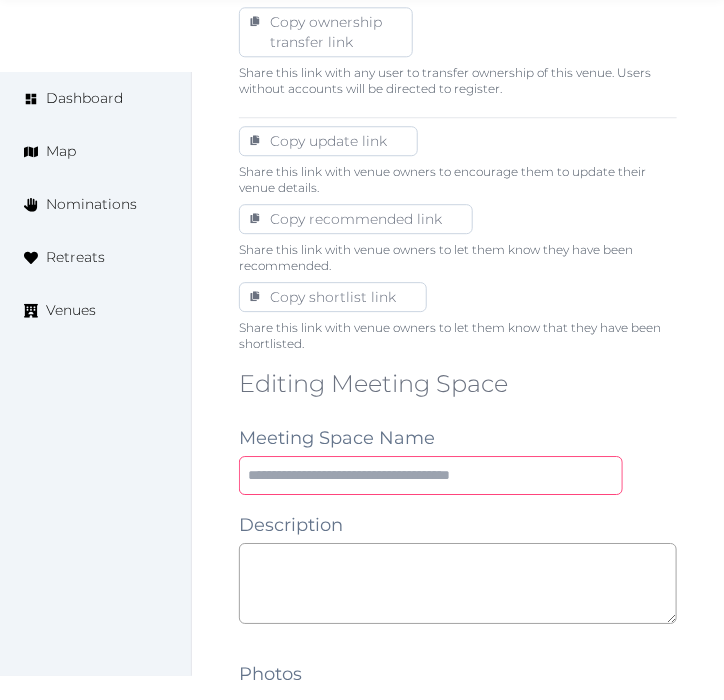 click at bounding box center [431, 475] 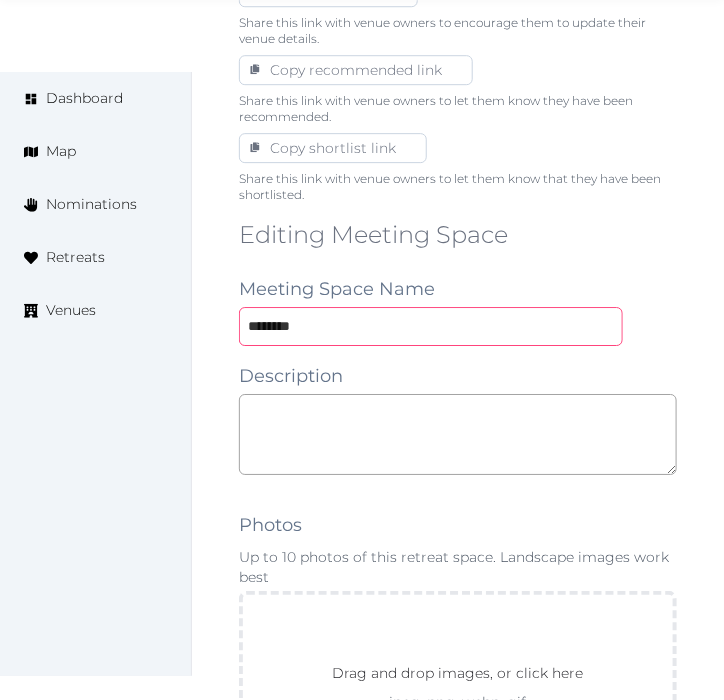 scroll, scrollTop: 1333, scrollLeft: 0, axis: vertical 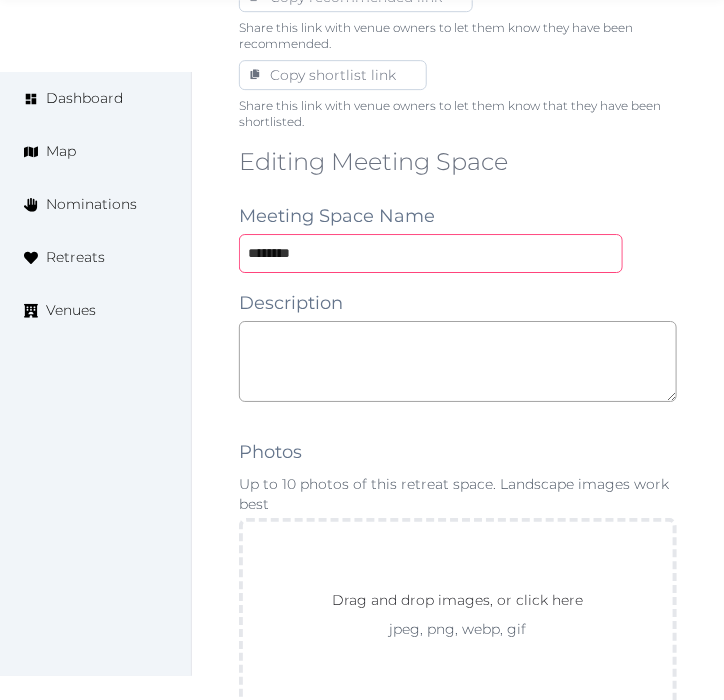 type on "********" 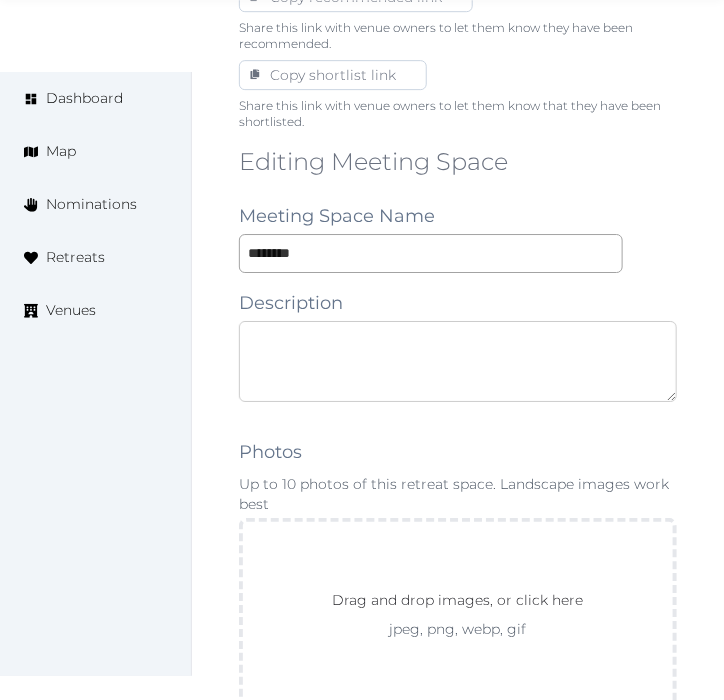 click at bounding box center (458, 361) 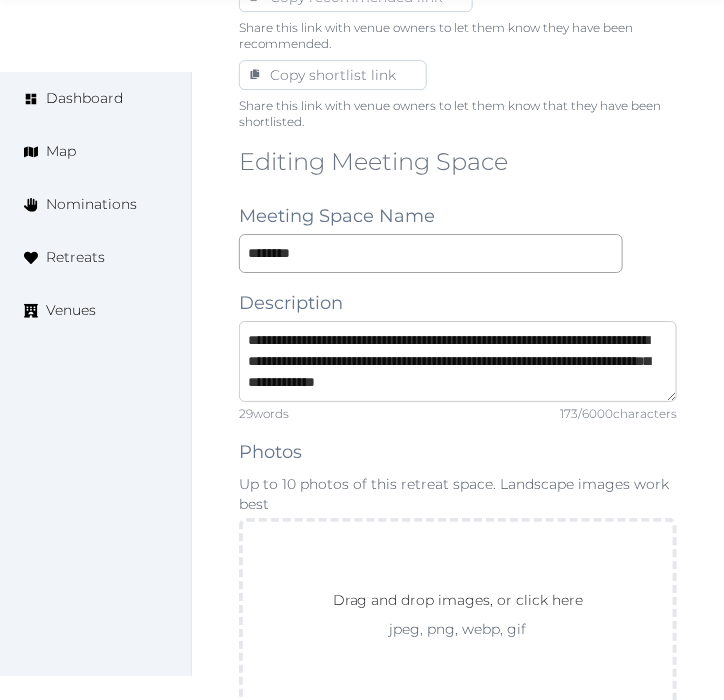 scroll, scrollTop: 42, scrollLeft: 0, axis: vertical 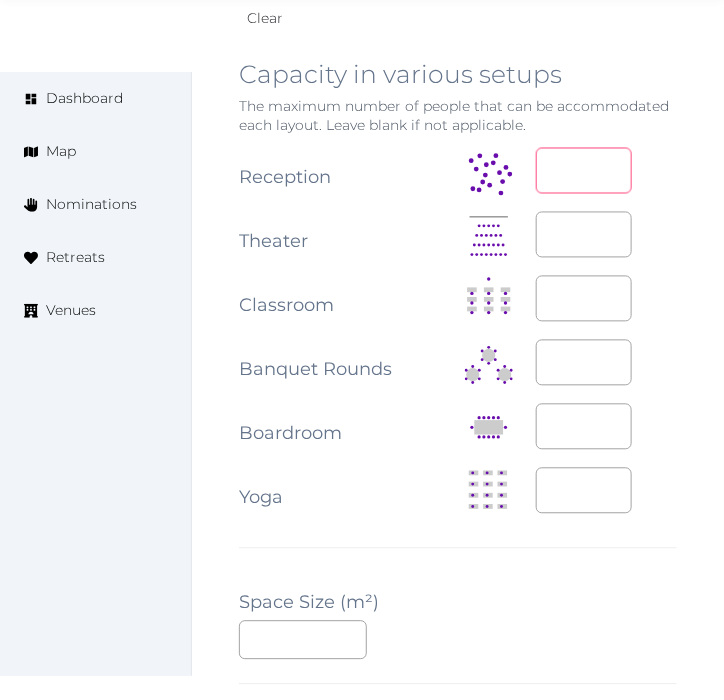 click at bounding box center [584, 171] 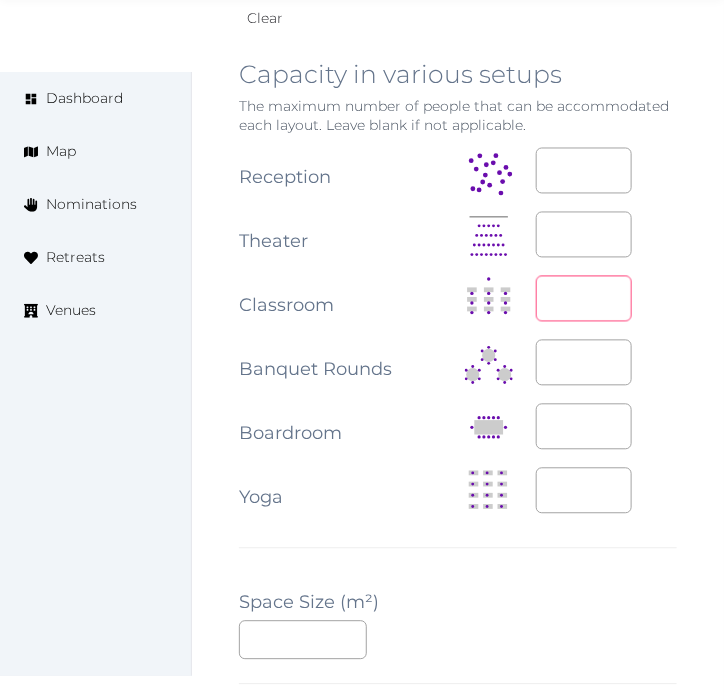 click at bounding box center (584, 299) 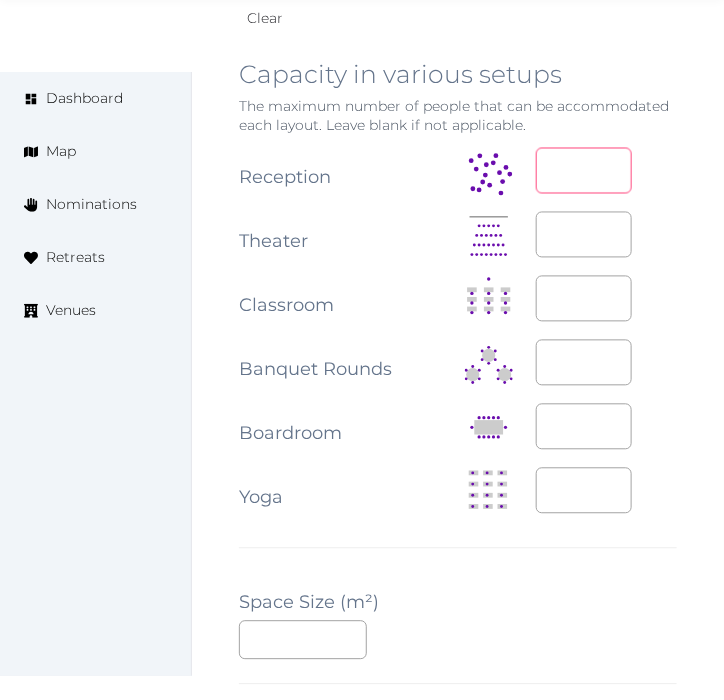 drag, startPoint x: 578, startPoint y: 166, endPoint x: 525, endPoint y: 166, distance: 53 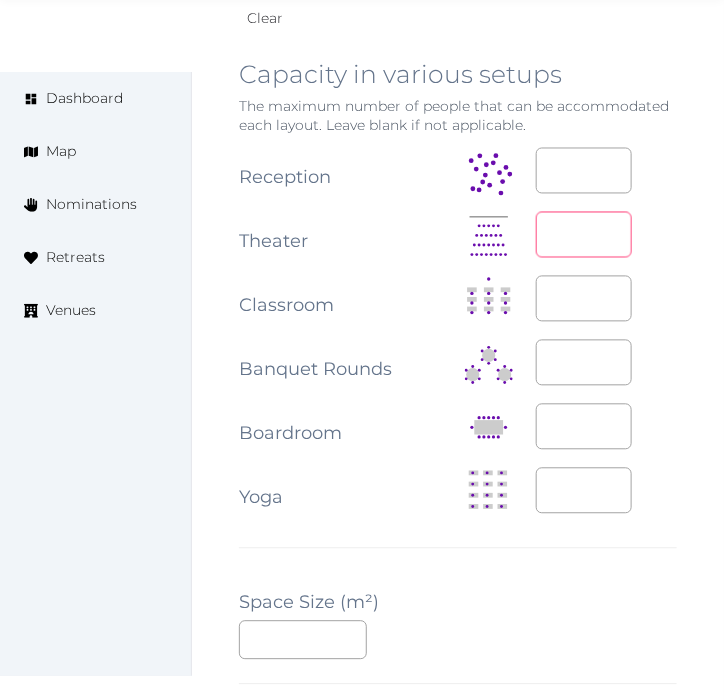 click at bounding box center [584, 235] 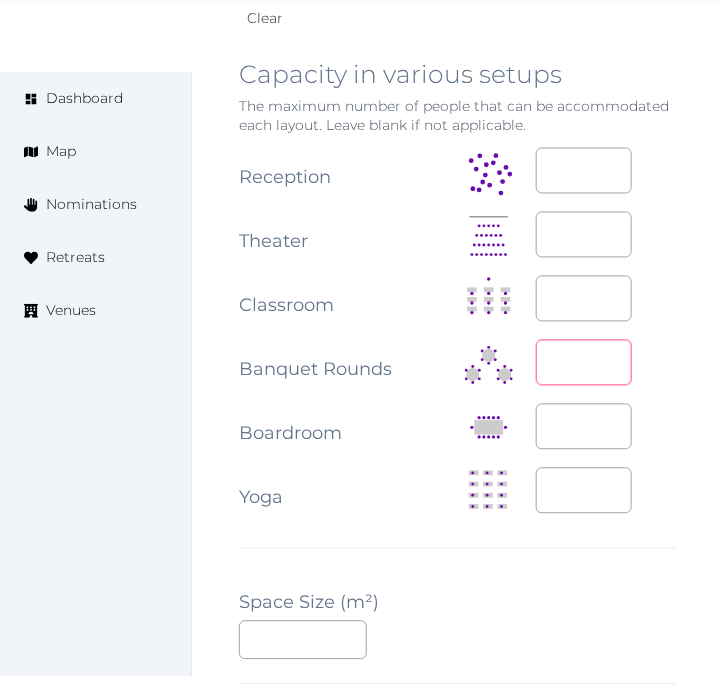 click at bounding box center (584, 363) 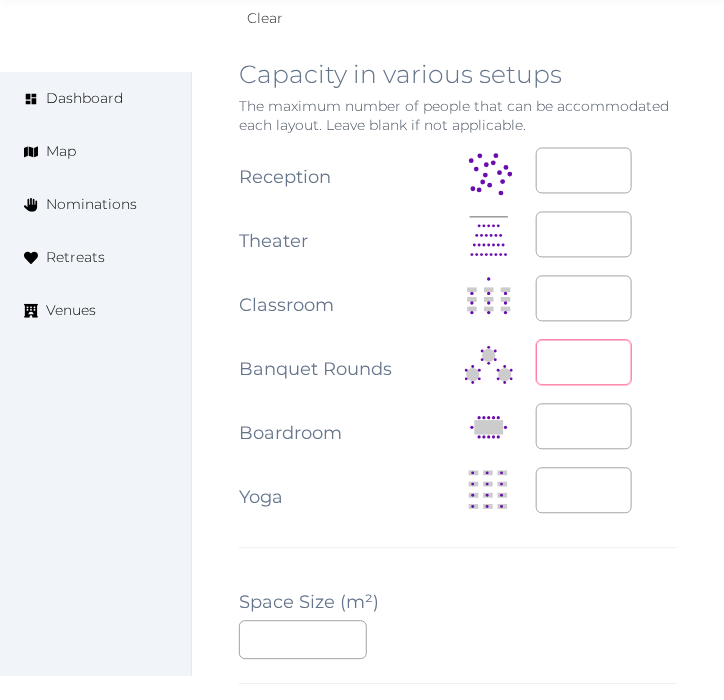 type on "**" 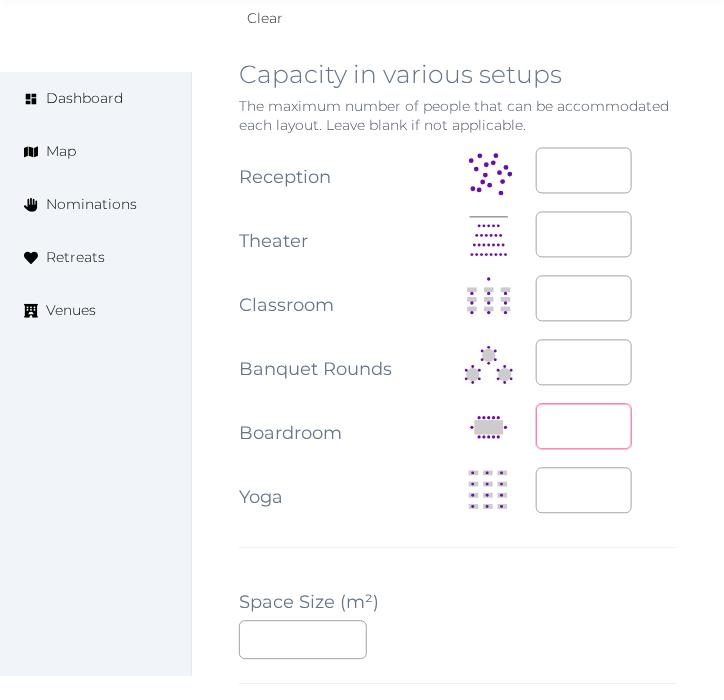 click at bounding box center (584, 427) 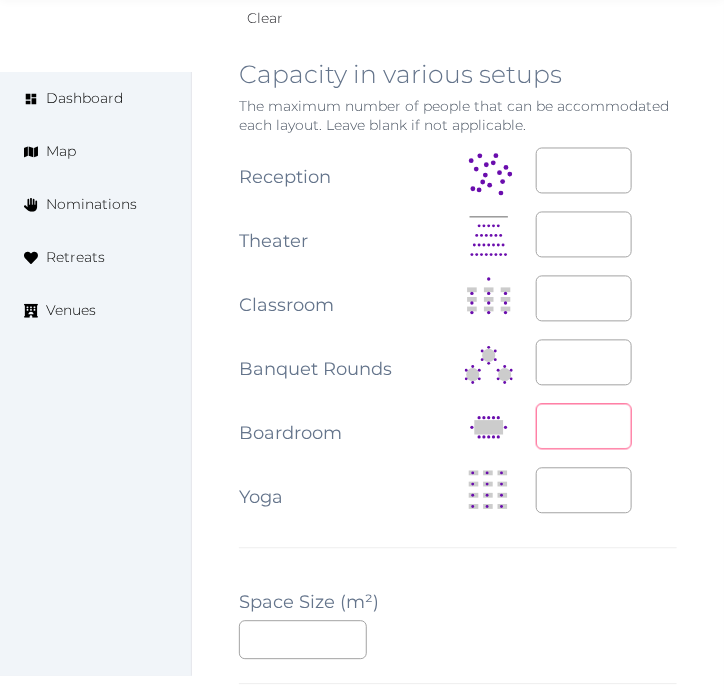 type on "**" 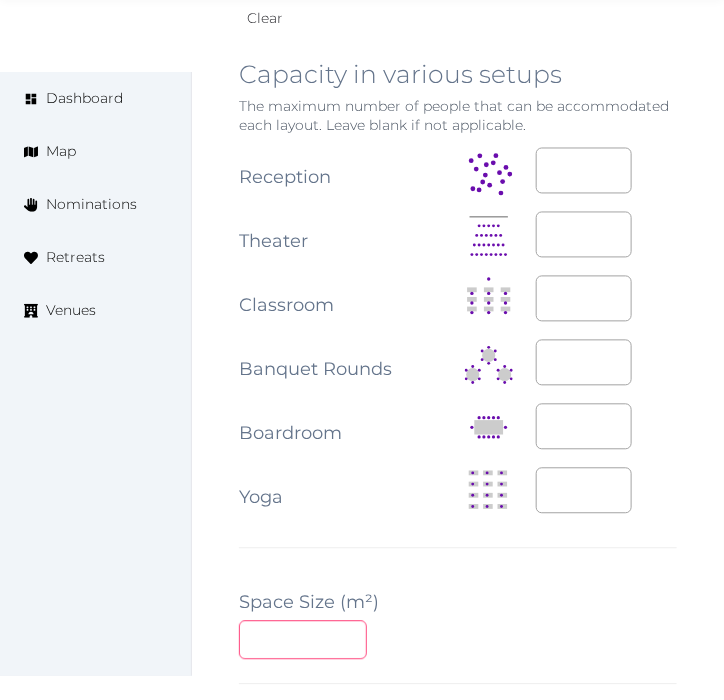 click at bounding box center [303, 640] 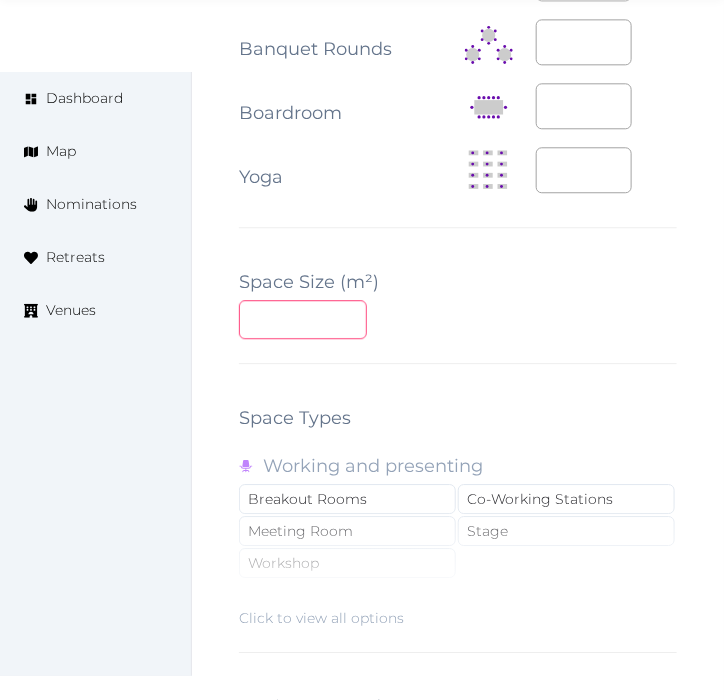 scroll, scrollTop: 2666, scrollLeft: 0, axis: vertical 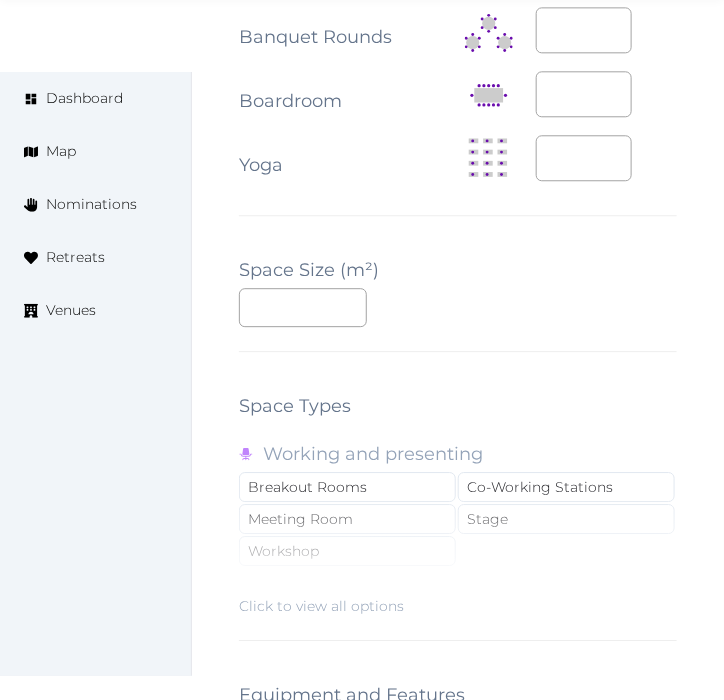 click on "Click to view all options" at bounding box center [458, 552] 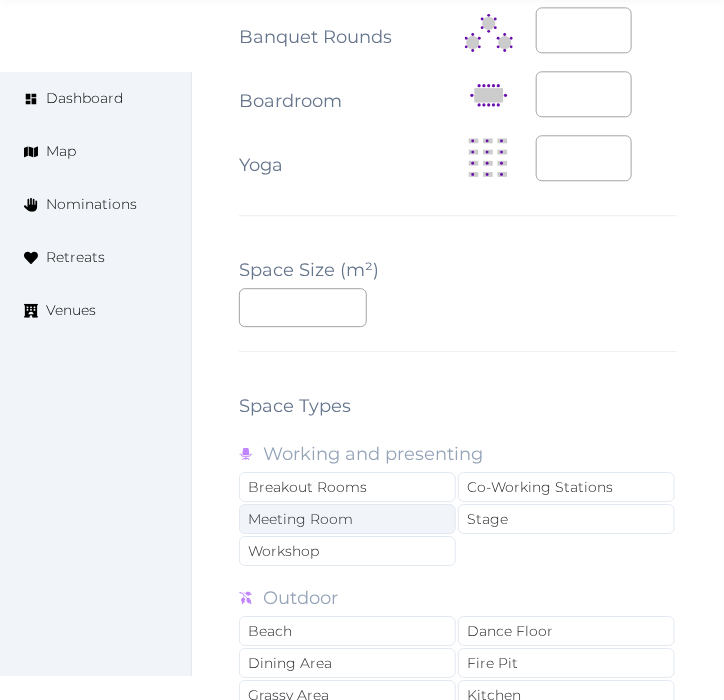 click on "Meeting Room" at bounding box center [347, 519] 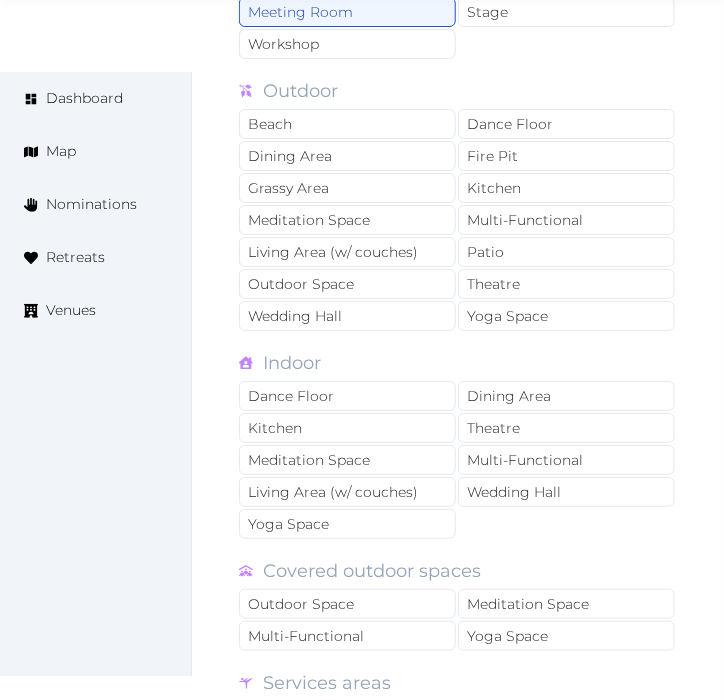 scroll, scrollTop: 3111, scrollLeft: 0, axis: vertical 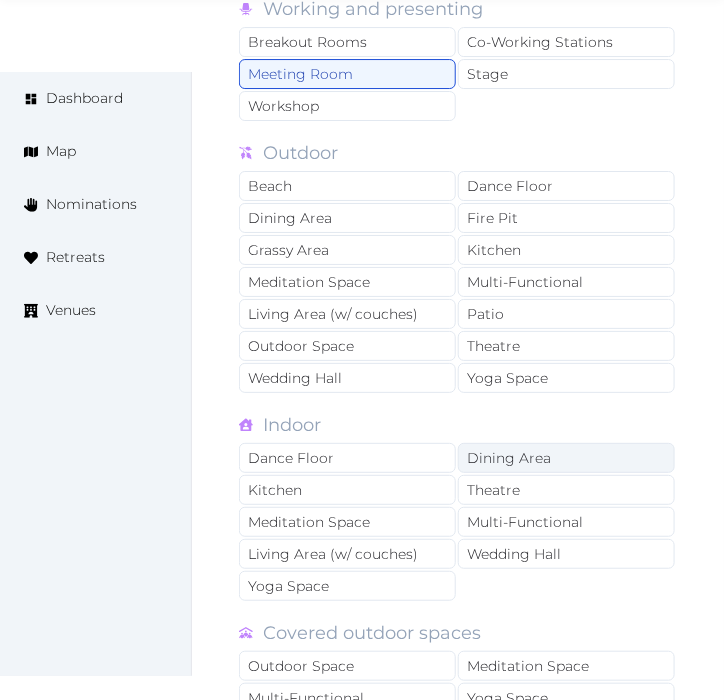 click on "Dining Area" at bounding box center [566, 458] 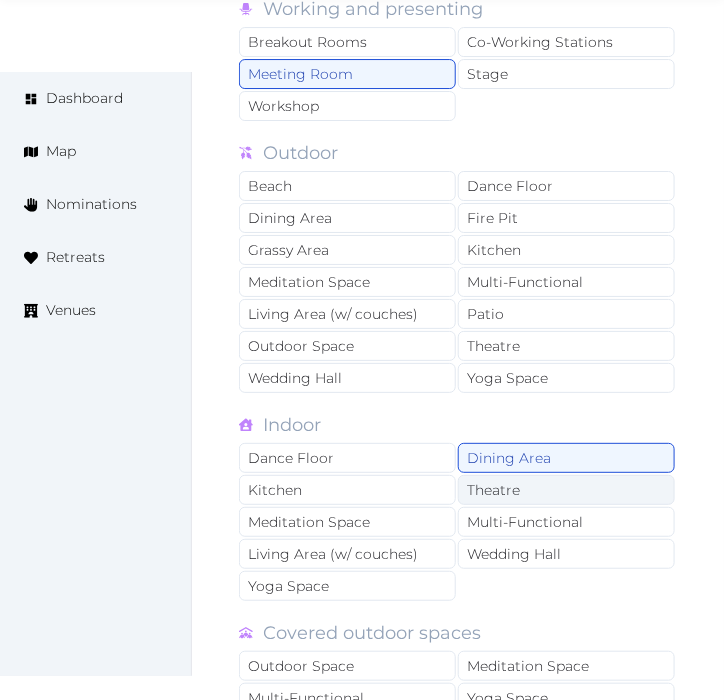 click on "Theatre" at bounding box center [566, 490] 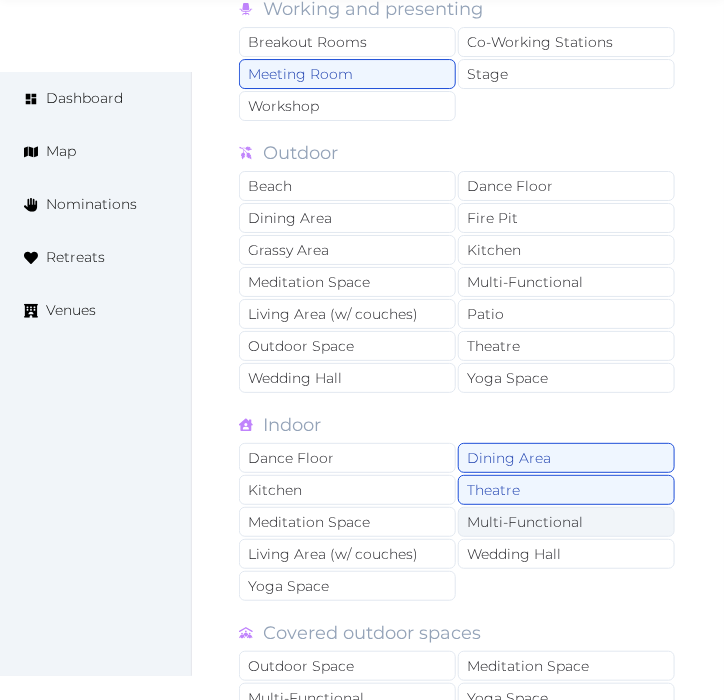click on "Multi-Functional" at bounding box center [566, 522] 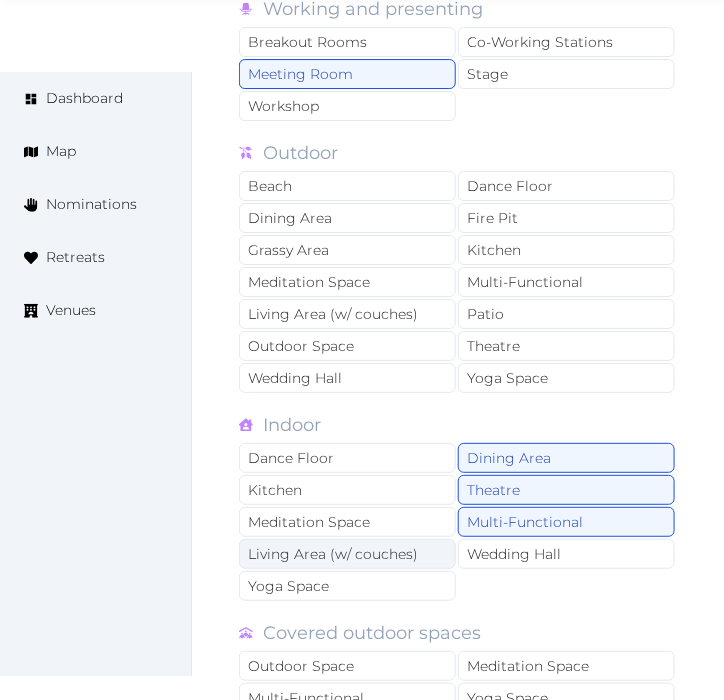 click on "Living Area (w/ couches)" at bounding box center [347, 554] 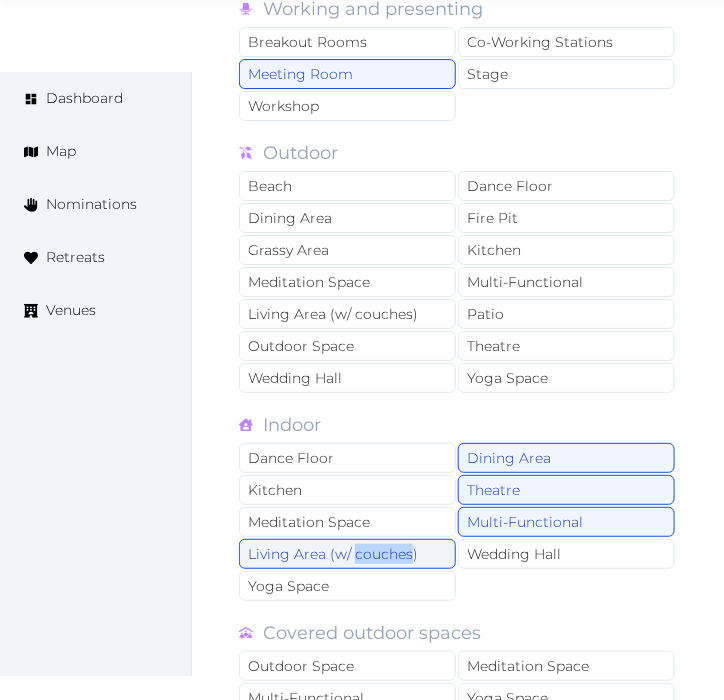 click on "Living Area (w/ couches)" at bounding box center [347, 554] 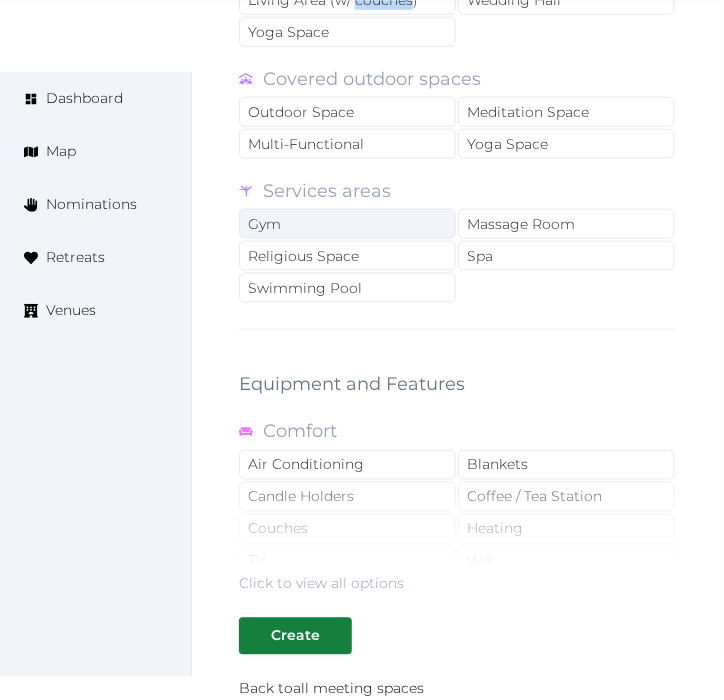 scroll, scrollTop: 3666, scrollLeft: 0, axis: vertical 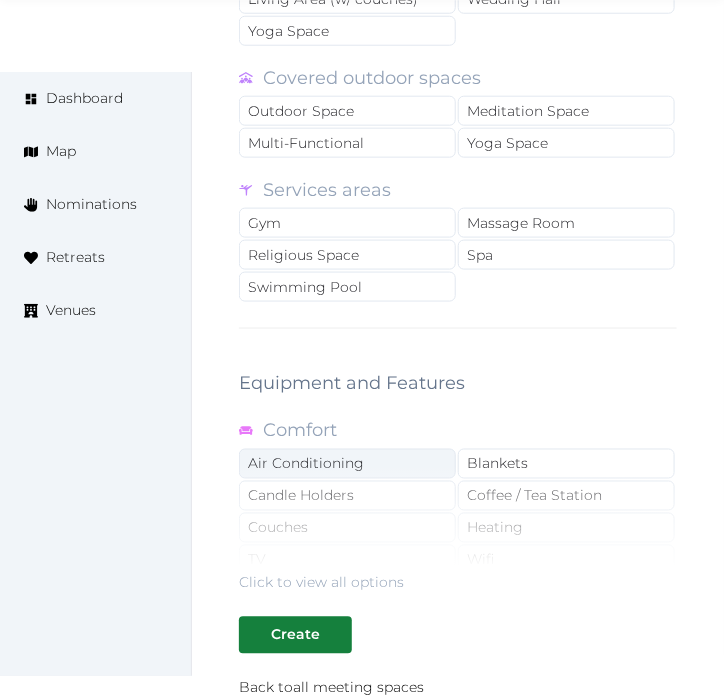 click on "Air Conditioning" at bounding box center [347, 464] 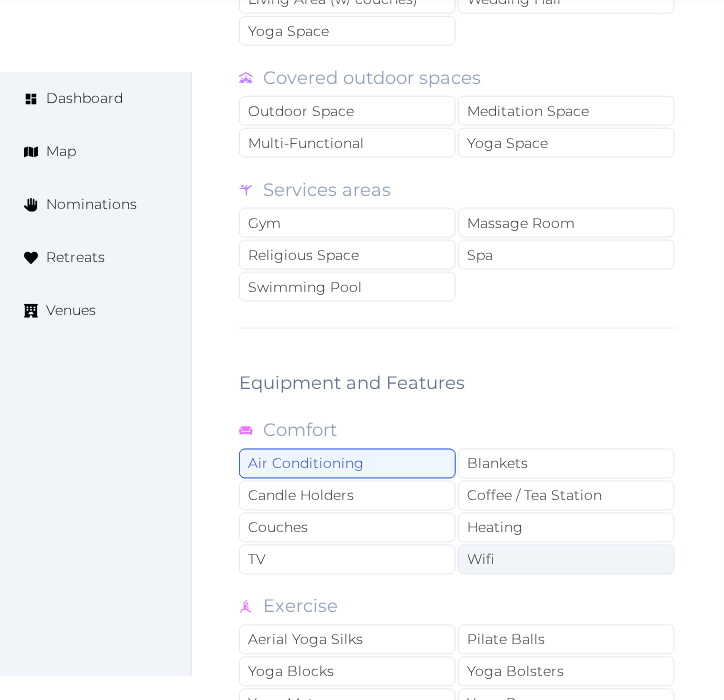 click on "Wifi" at bounding box center [566, 560] 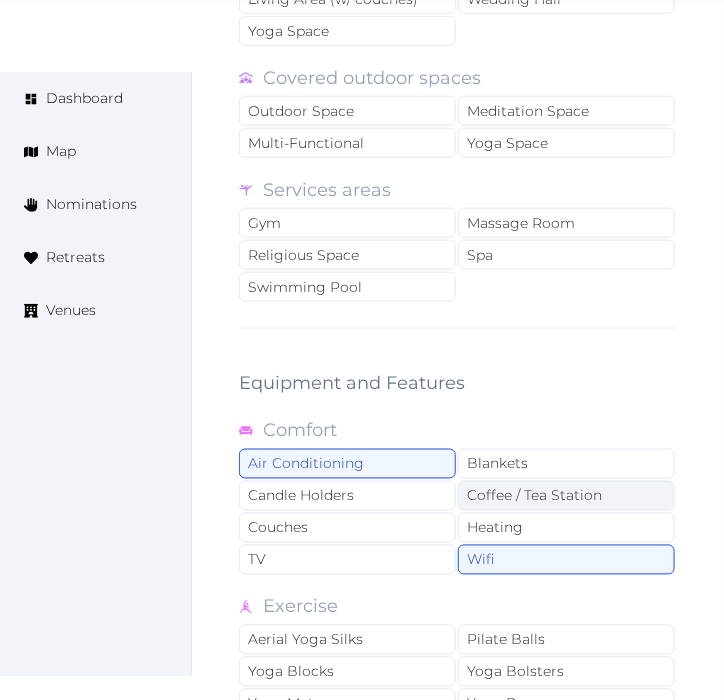 click on "Coffee / Tea Station" at bounding box center [566, 496] 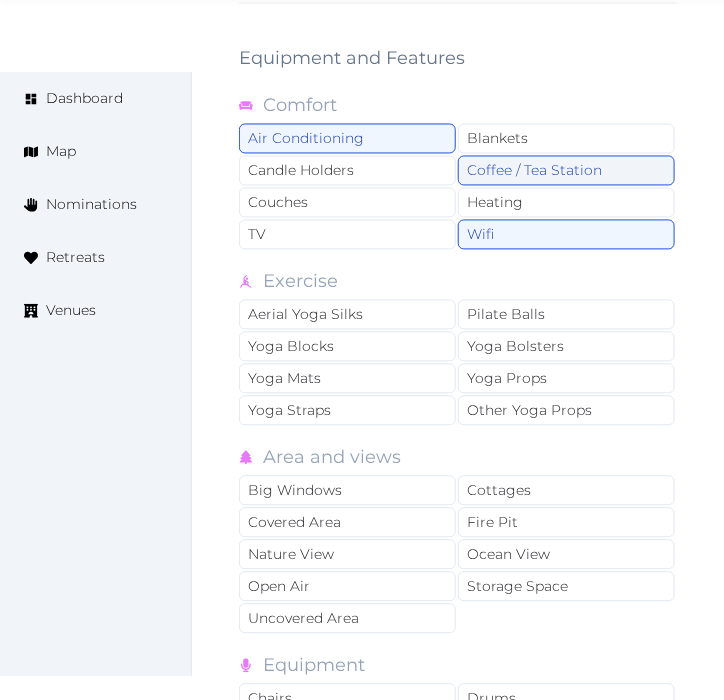 scroll, scrollTop: 4000, scrollLeft: 0, axis: vertical 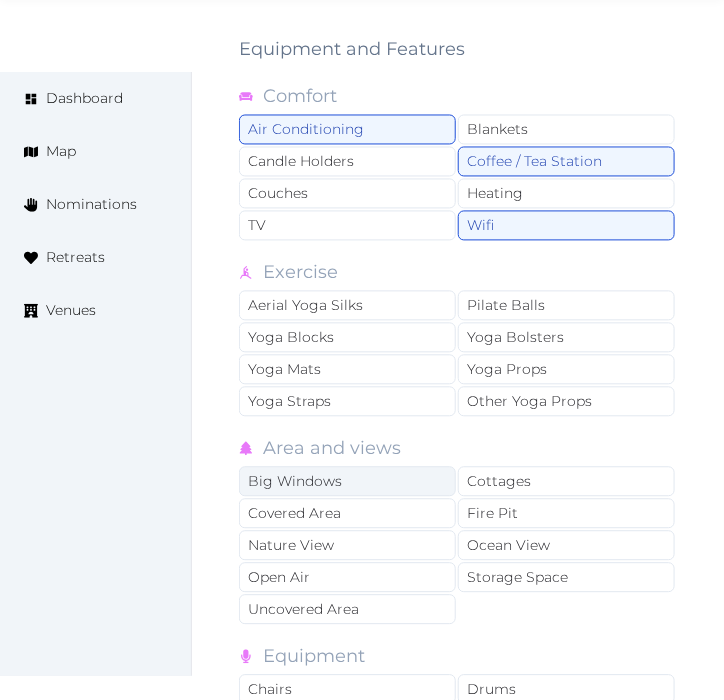 click on "Big Windows" at bounding box center [347, 482] 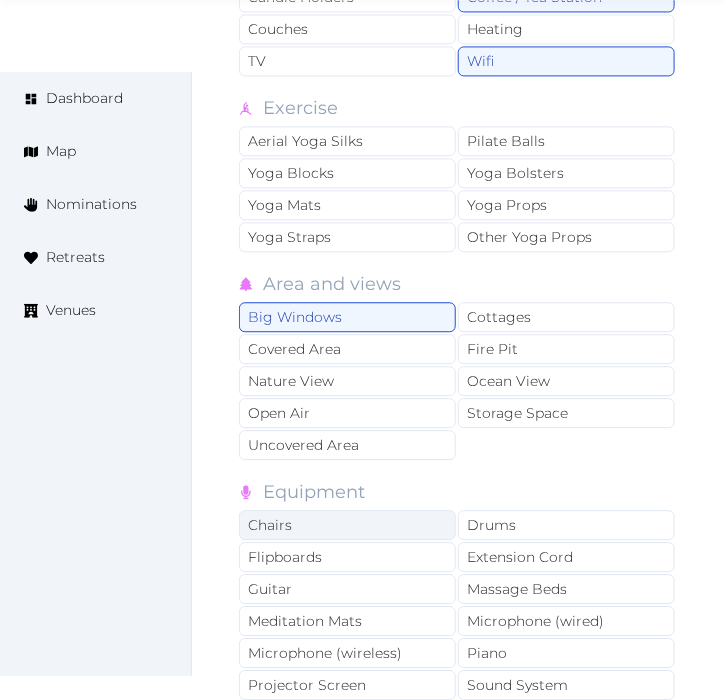 scroll, scrollTop: 4333, scrollLeft: 0, axis: vertical 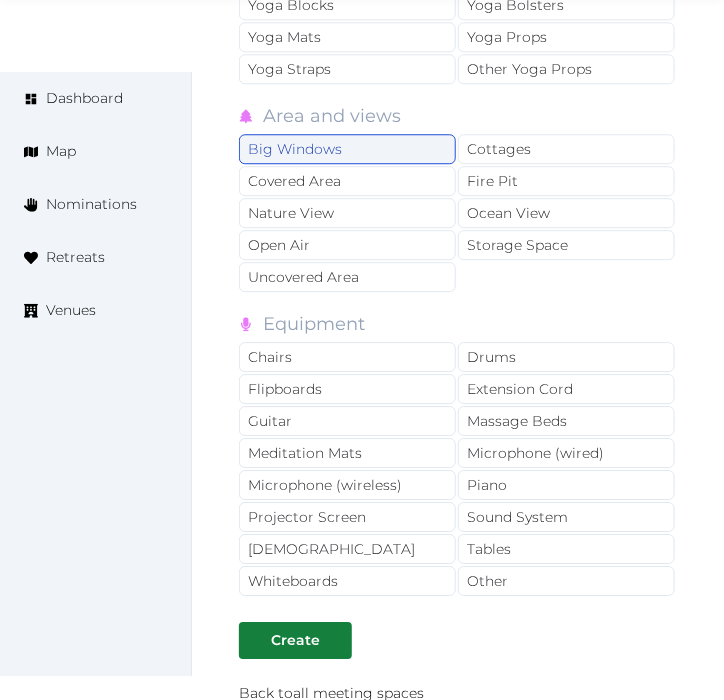 click on "Big Windows" at bounding box center [347, 149] 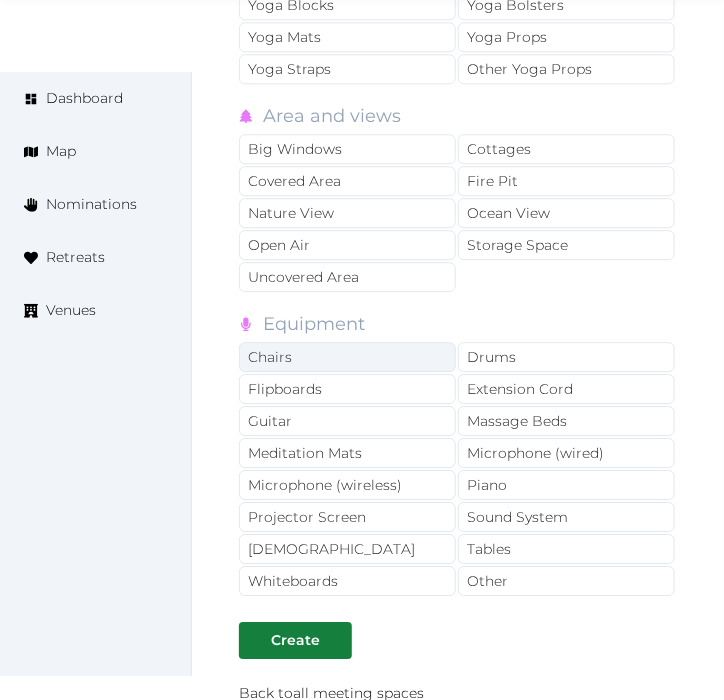 click on "Chairs" at bounding box center (347, 357) 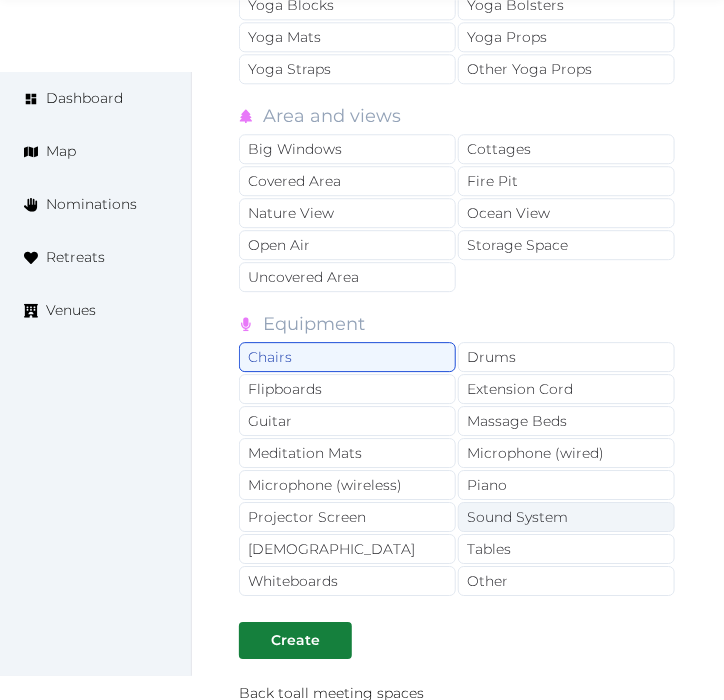 click on "Sound System" at bounding box center [566, 517] 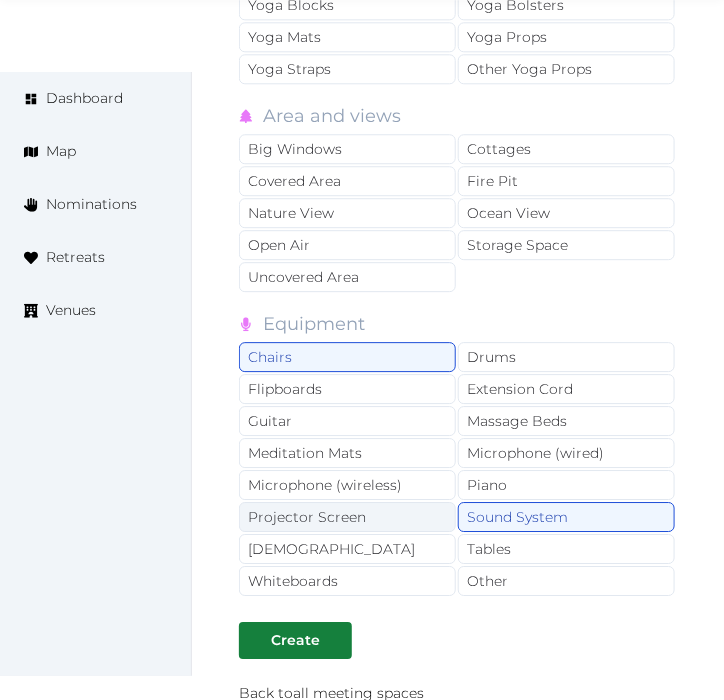 drag, startPoint x: 415, startPoint y: 530, endPoint x: 472, endPoint y: 558, distance: 63.505905 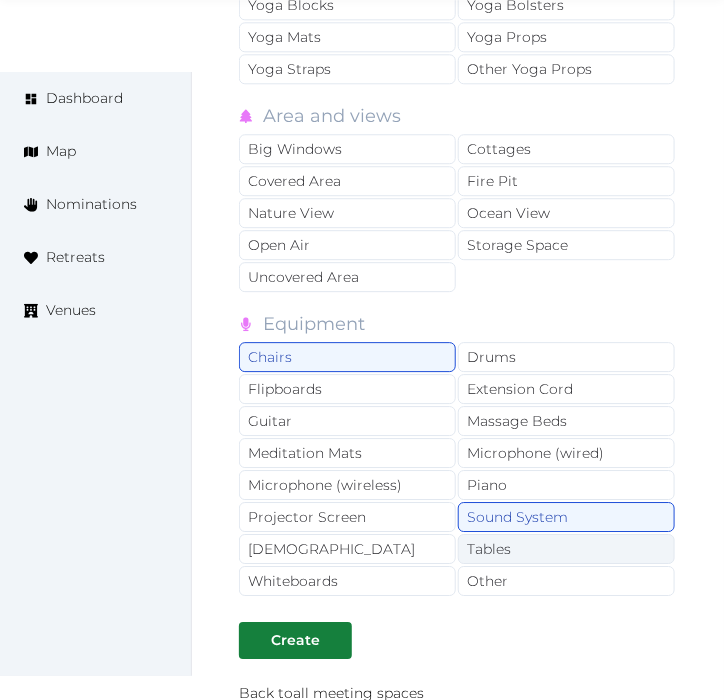 click on "Projector Screen" at bounding box center [347, 517] 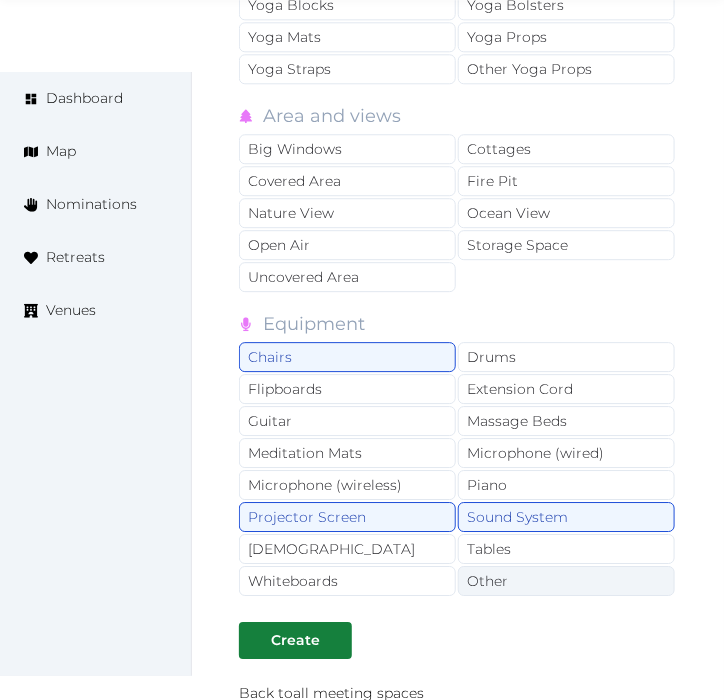 drag, startPoint x: 484, startPoint y: 564, endPoint x: 507, endPoint y: 575, distance: 25.495098 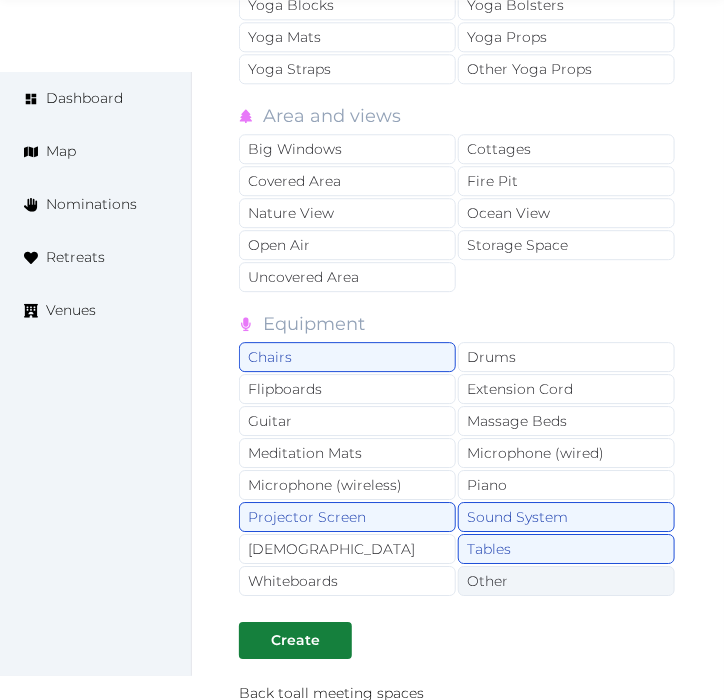 click on "Other" at bounding box center (566, 581) 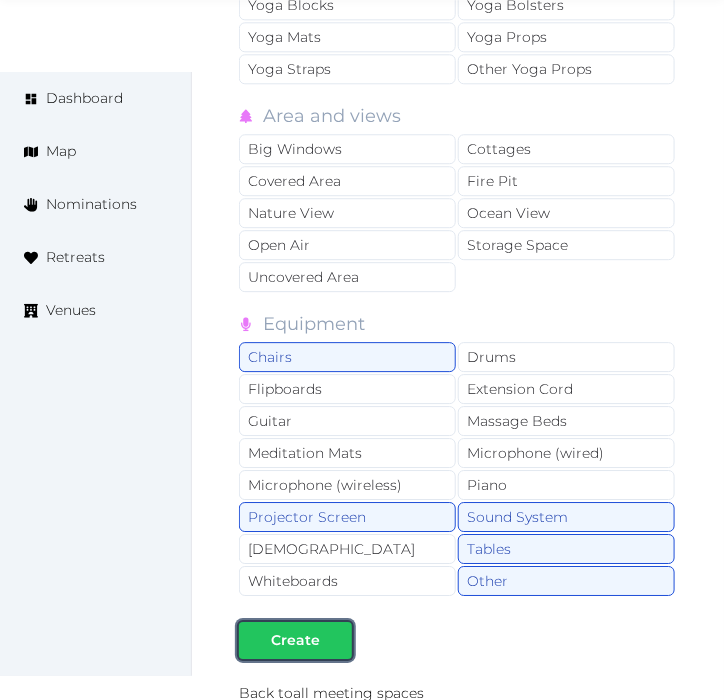 click at bounding box center [336, 640] 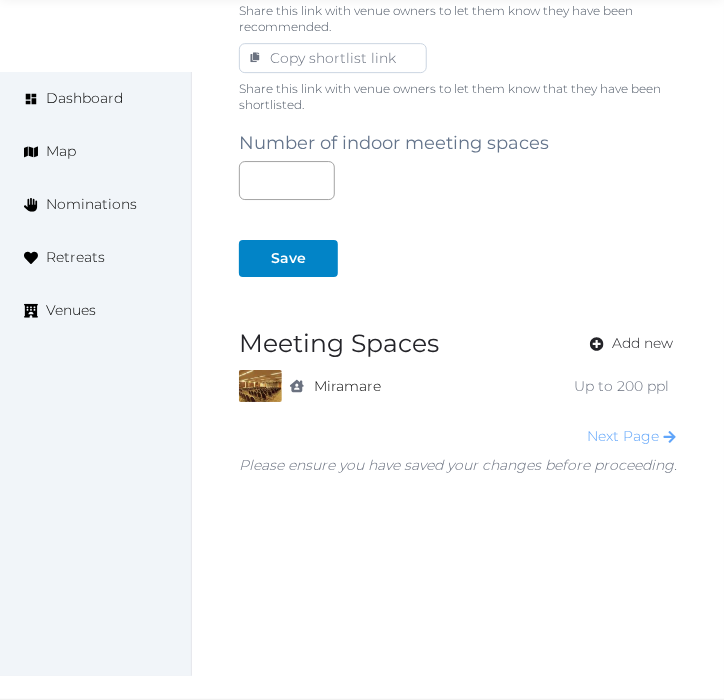 scroll, scrollTop: 1351, scrollLeft: 0, axis: vertical 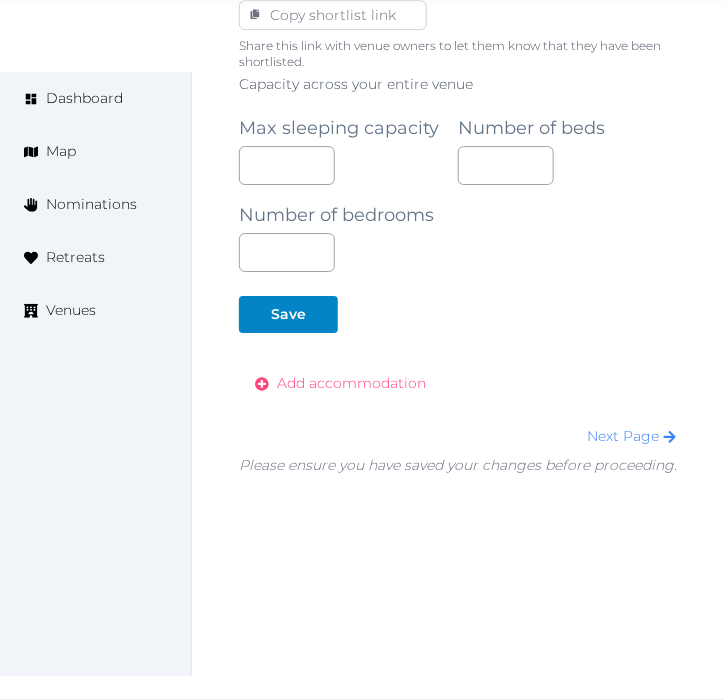 click on "Add accommodation" at bounding box center [351, 383] 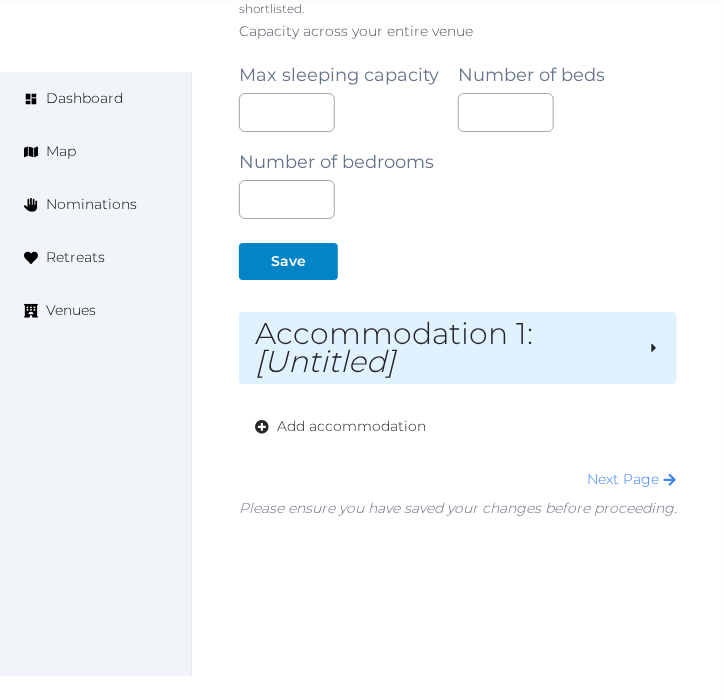 scroll, scrollTop: 1490, scrollLeft: 0, axis: vertical 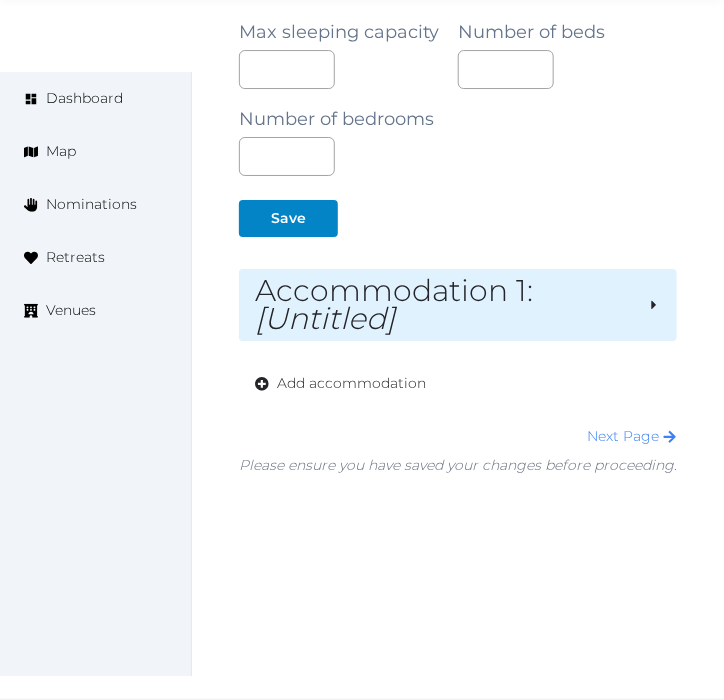 click on "Accommodation 1 :  [Untitled]" at bounding box center [443, 305] 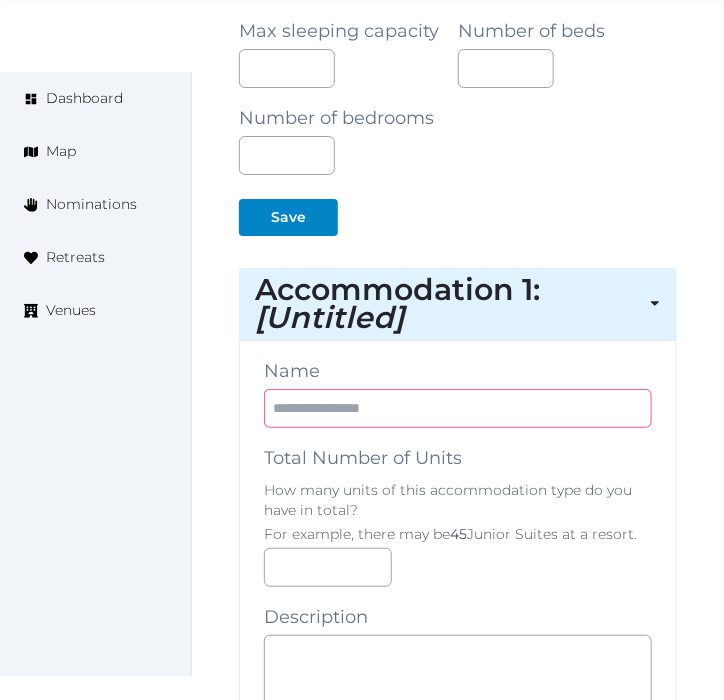 click at bounding box center (458, 408) 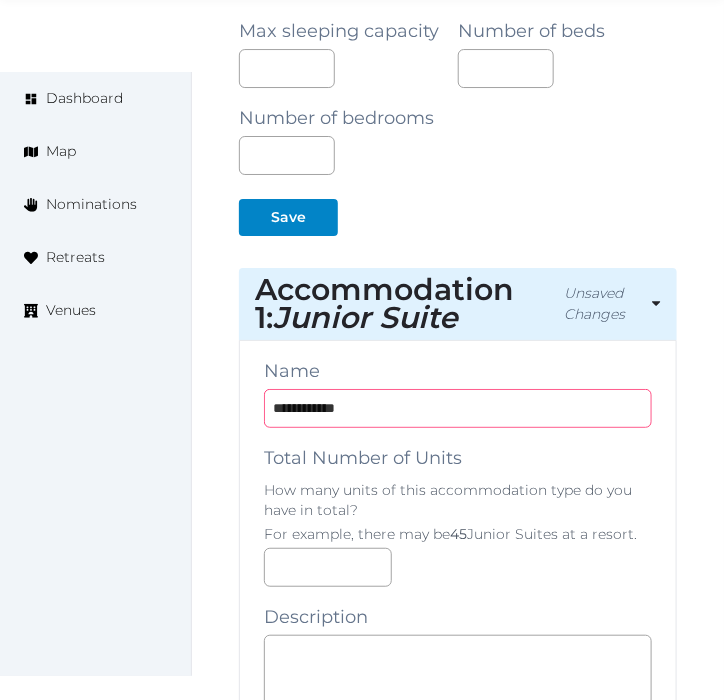 type on "**********" 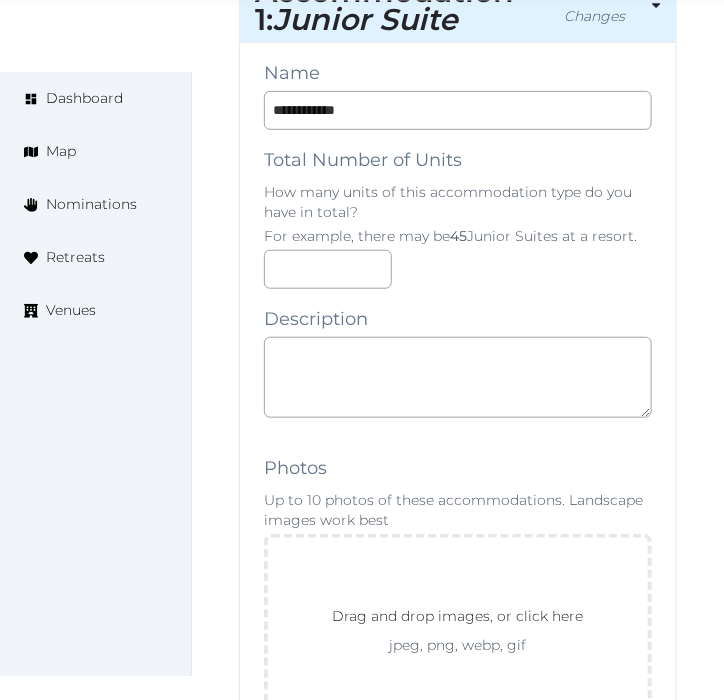 scroll, scrollTop: 1823, scrollLeft: 0, axis: vertical 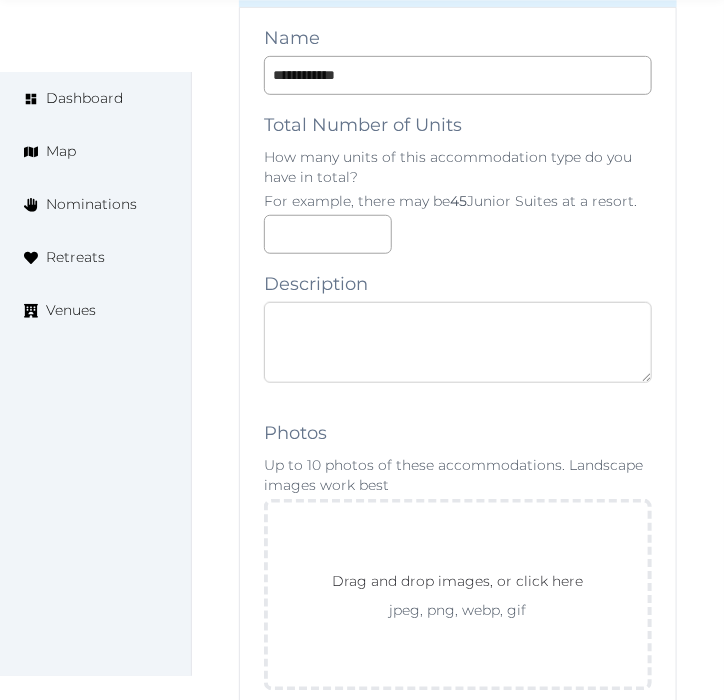 click at bounding box center [458, 342] 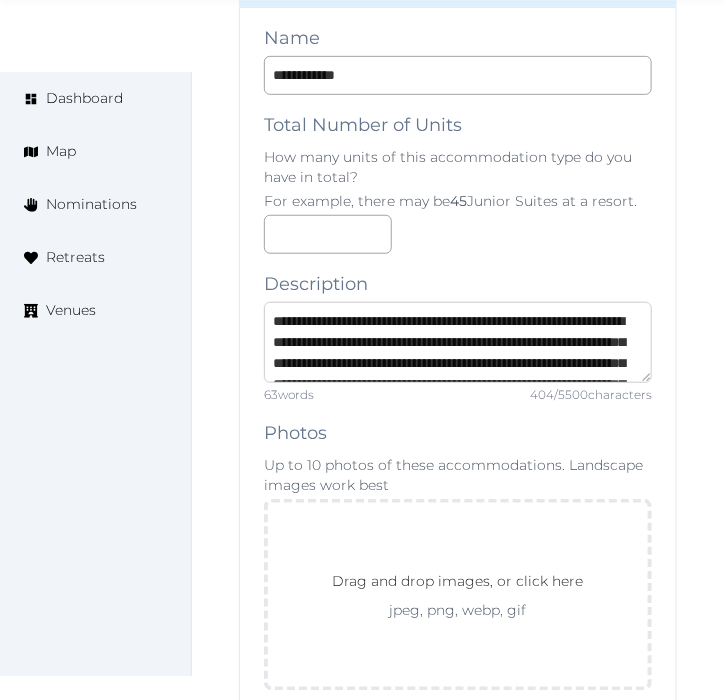 scroll, scrollTop: 114, scrollLeft: 0, axis: vertical 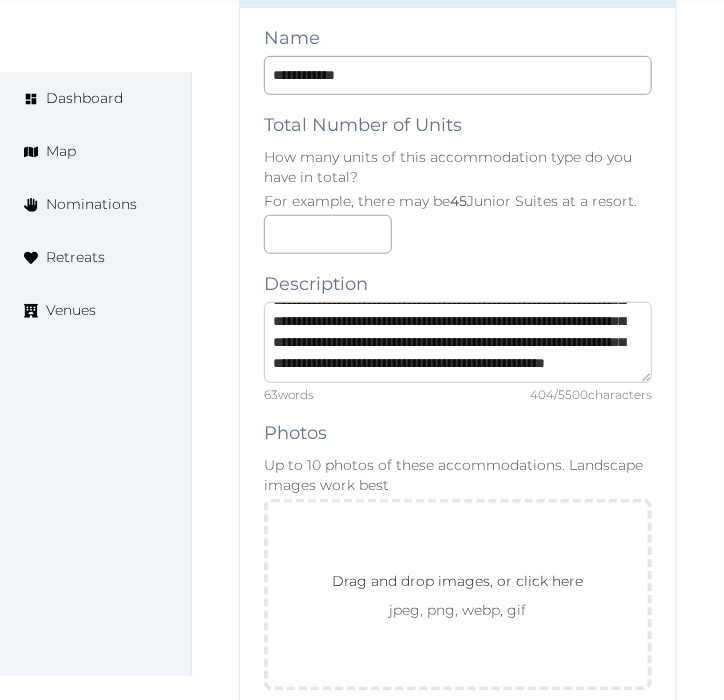 type on "**********" 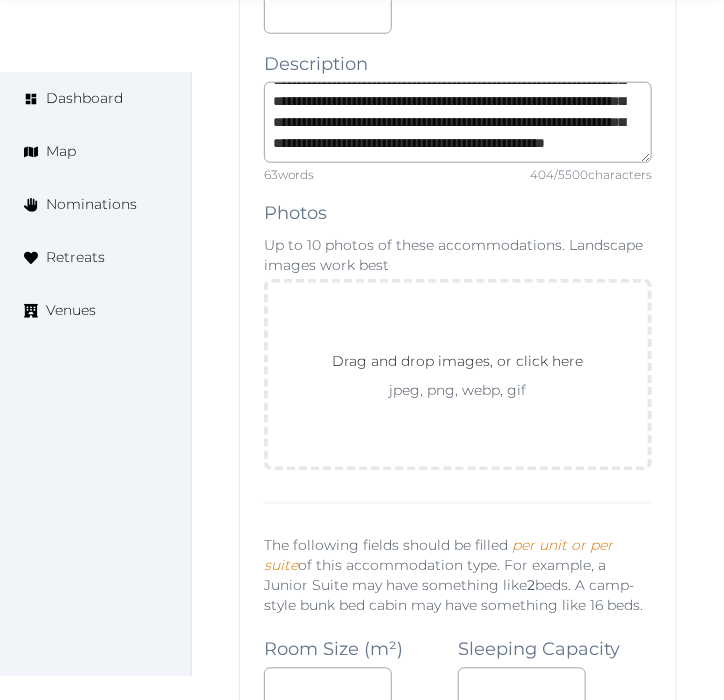 scroll, scrollTop: 2045, scrollLeft: 0, axis: vertical 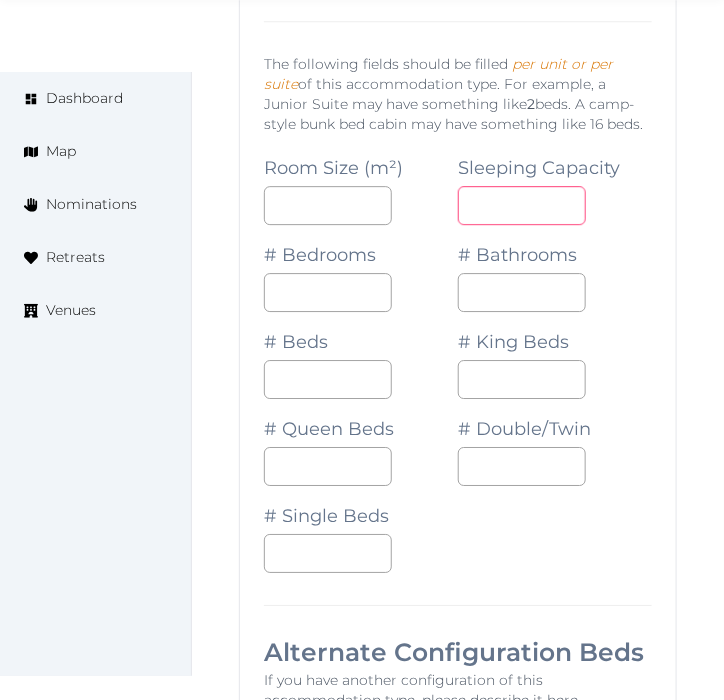 click at bounding box center (522, 205) 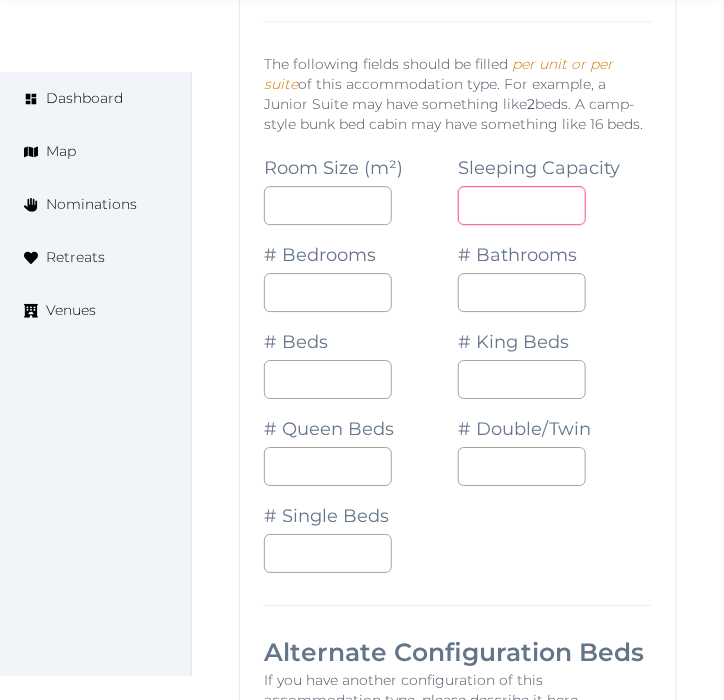 type on "*" 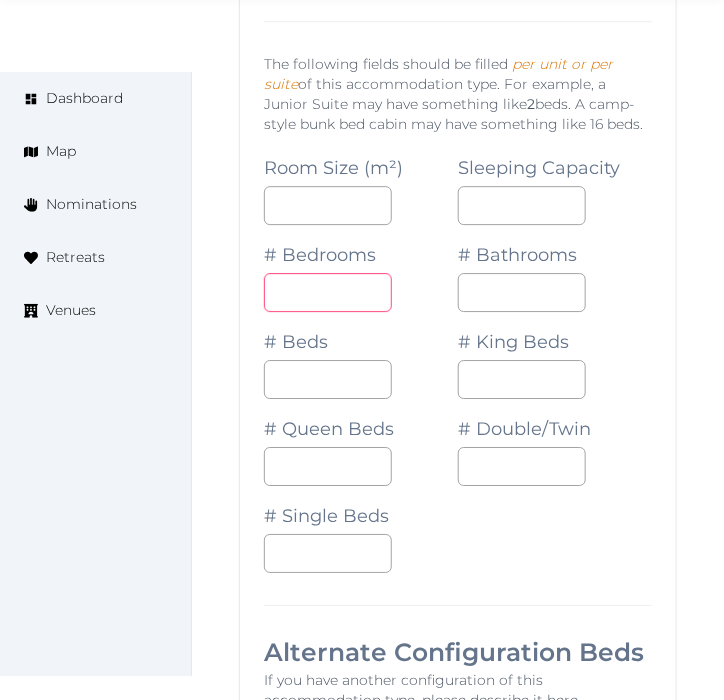 click on "*" at bounding box center [328, 292] 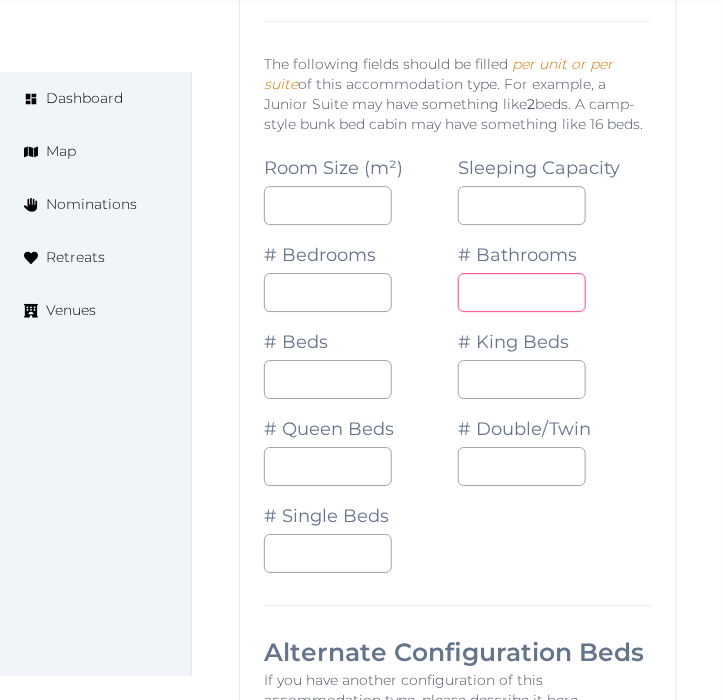 click on "*" at bounding box center [522, 292] 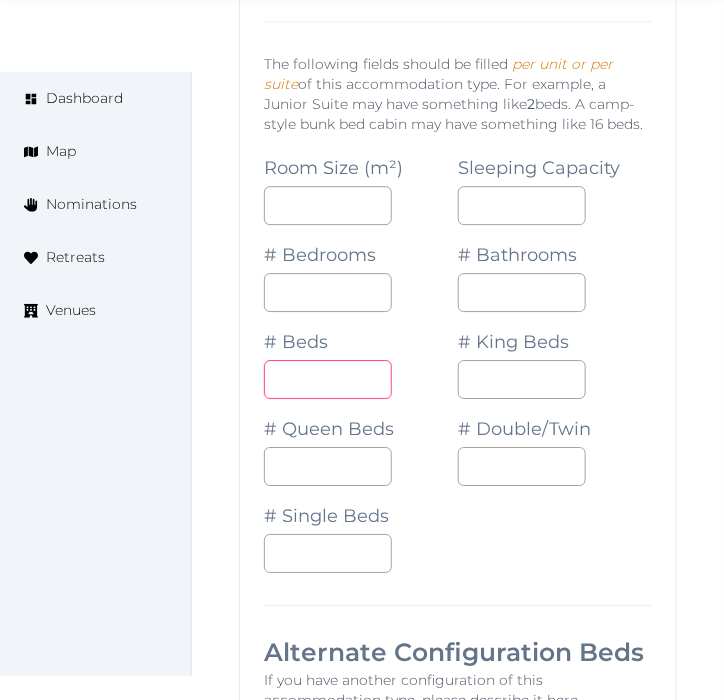 click at bounding box center (328, 379) 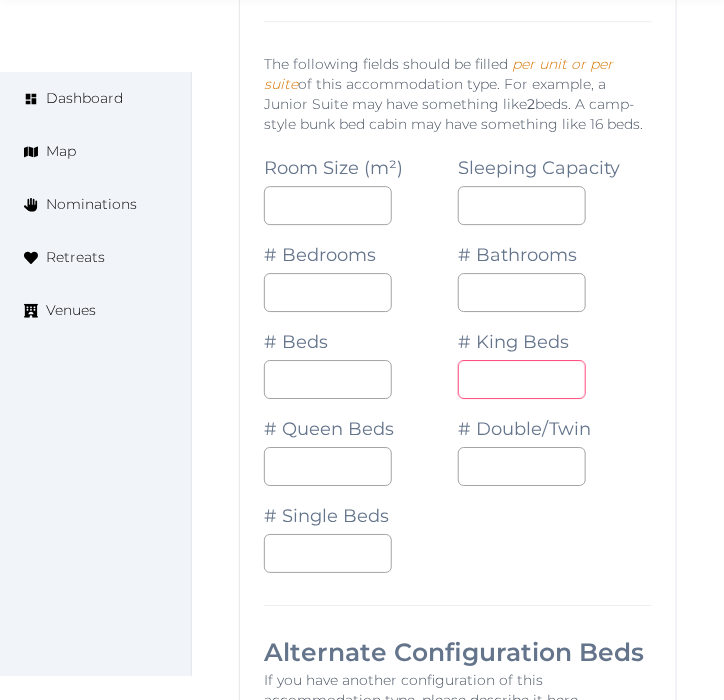 click on "*" at bounding box center (522, 379) 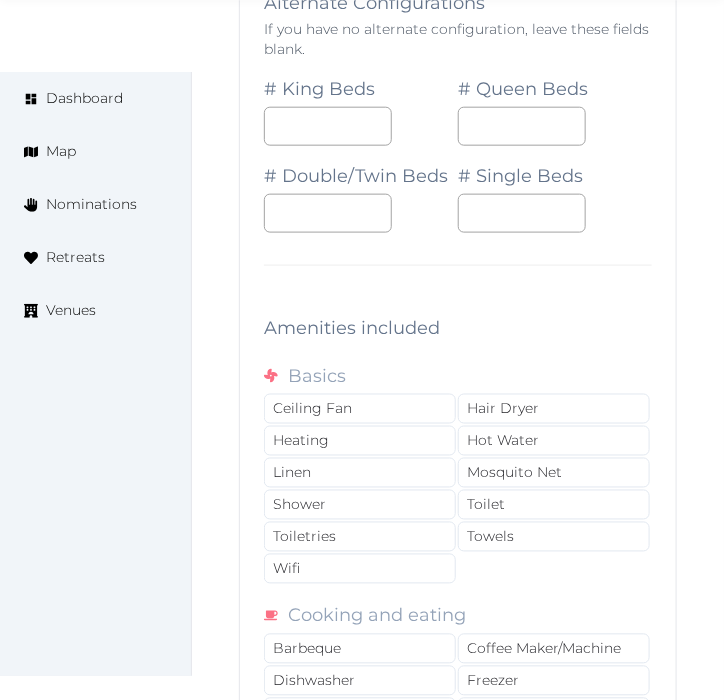 scroll, scrollTop: 3712, scrollLeft: 0, axis: vertical 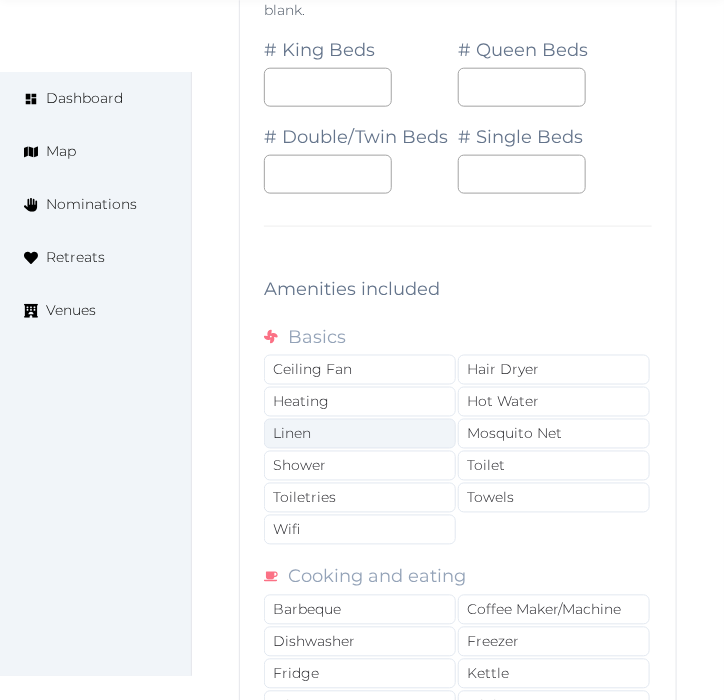 type on "*" 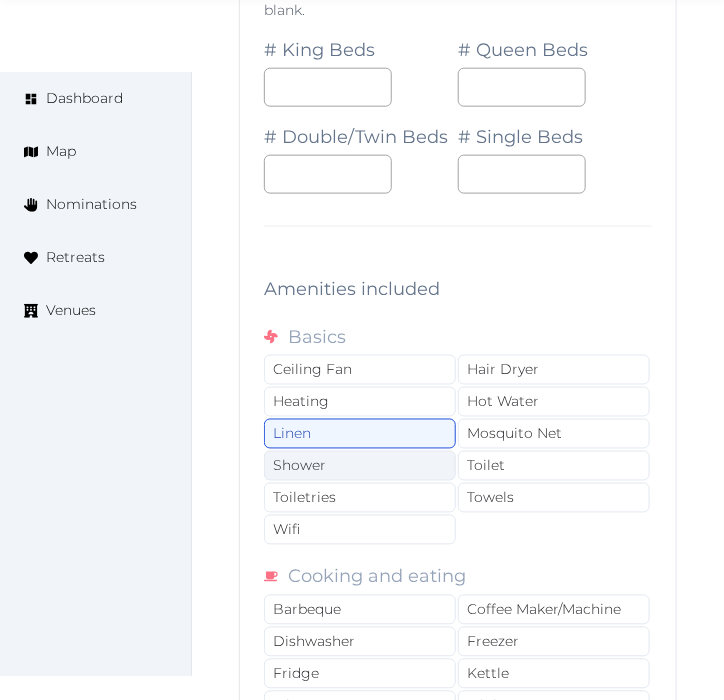 click on "Shower" at bounding box center [360, 466] 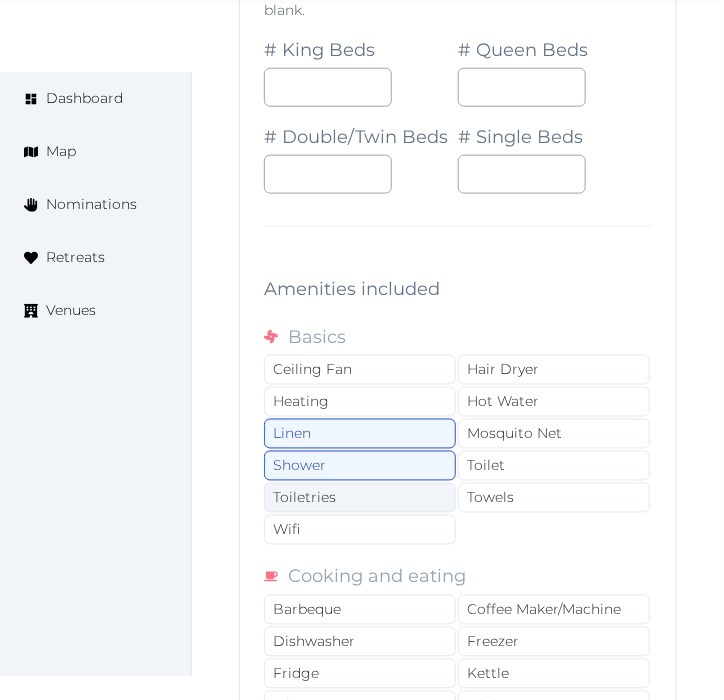 click on "Toiletries" at bounding box center [360, 498] 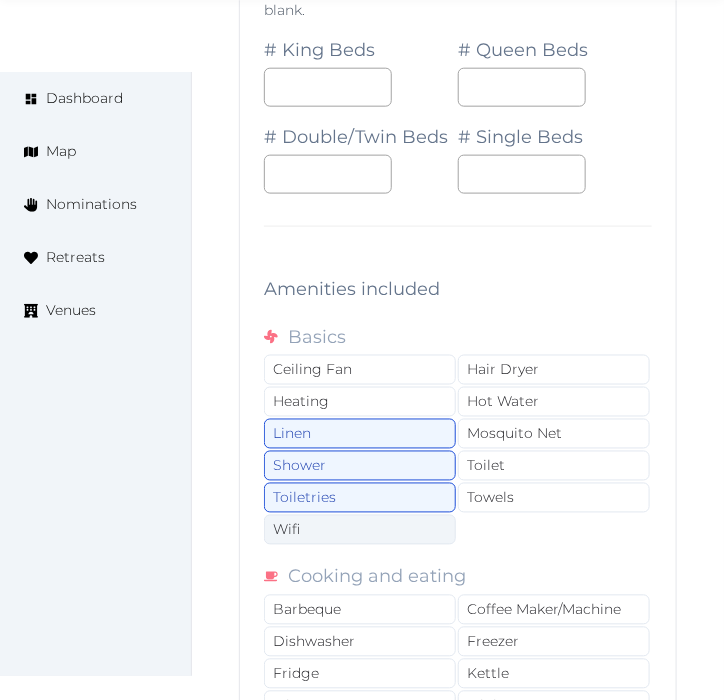 click on "Wifi" at bounding box center [360, 530] 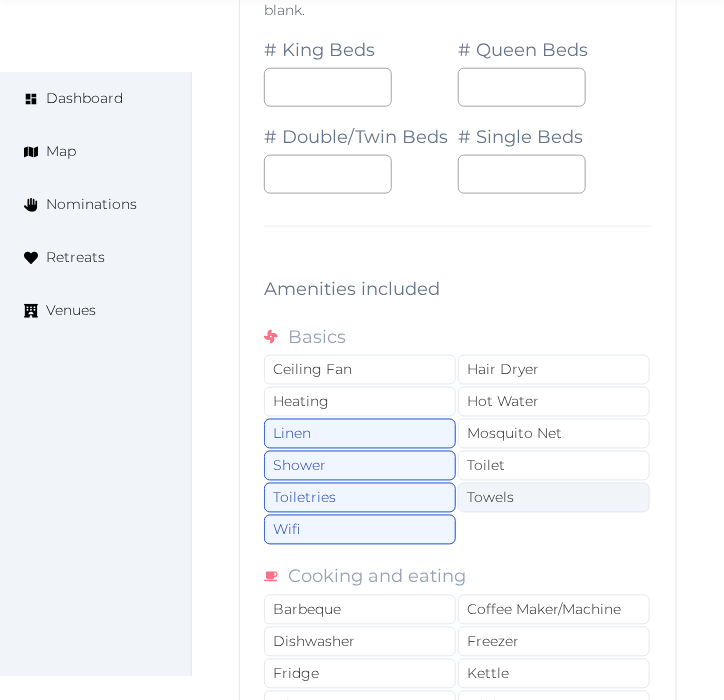 click on "Towels" at bounding box center [554, 498] 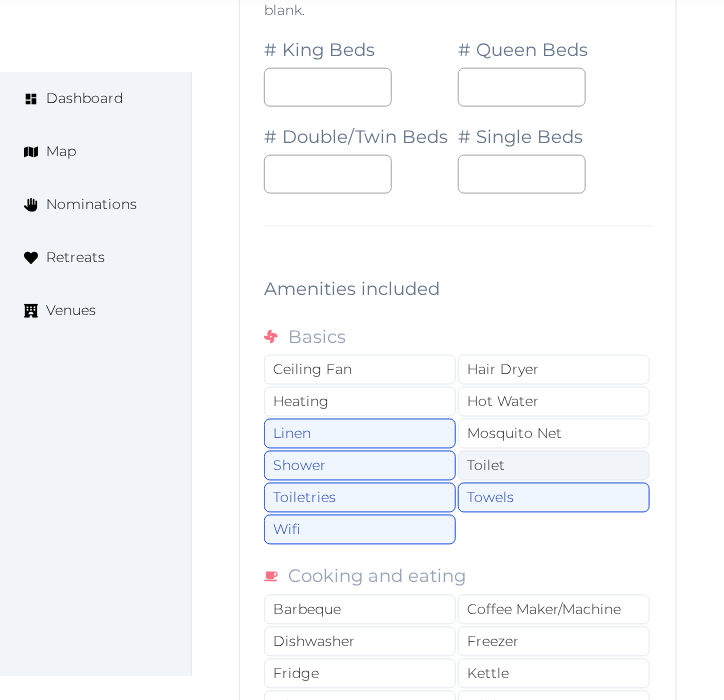 click on "Toilet" at bounding box center [554, 466] 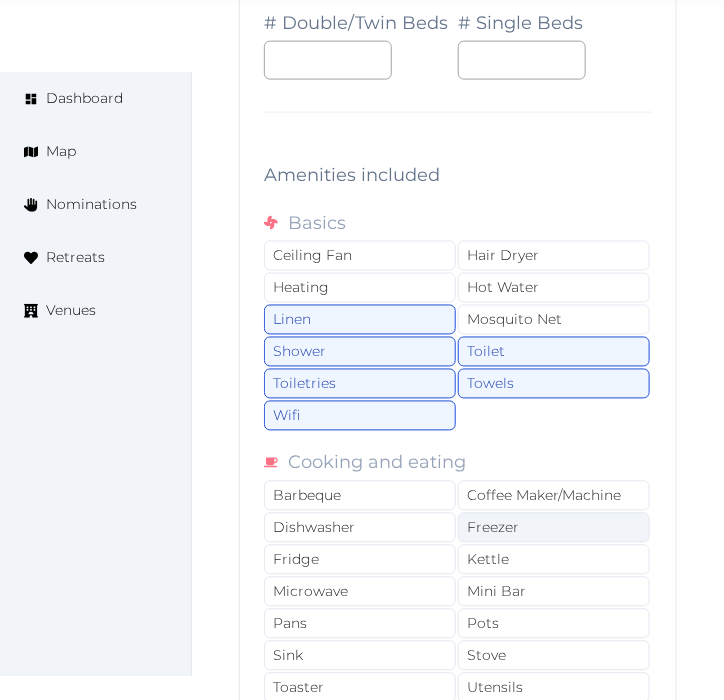 scroll, scrollTop: 3934, scrollLeft: 0, axis: vertical 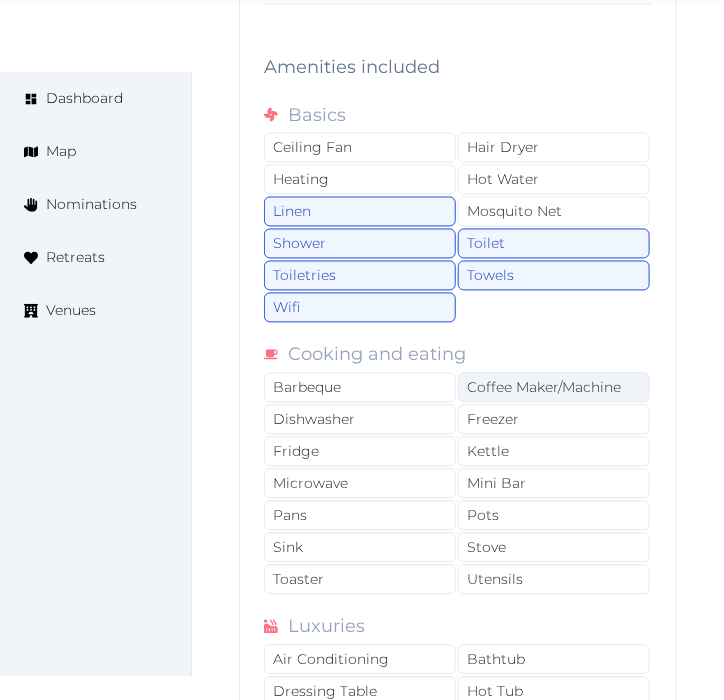 click on "Coffee Maker/Machine" at bounding box center (554, 388) 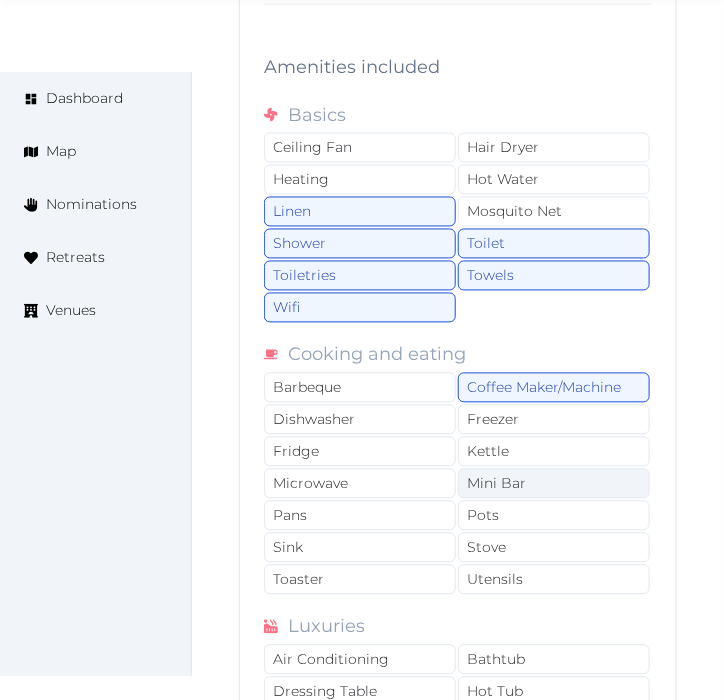 click on "Mini Bar" at bounding box center [554, 484] 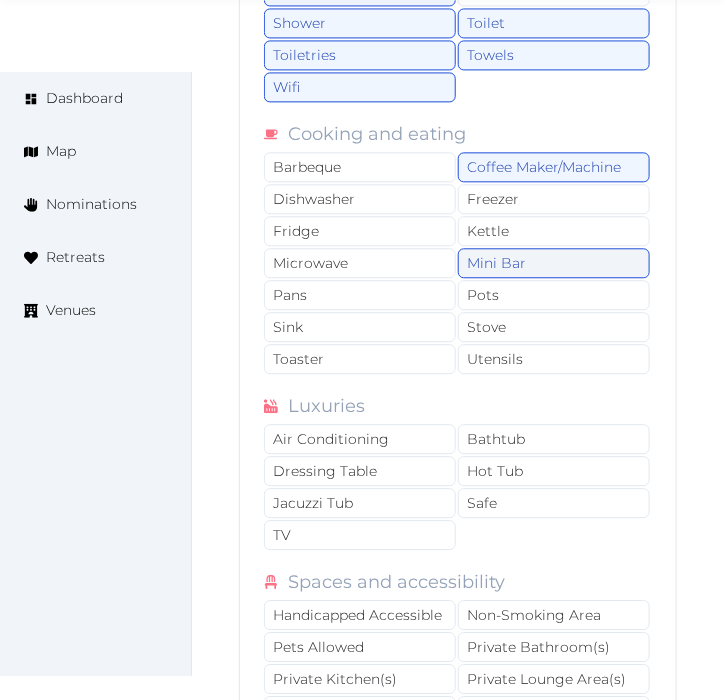 scroll, scrollTop: 4156, scrollLeft: 0, axis: vertical 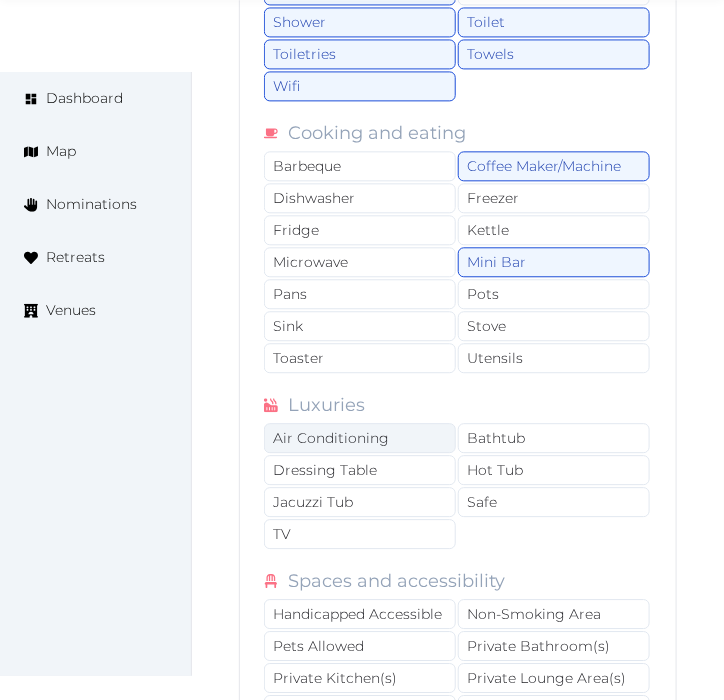 click on "Air Conditioning" at bounding box center (360, 438) 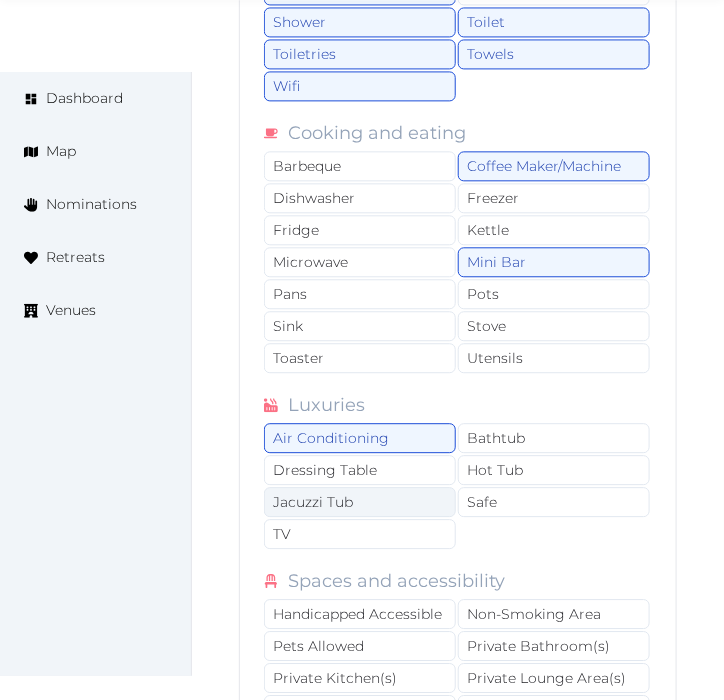 drag, startPoint x: 325, startPoint y: 528, endPoint x: 357, endPoint y: 520, distance: 32.984844 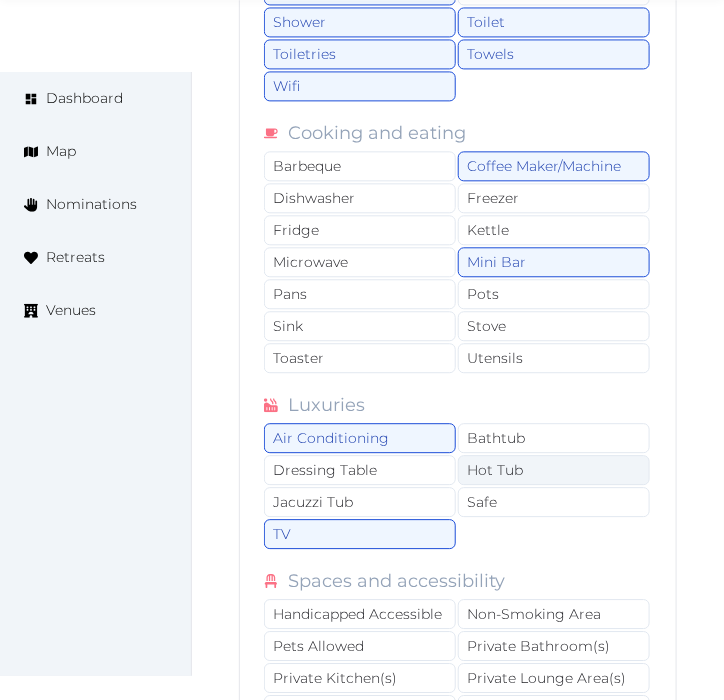 drag, startPoint x: 473, startPoint y: 505, endPoint x: 564, endPoint y: 492, distance: 91.92388 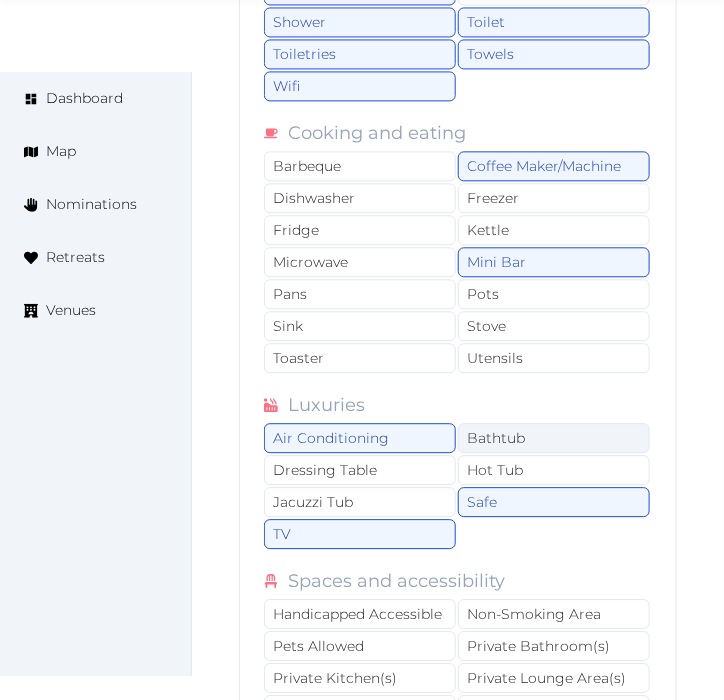 click on "Bathtub" at bounding box center [554, 438] 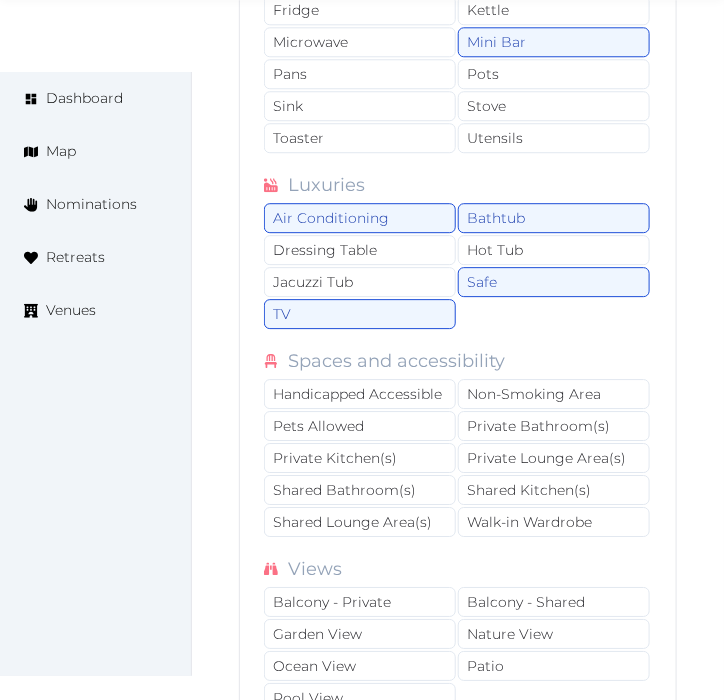 scroll, scrollTop: 4378, scrollLeft: 0, axis: vertical 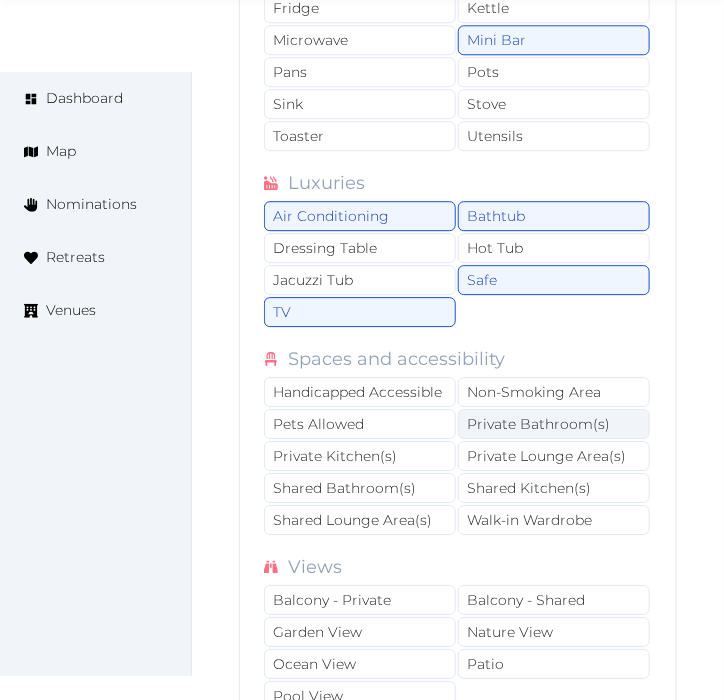 click on "Private Bathroom(s)" at bounding box center [554, 424] 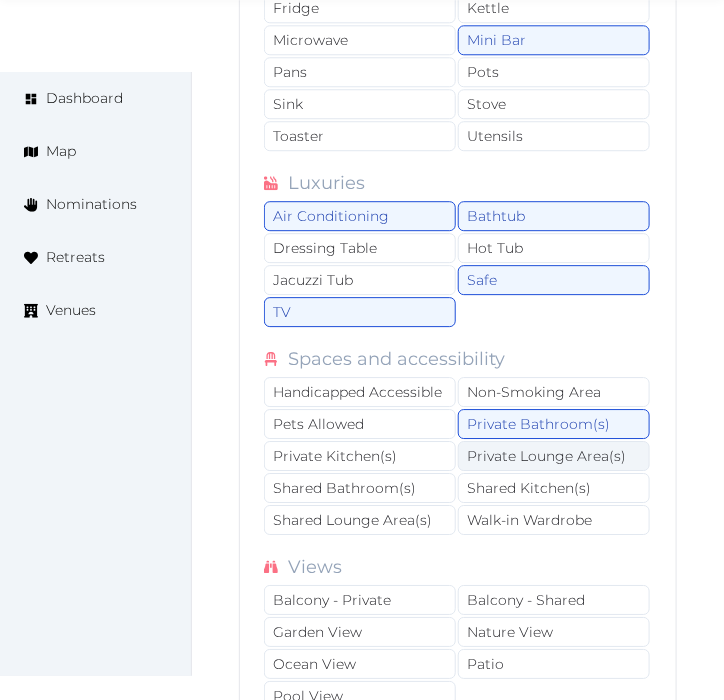 click on "Private Lounge Area(s)" at bounding box center (554, 456) 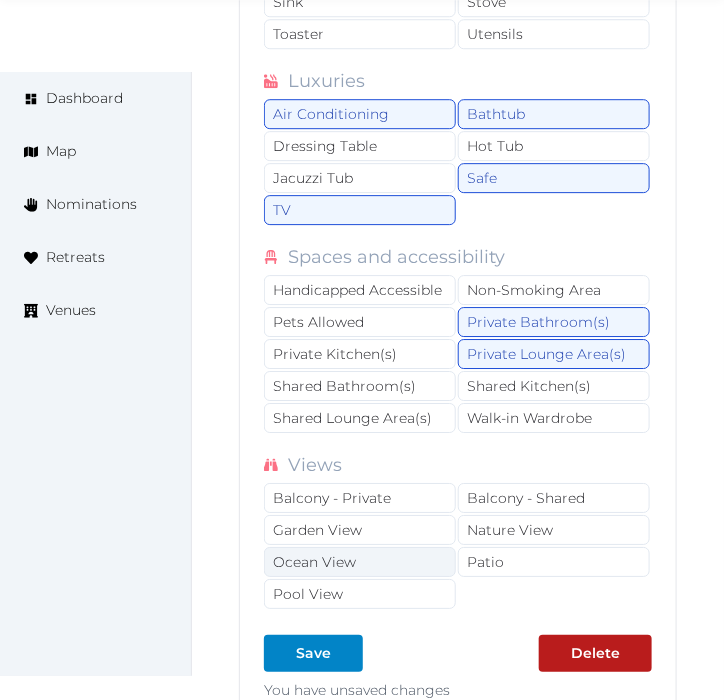 scroll, scrollTop: 4601, scrollLeft: 0, axis: vertical 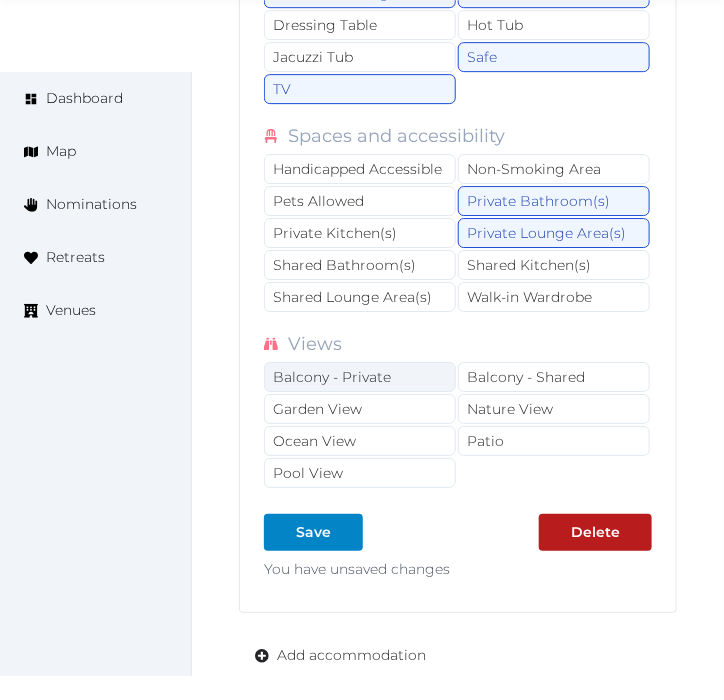 click on "Balcony - Private" at bounding box center (360, 377) 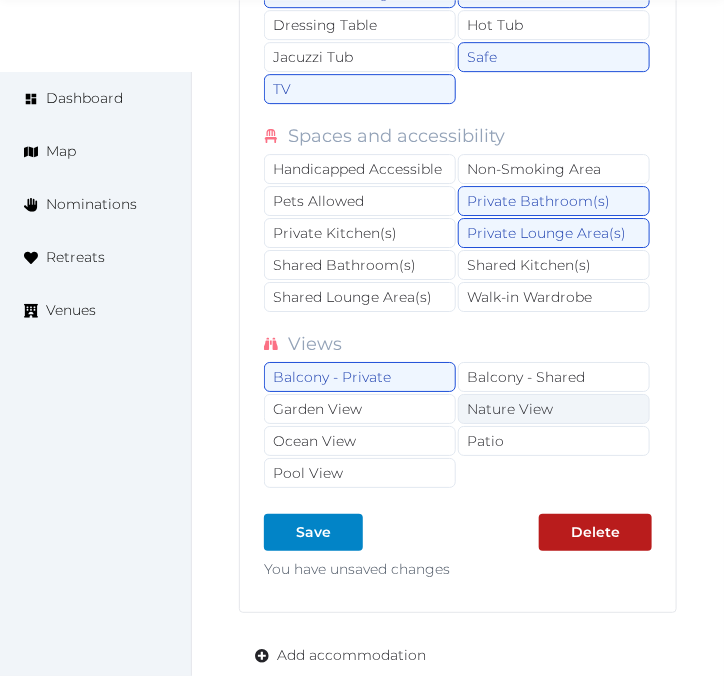 click on "Nature View" at bounding box center (554, 409) 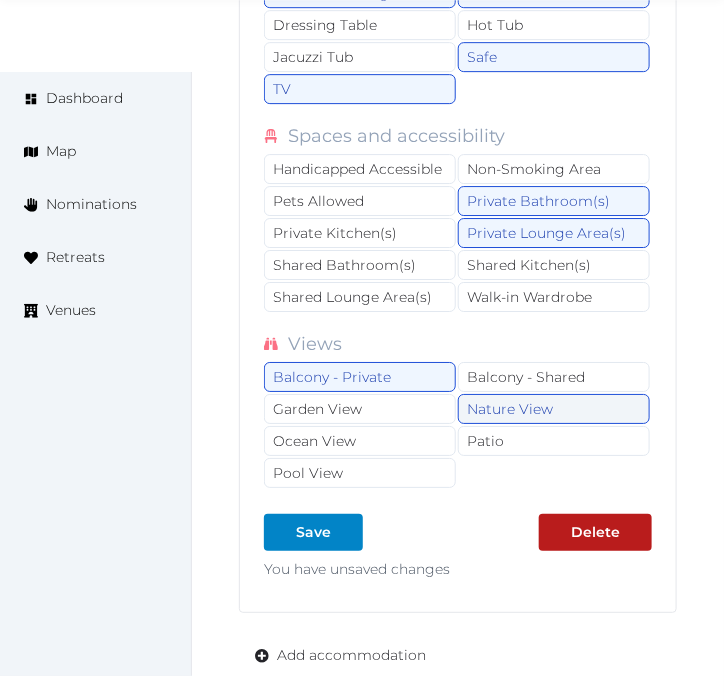 click on "Nature View" at bounding box center [554, 409] 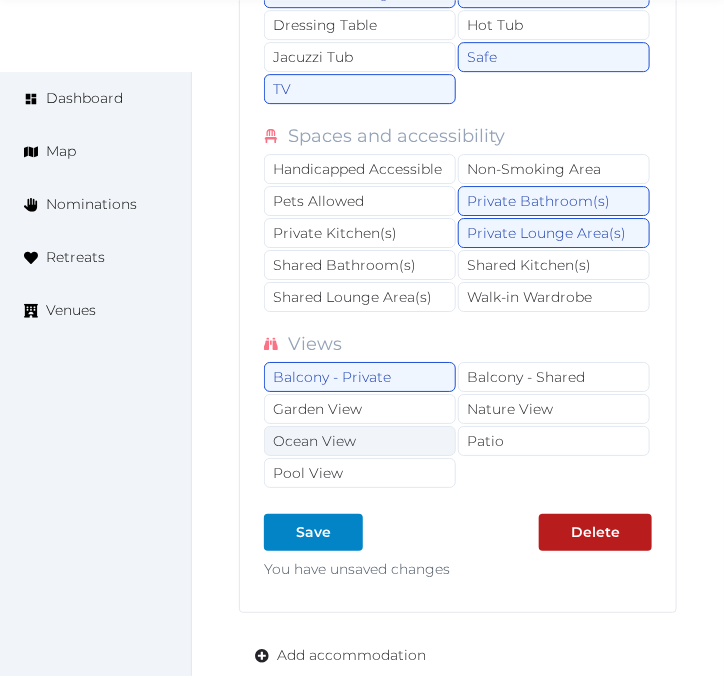click on "Ocean View" at bounding box center [360, 441] 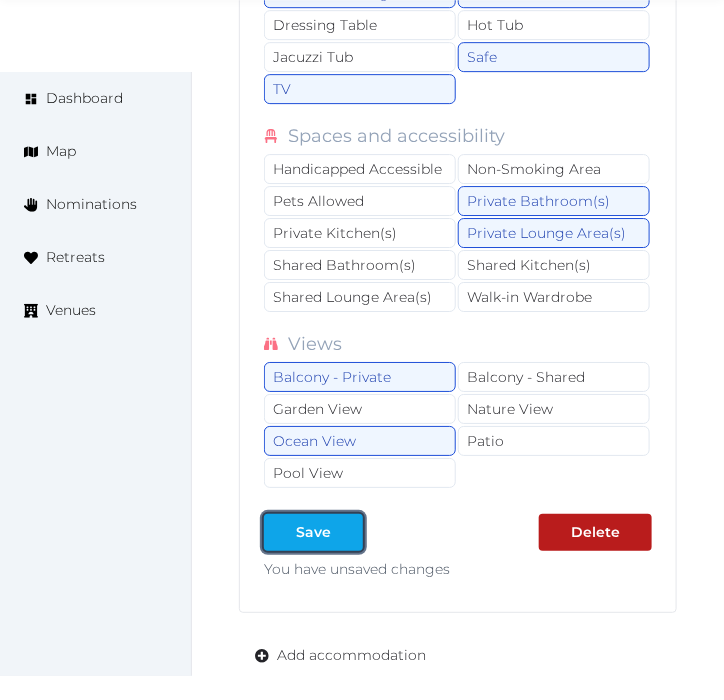 click on "Save" at bounding box center (313, 532) 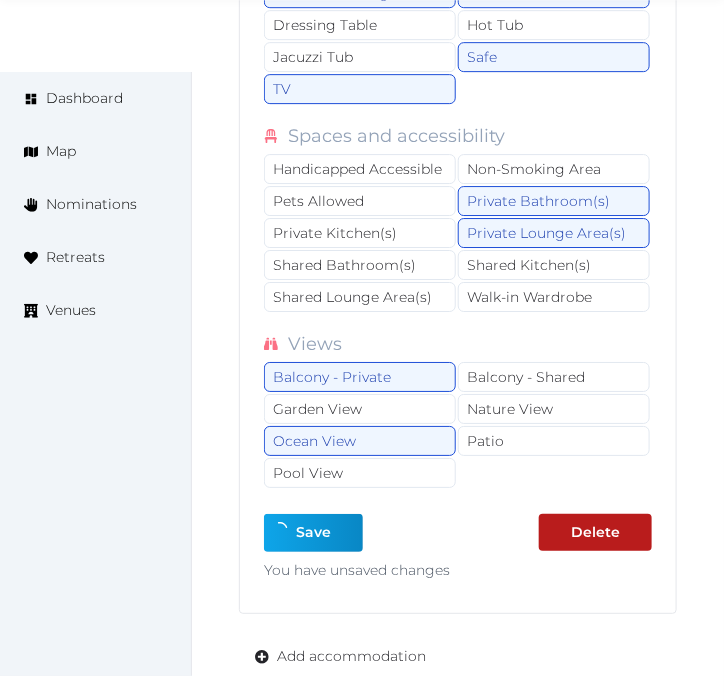 type on "*" 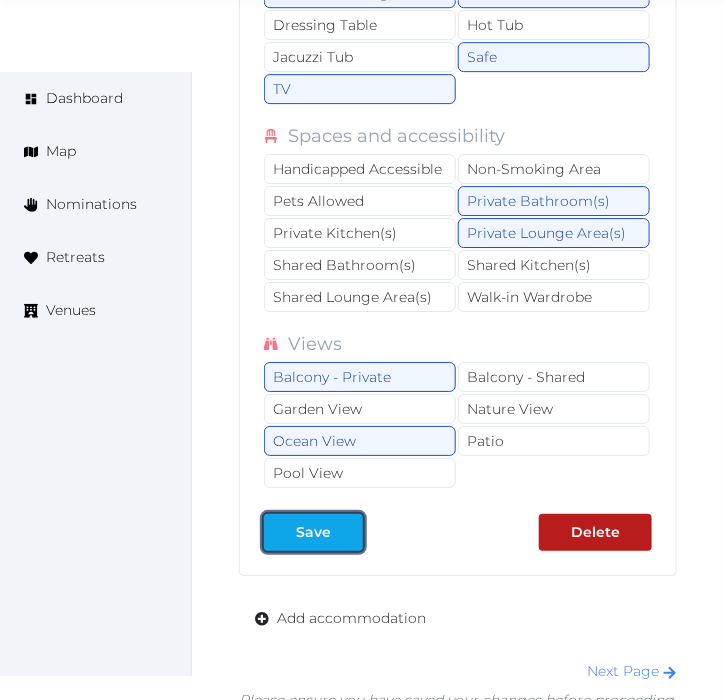 click on "Save" at bounding box center [313, 532] 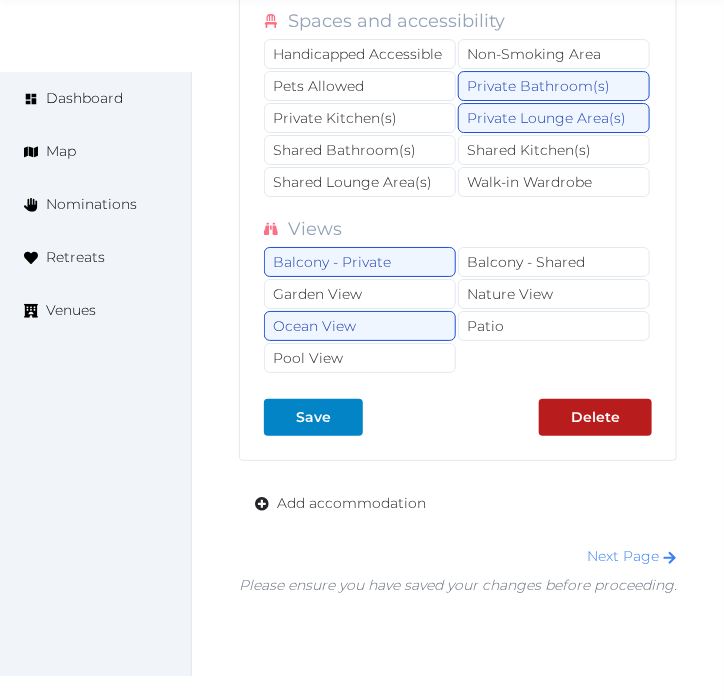 scroll, scrollTop: 4823, scrollLeft: 0, axis: vertical 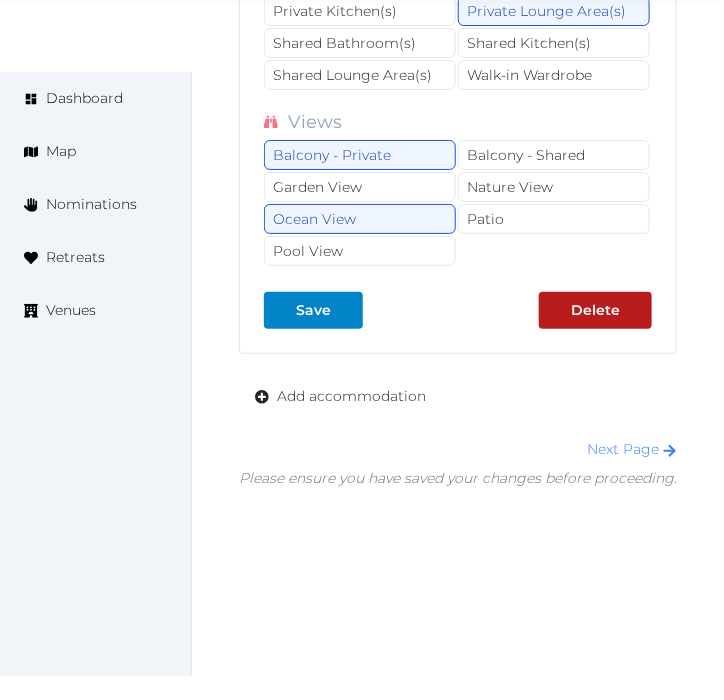 click on "Next Page  Please ensure you have saved your changes before proceeding." at bounding box center (458, 464) 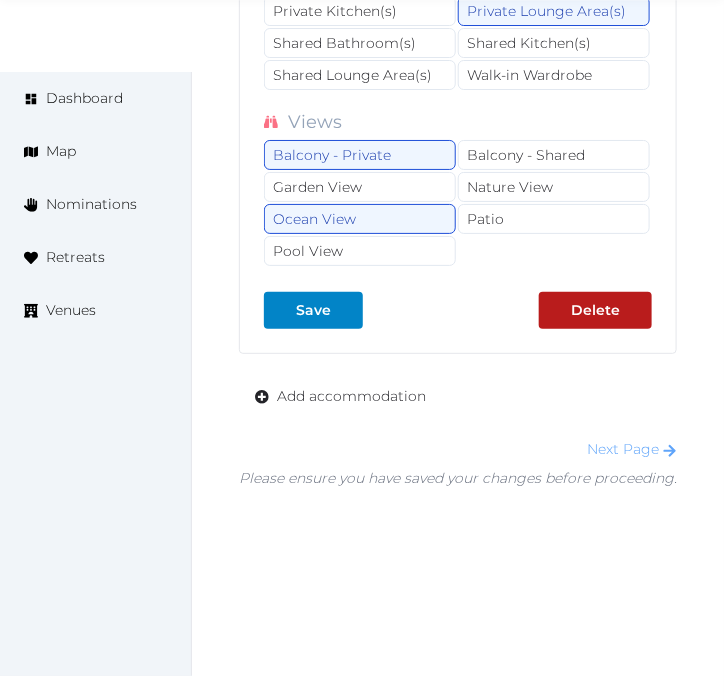 click on "Next Page" at bounding box center [632, 449] 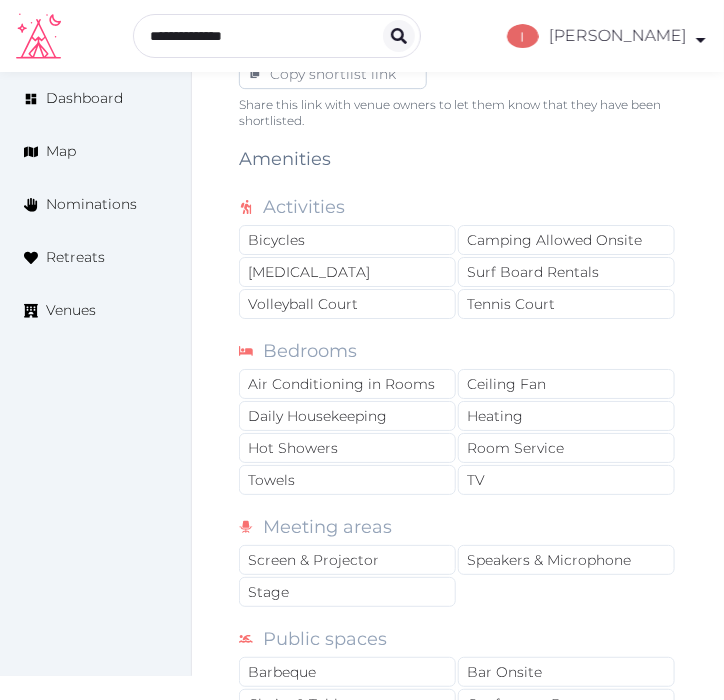 scroll, scrollTop: 1333, scrollLeft: 0, axis: vertical 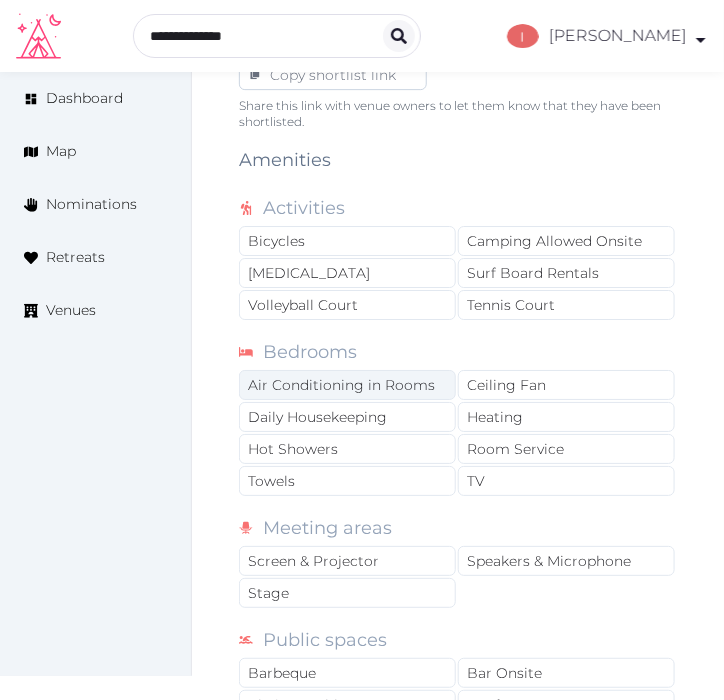click on "Air Conditioning in Rooms" at bounding box center [347, 385] 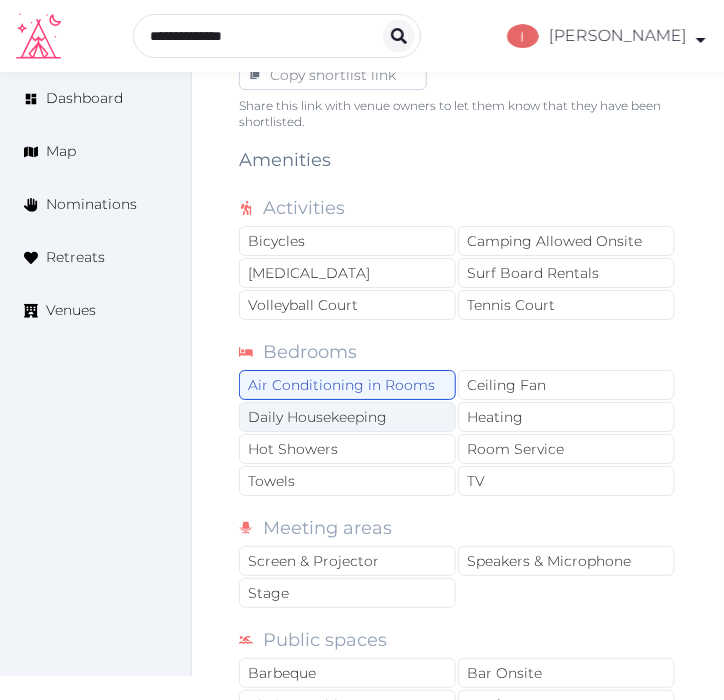 click on "Daily Housekeeping" at bounding box center [347, 417] 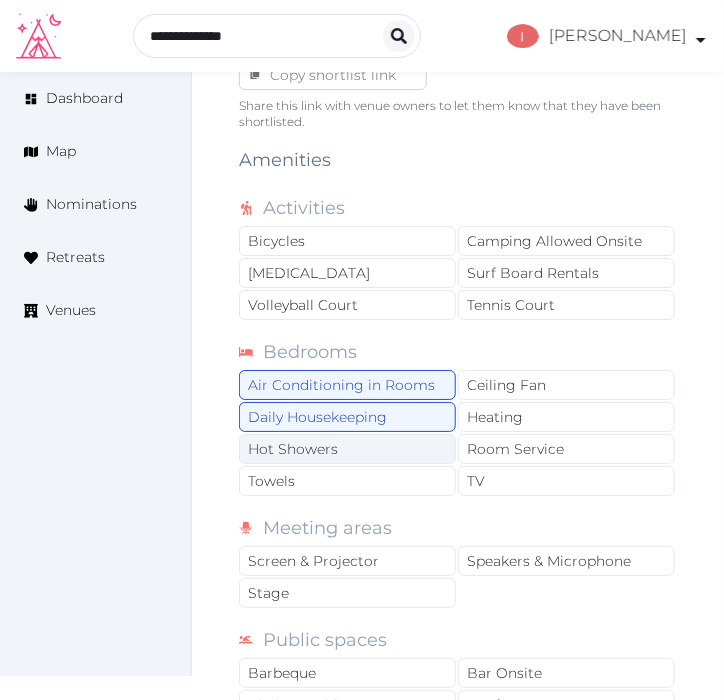 click on "Daily Housekeeping" at bounding box center [347, 417] 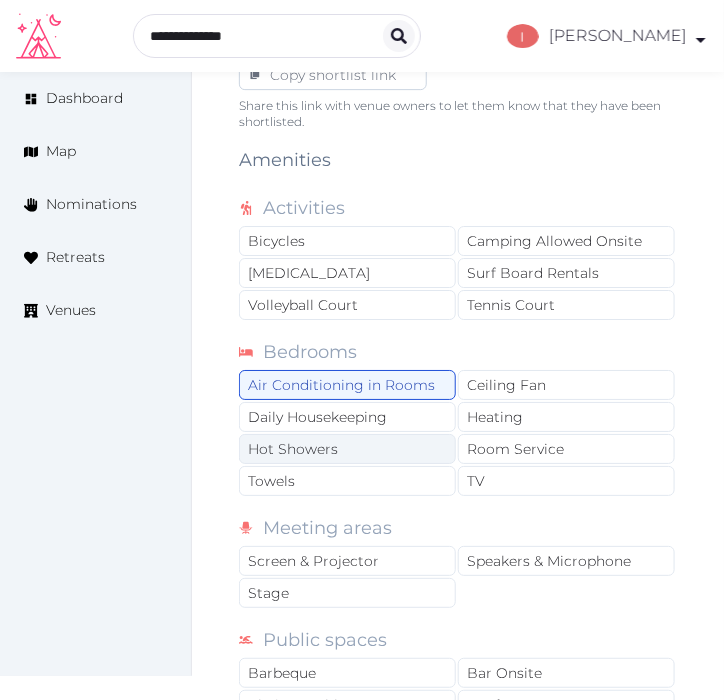 click on "Hot Showers" at bounding box center (347, 449) 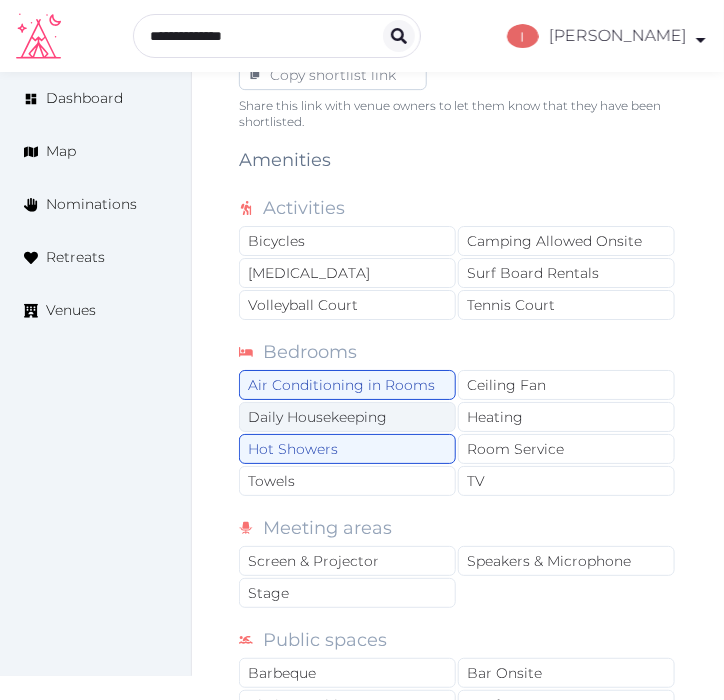 click on "Daily Housekeeping" at bounding box center (347, 417) 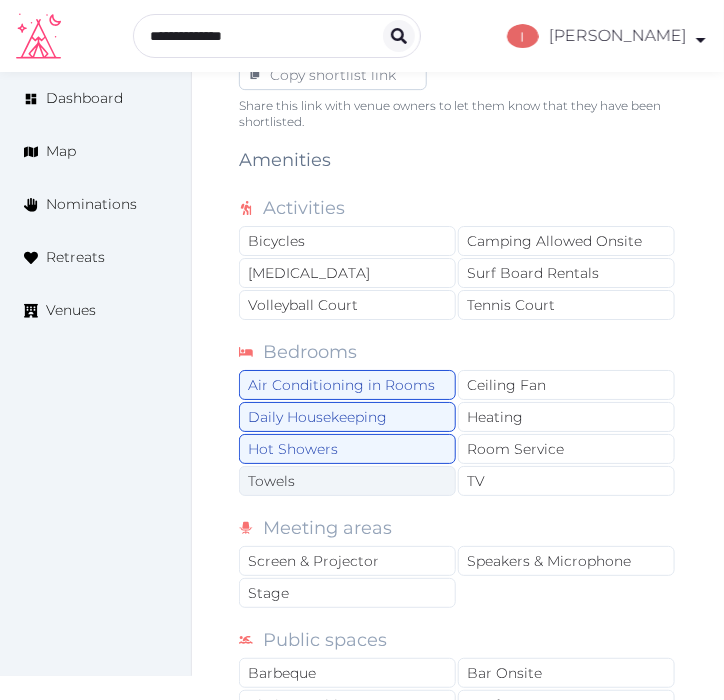 click on "Towels" at bounding box center (347, 481) 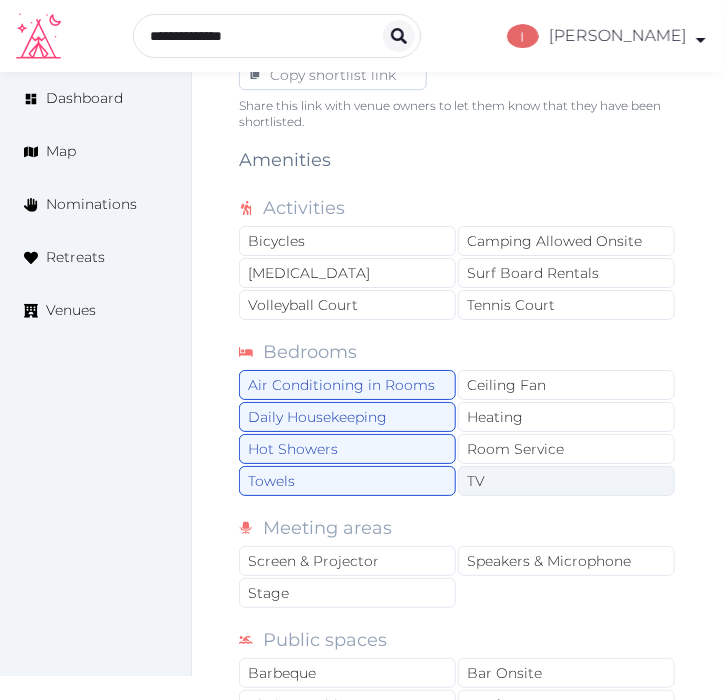click on "TV" at bounding box center [566, 481] 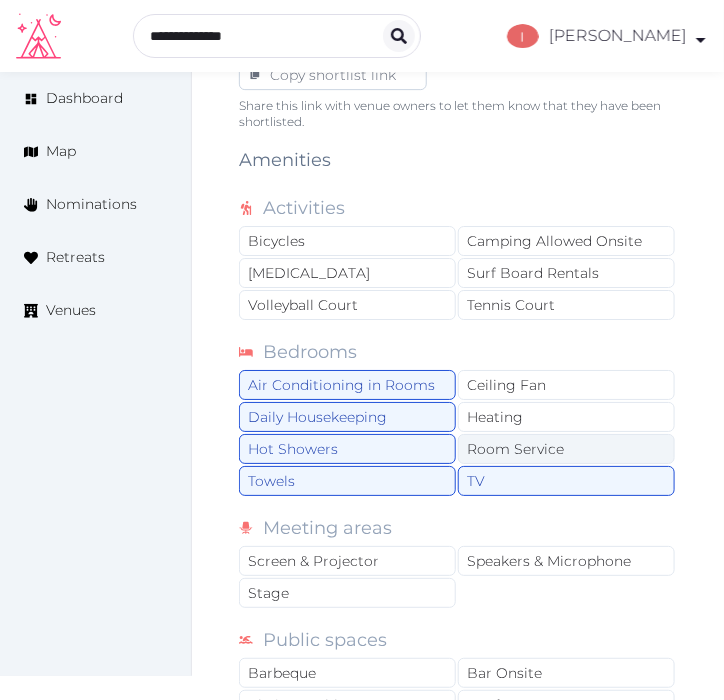 click on "Room Service" at bounding box center [566, 449] 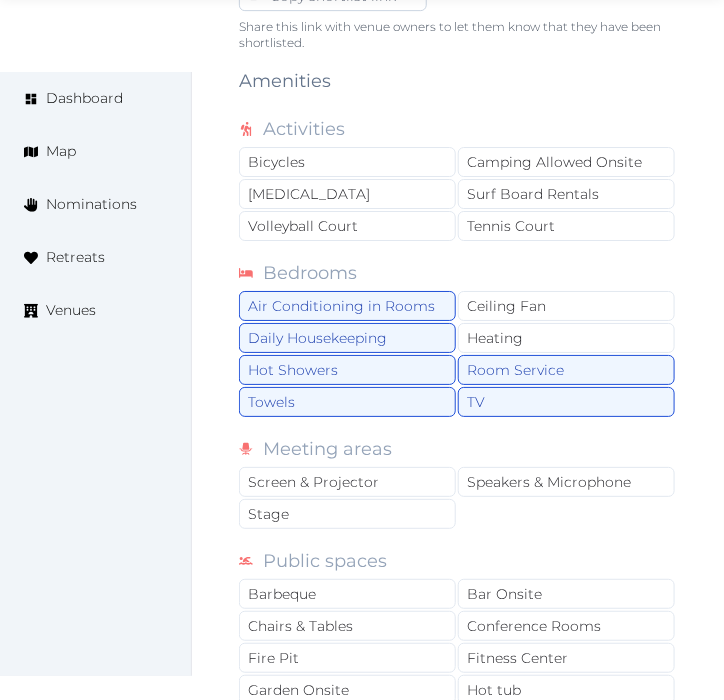 scroll, scrollTop: 1555, scrollLeft: 0, axis: vertical 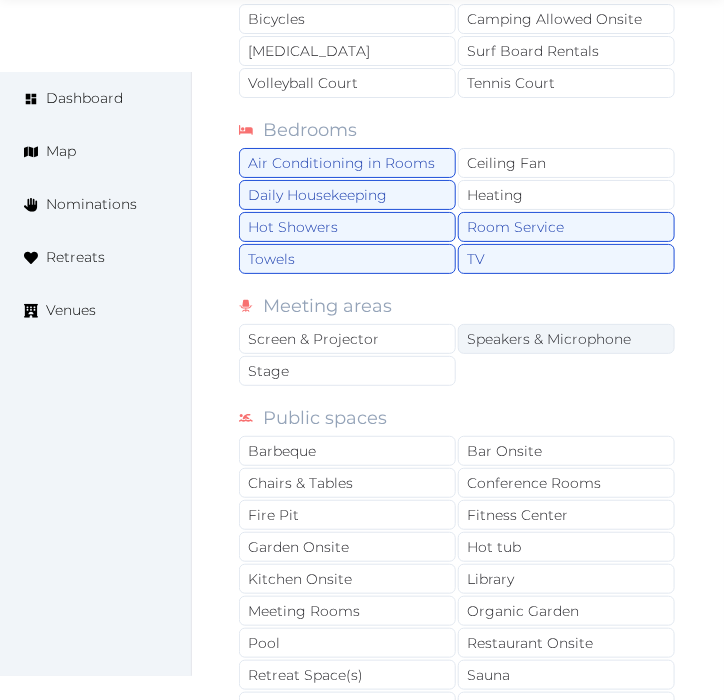 click on "Speakers & Microphone" at bounding box center [566, 339] 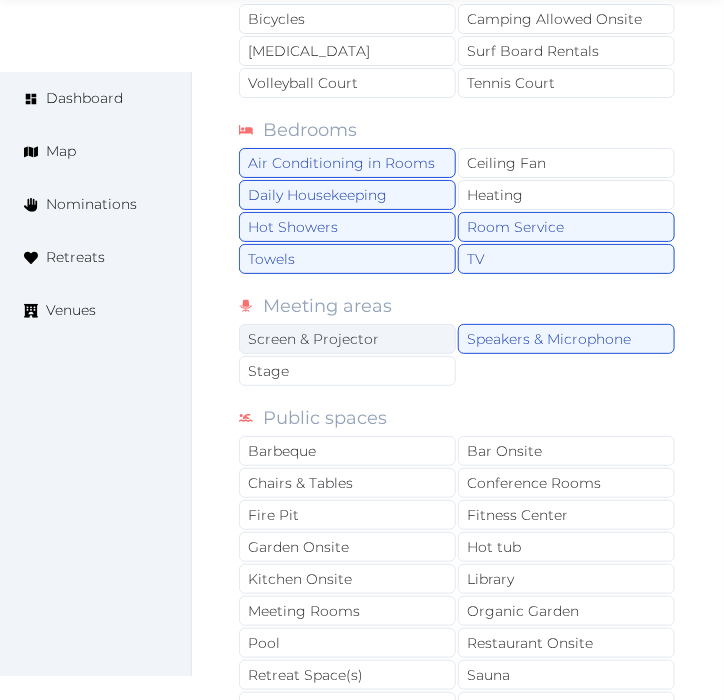 click on "Screen & Projector" at bounding box center (347, 339) 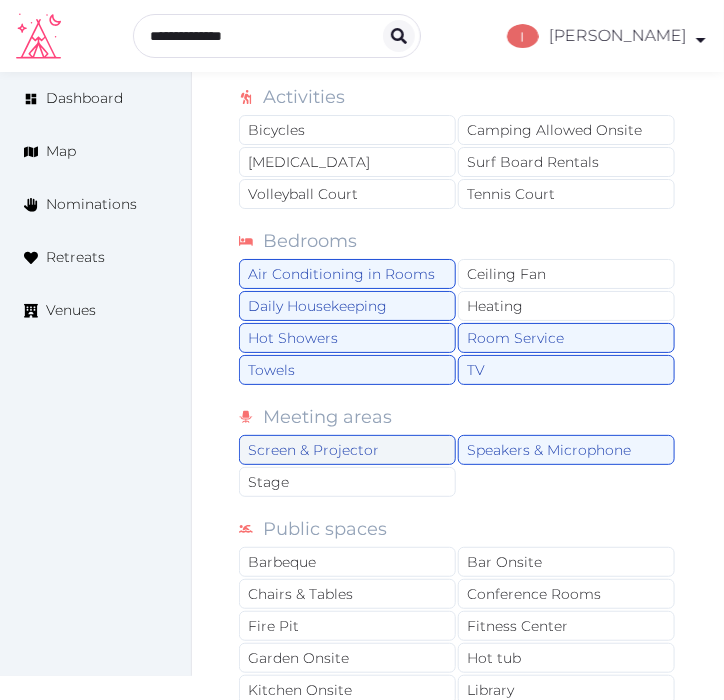 scroll, scrollTop: 1777, scrollLeft: 0, axis: vertical 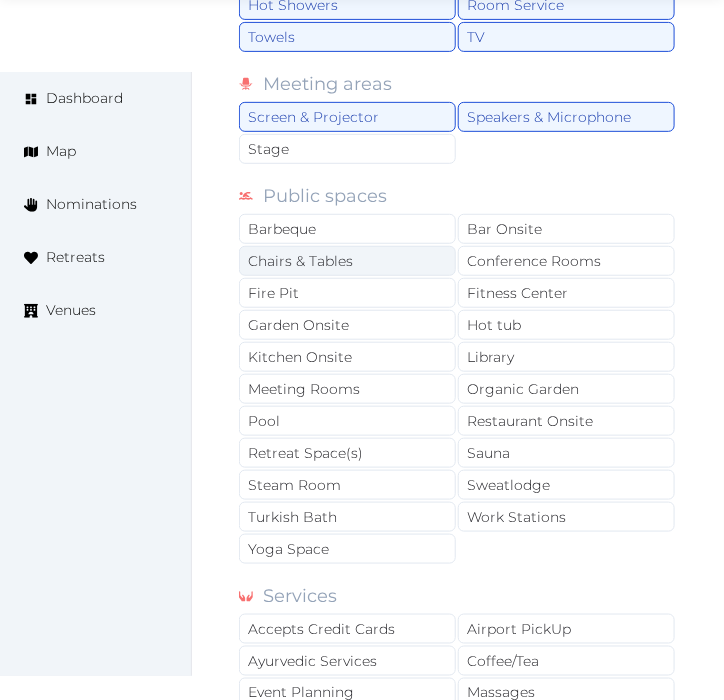 click on "Chairs & Tables" at bounding box center [347, 261] 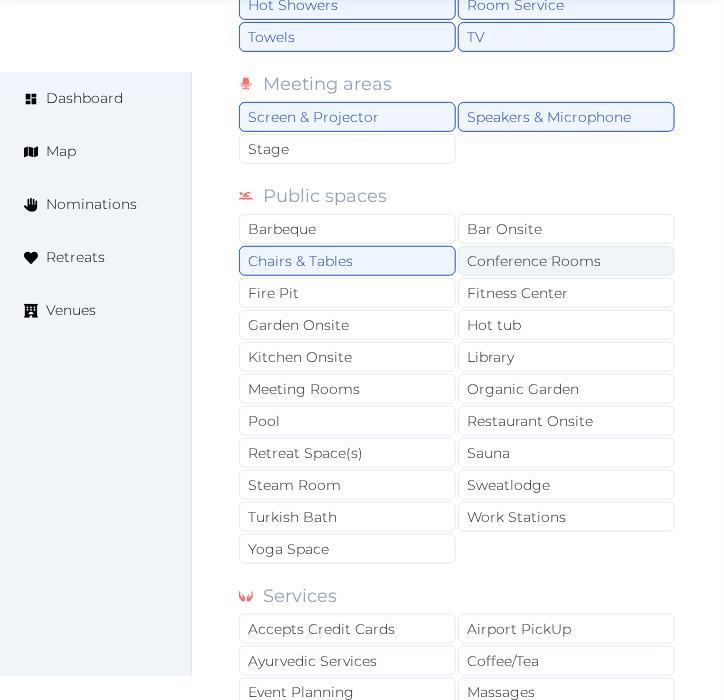 click on "Conference Rooms" at bounding box center (566, 261) 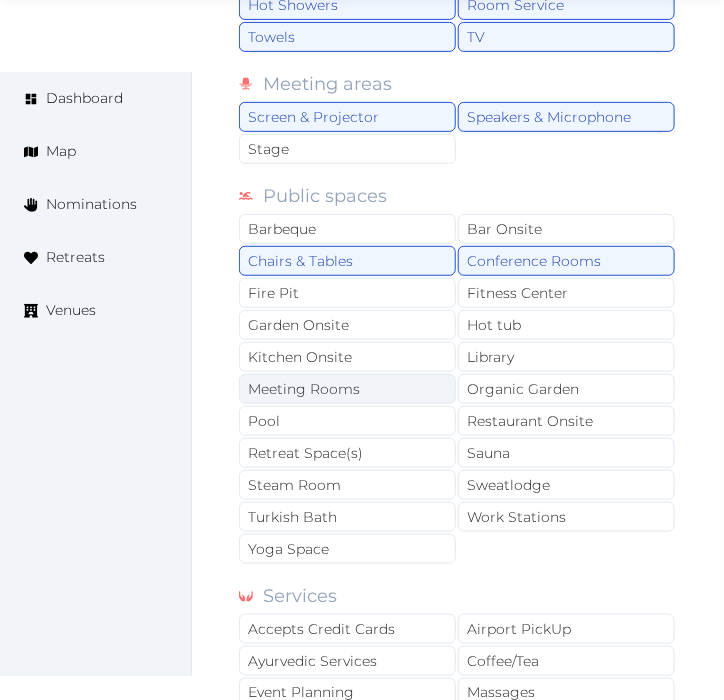 drag, startPoint x: 388, startPoint y: 395, endPoint x: 402, endPoint y: 392, distance: 14.3178215 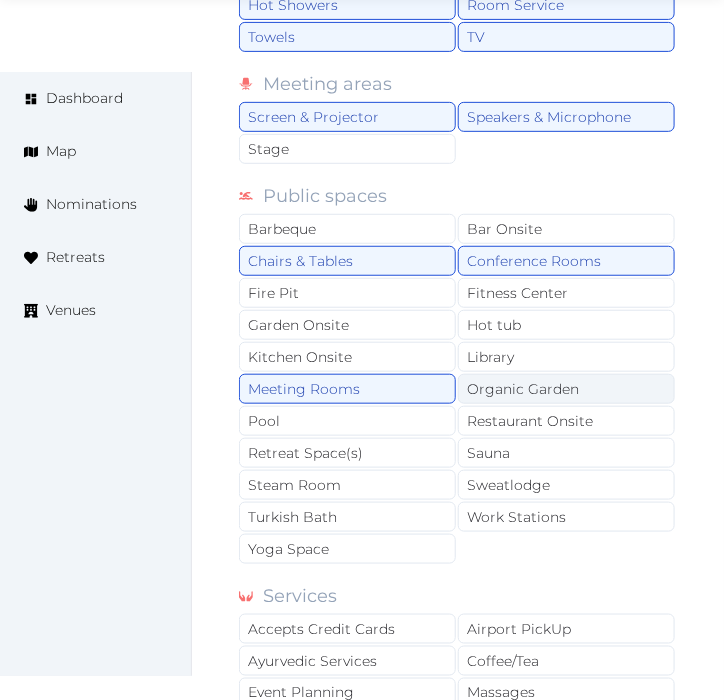 drag, startPoint x: 491, startPoint y: 390, endPoint x: 502, endPoint y: 403, distance: 17.029387 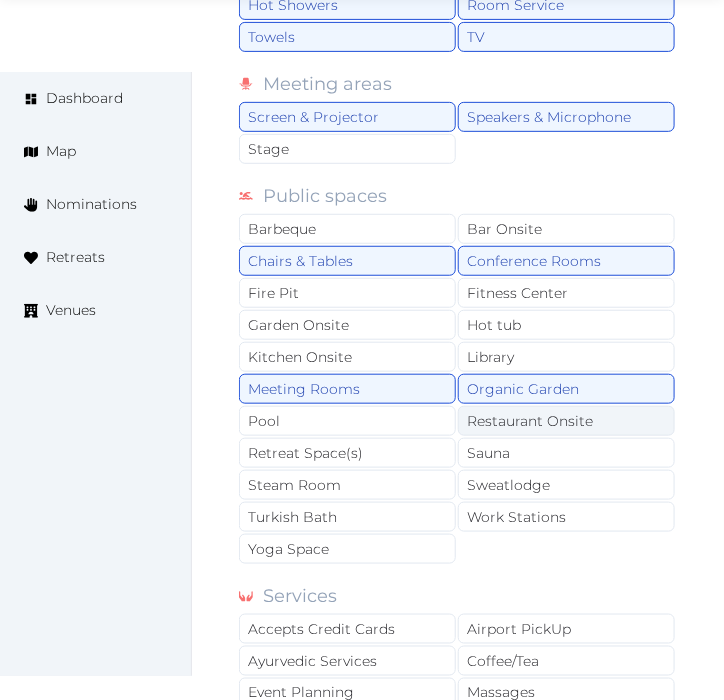 click on "Restaurant Onsite" at bounding box center [566, 421] 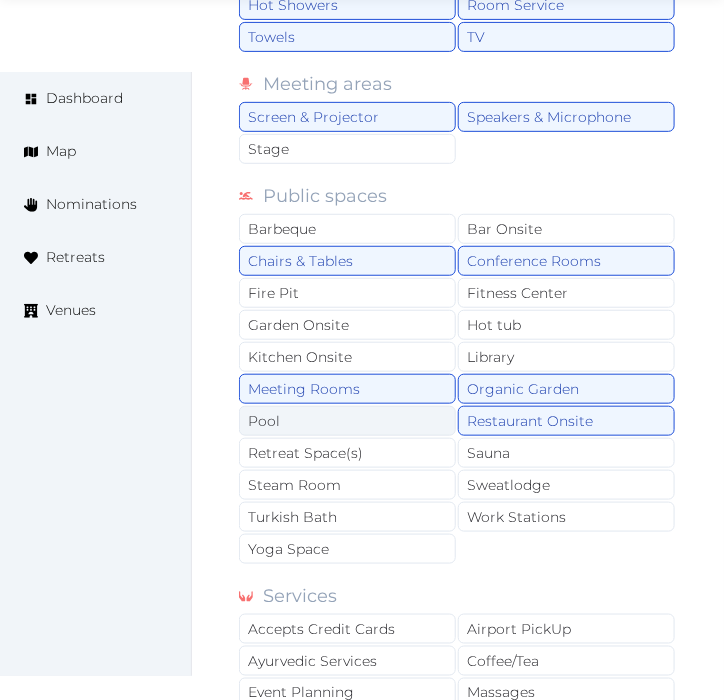 click on "Pool" at bounding box center [347, 421] 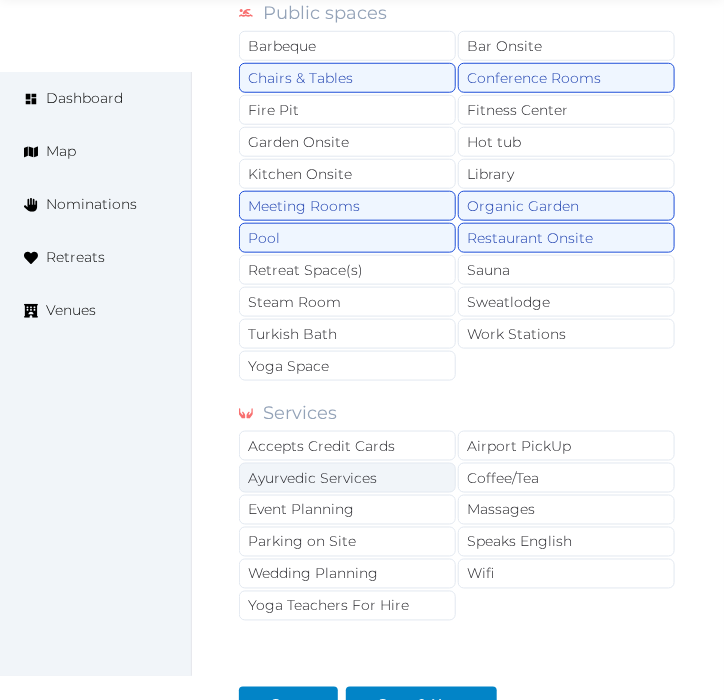 scroll, scrollTop: 2000, scrollLeft: 0, axis: vertical 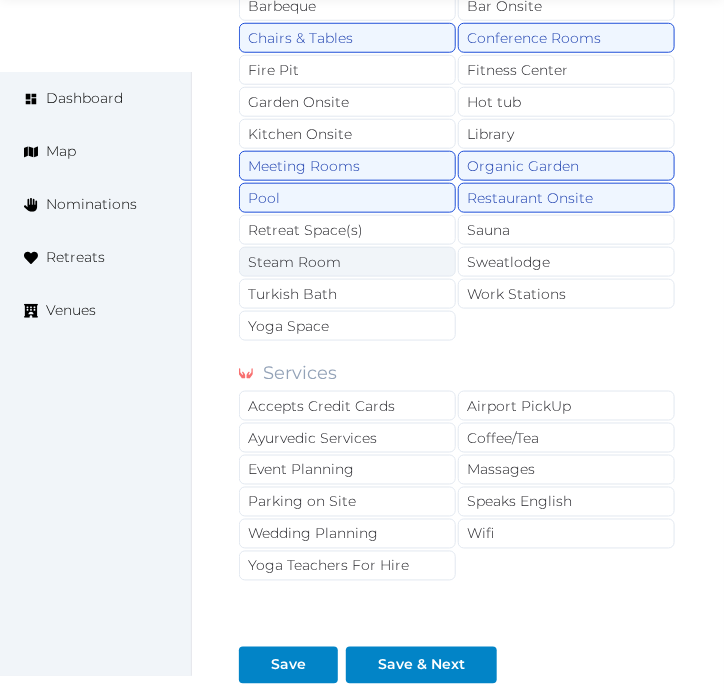 click on "Steam Room" at bounding box center (347, 262) 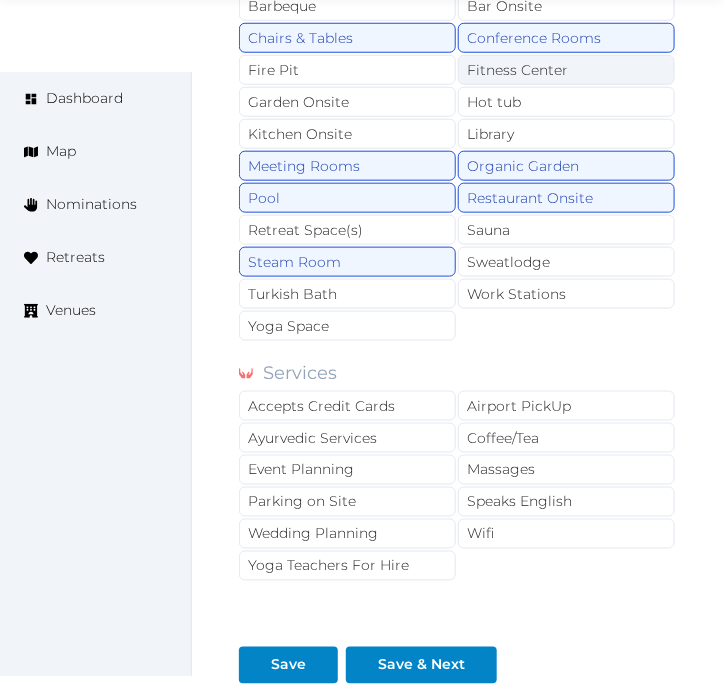 click on "Fitness Center" at bounding box center [566, 70] 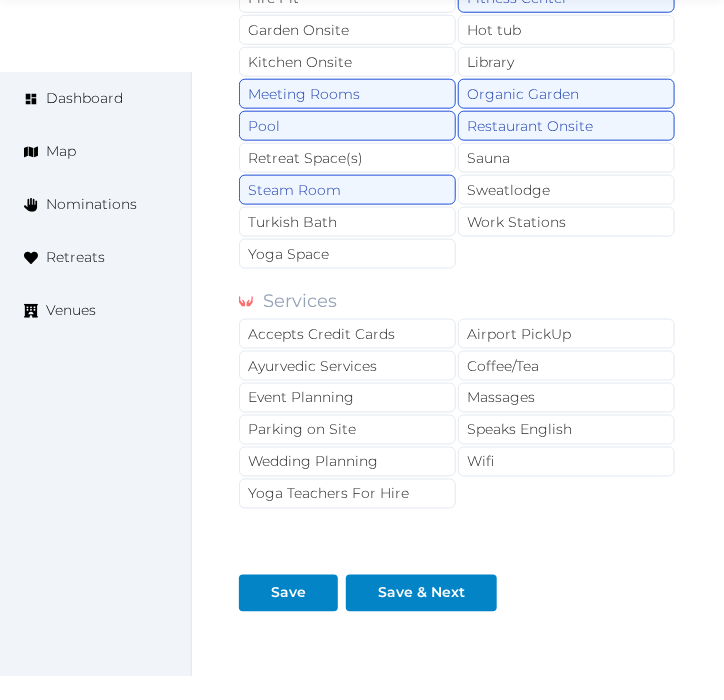 scroll, scrollTop: 2111, scrollLeft: 0, axis: vertical 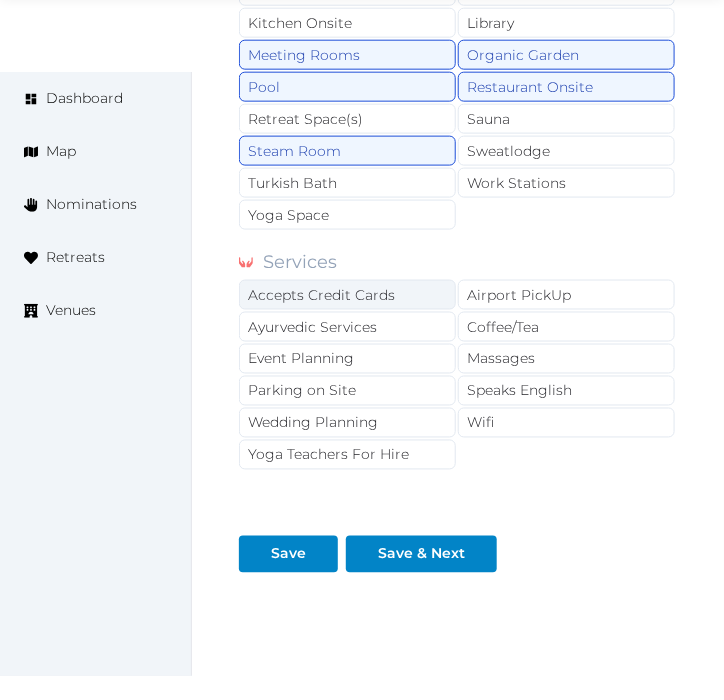 click on "Accepts Credit Cards" at bounding box center [347, 295] 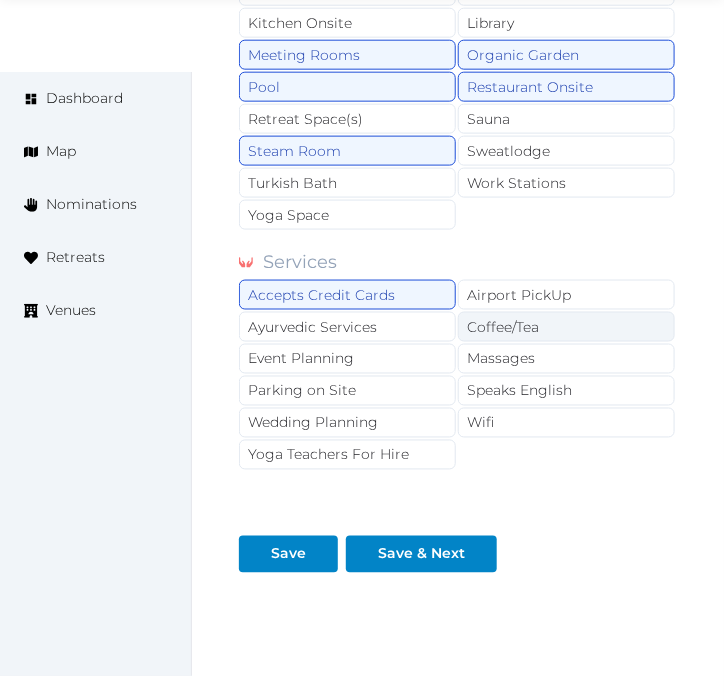 click on "Coffee/Tea" at bounding box center (566, 327) 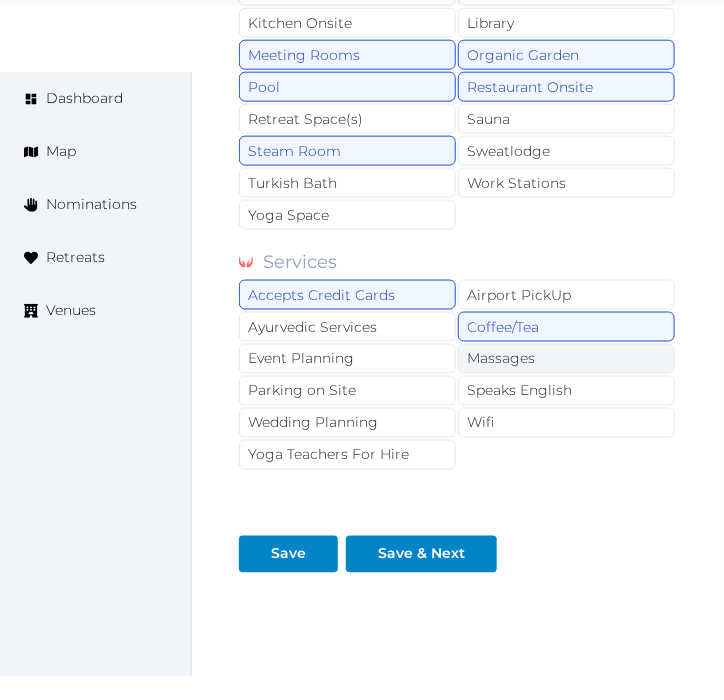 click on "Massages" at bounding box center (566, 359) 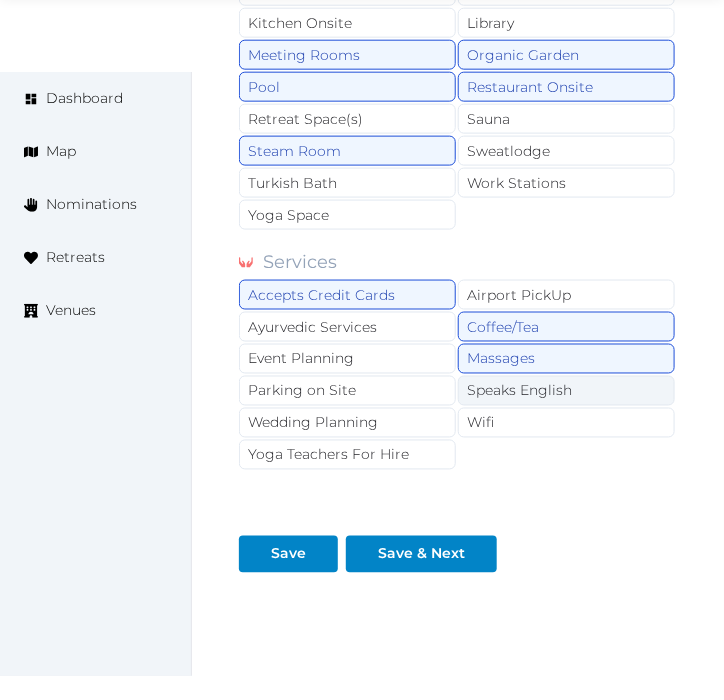 click on "Speaks English" at bounding box center (566, 391) 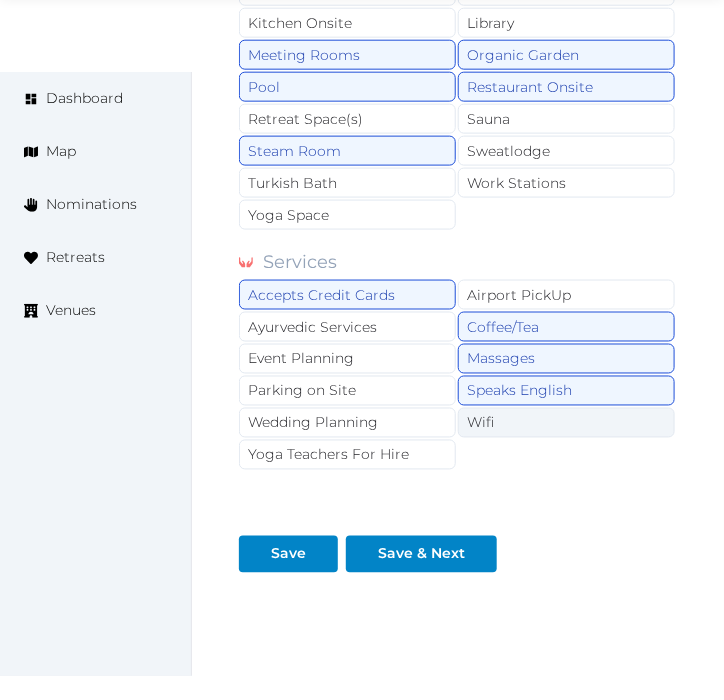 click on "Wifi" at bounding box center (566, 423) 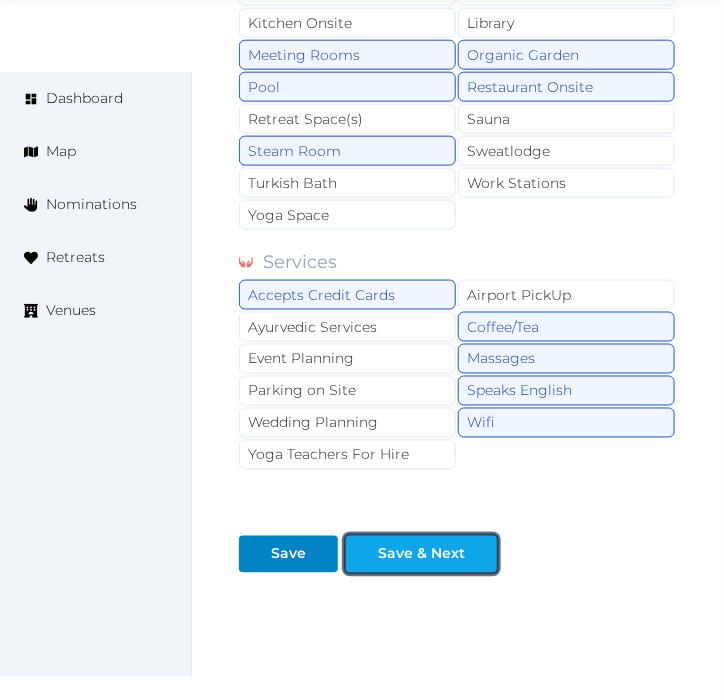 click on "Save & Next" at bounding box center (421, 554) 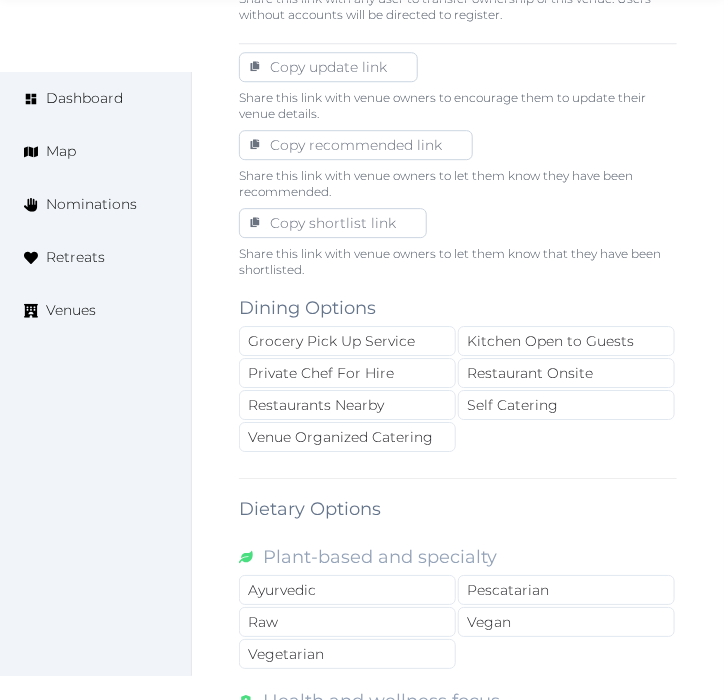 scroll, scrollTop: 1222, scrollLeft: 0, axis: vertical 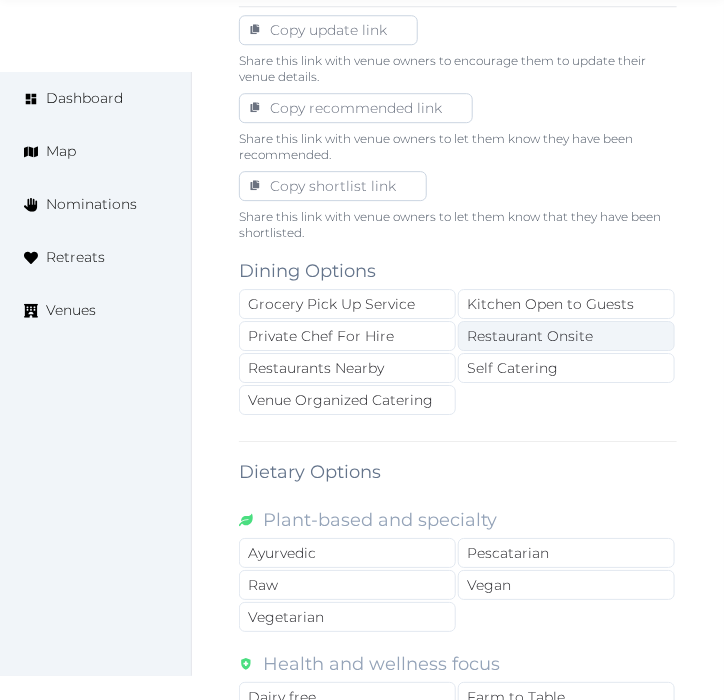 click on "Restaurant Onsite" at bounding box center [566, 336] 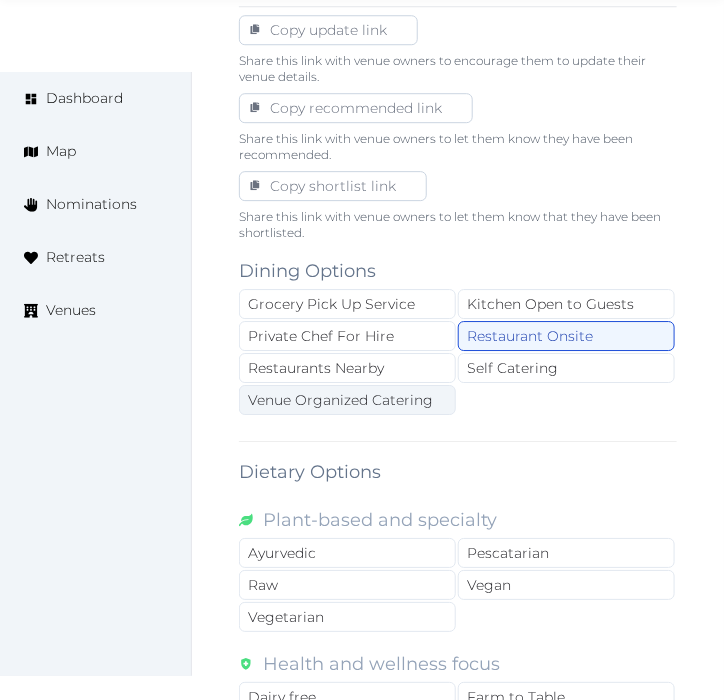 click on "Venue Organized Catering" at bounding box center (347, 400) 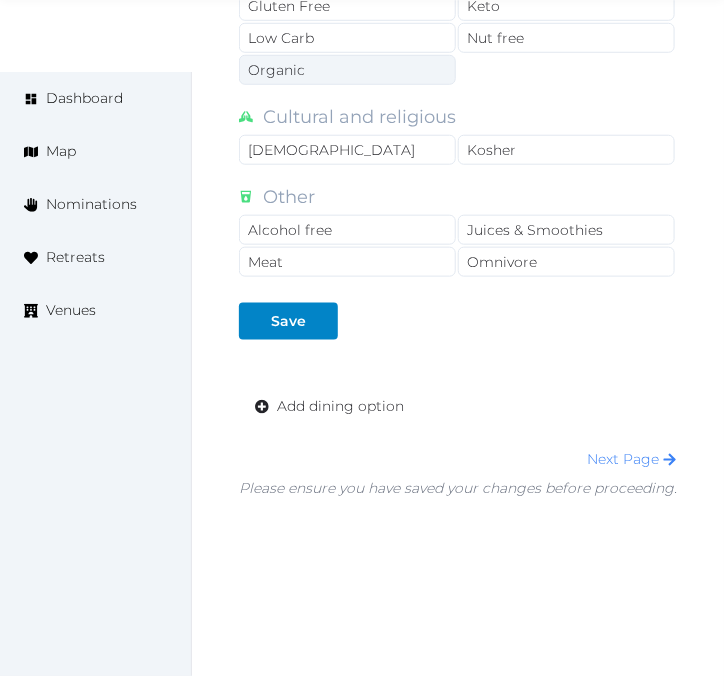 scroll, scrollTop: 1971, scrollLeft: 0, axis: vertical 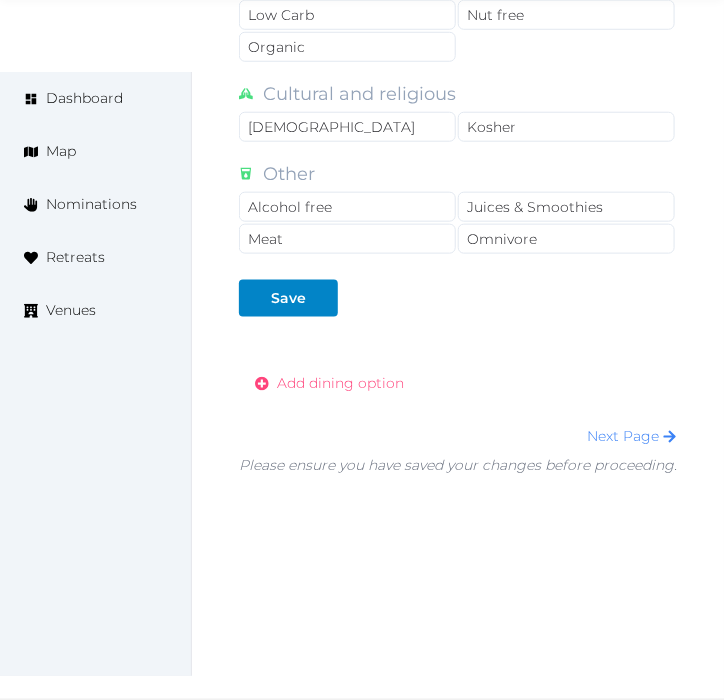 click on "Add dining option" at bounding box center [340, 383] 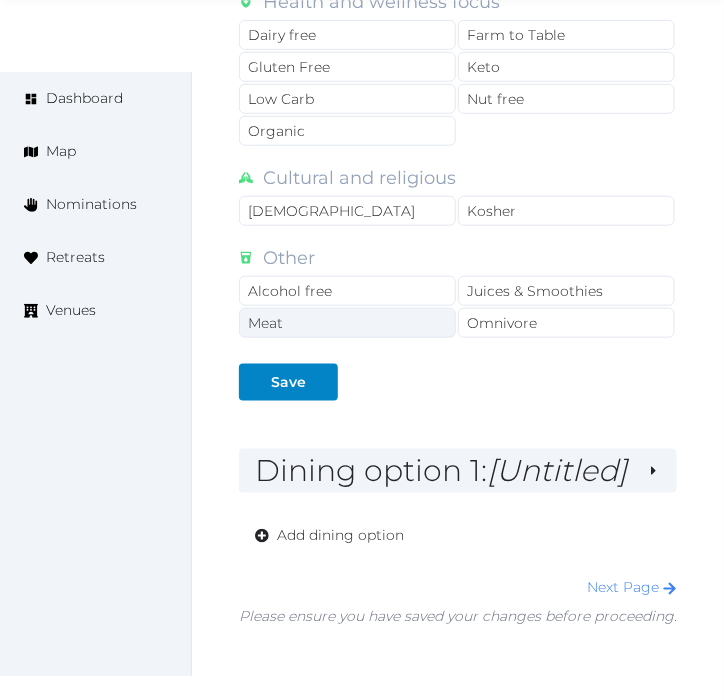 scroll, scrollTop: 1860, scrollLeft: 0, axis: vertical 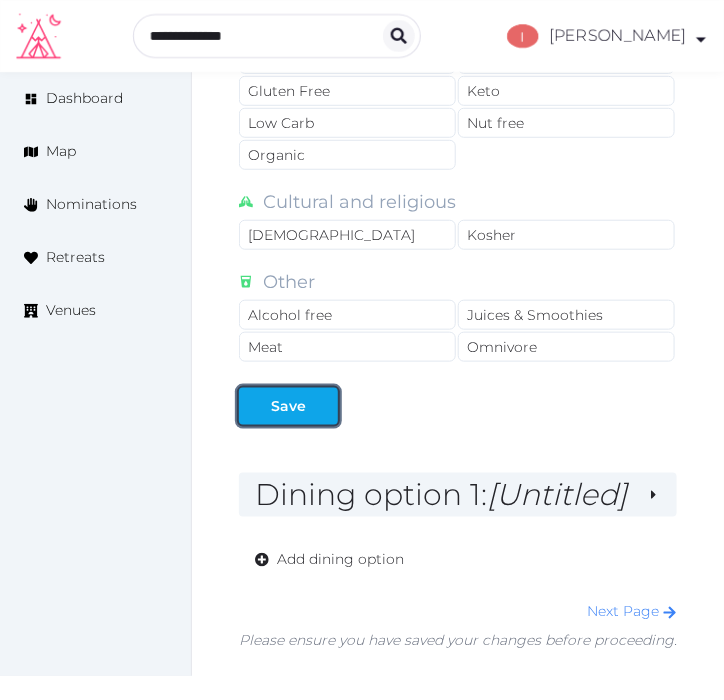 click at bounding box center [322, 406] 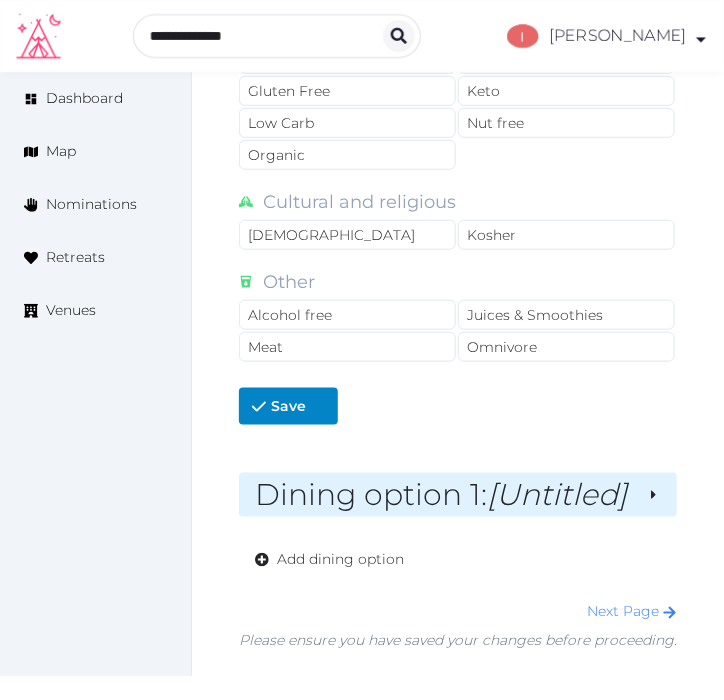 click on "Dining option 1 :  [Untitled]" at bounding box center [443, 495] 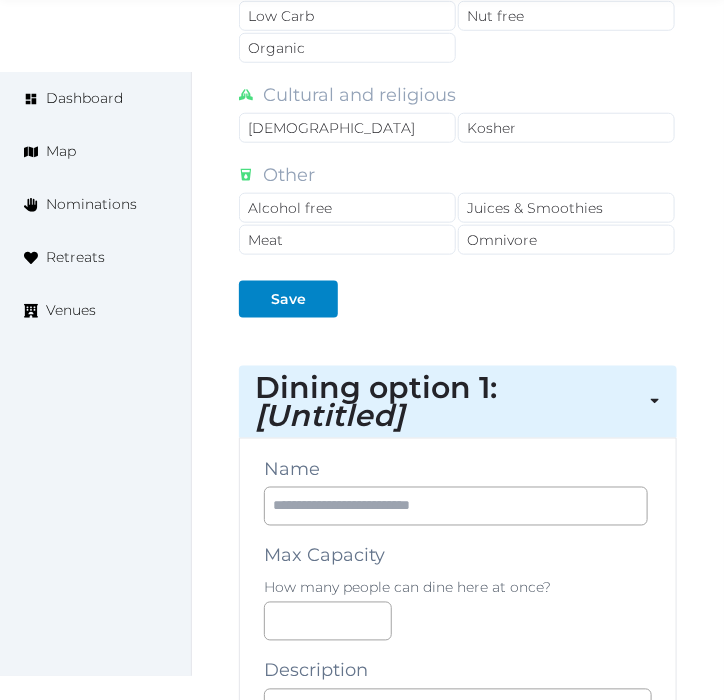 scroll, scrollTop: 2193, scrollLeft: 0, axis: vertical 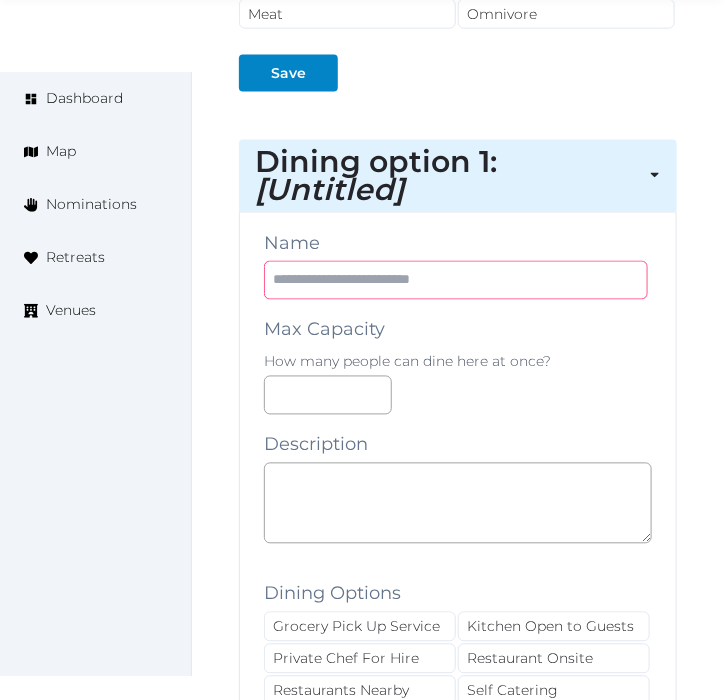 click at bounding box center [456, 280] 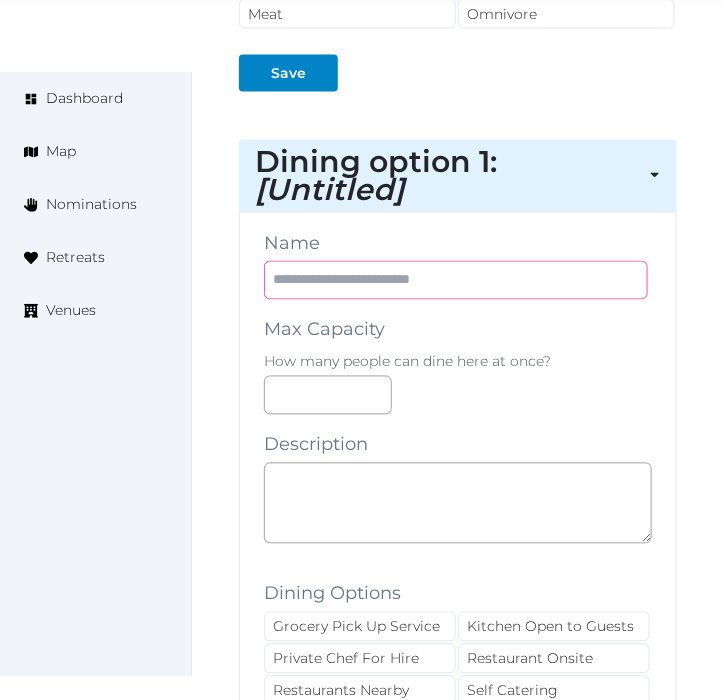 paste on "**********" 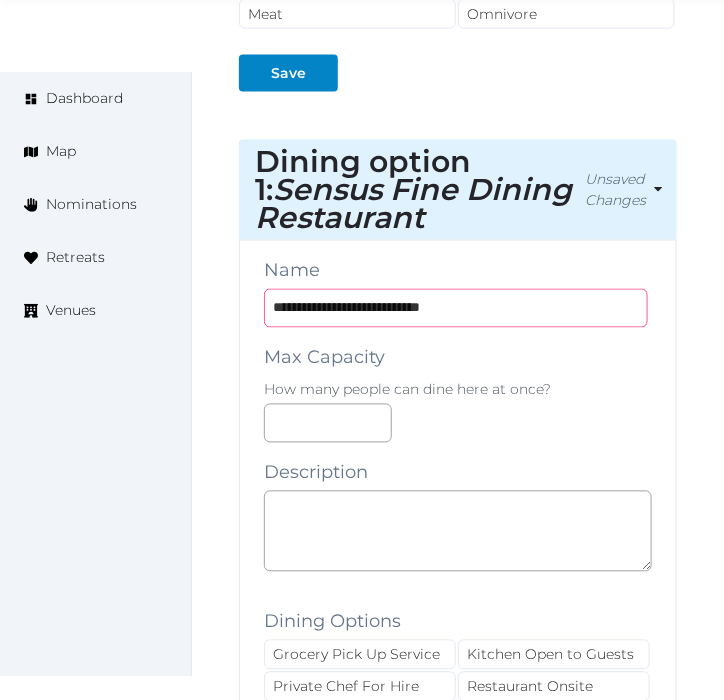 type on "**********" 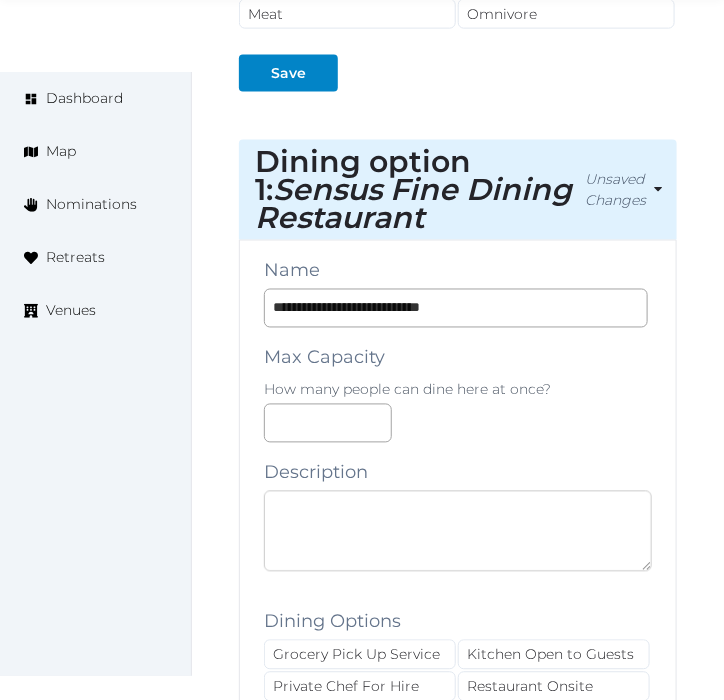 click at bounding box center (458, 531) 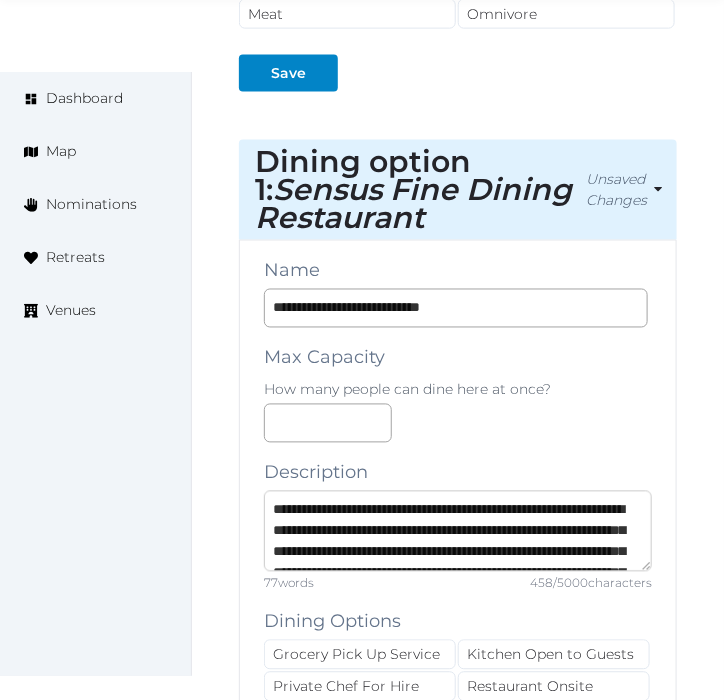 scroll, scrollTop: 136, scrollLeft: 0, axis: vertical 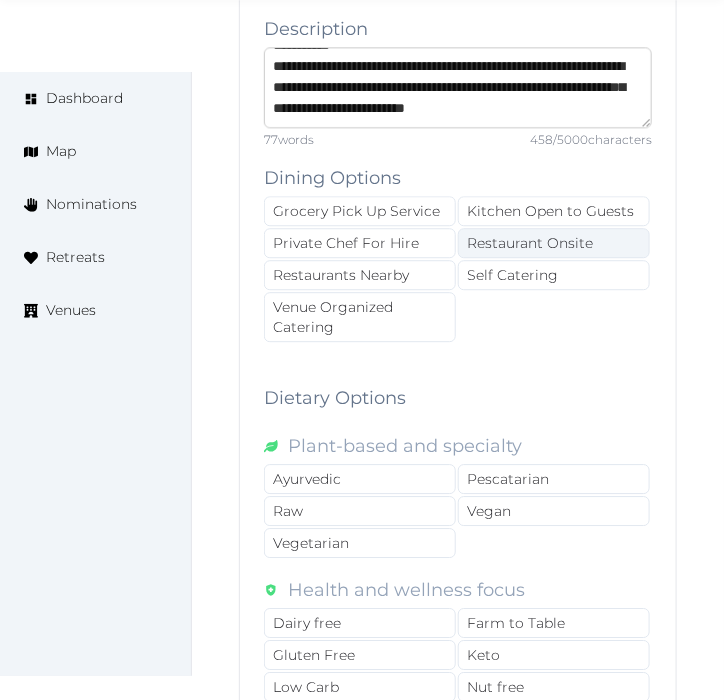 type on "**********" 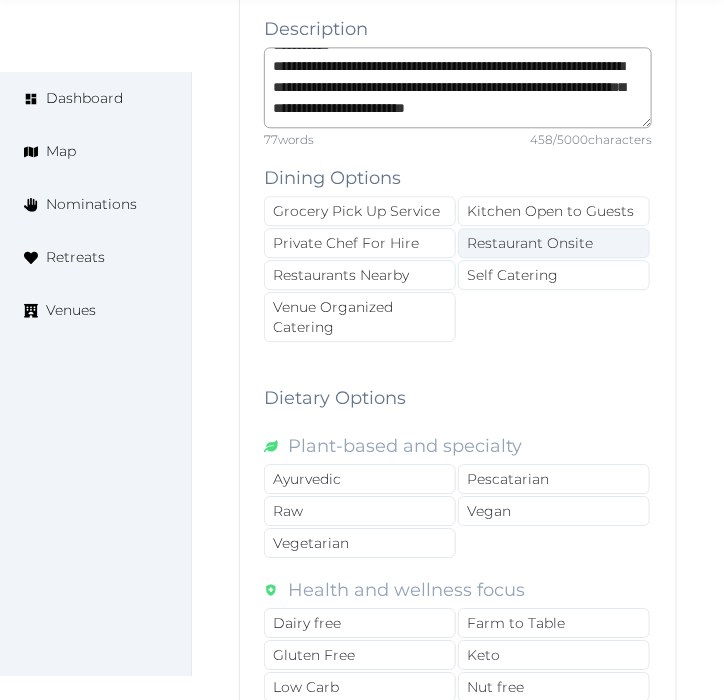 click on "Restaurant Onsite" at bounding box center [554, 243] 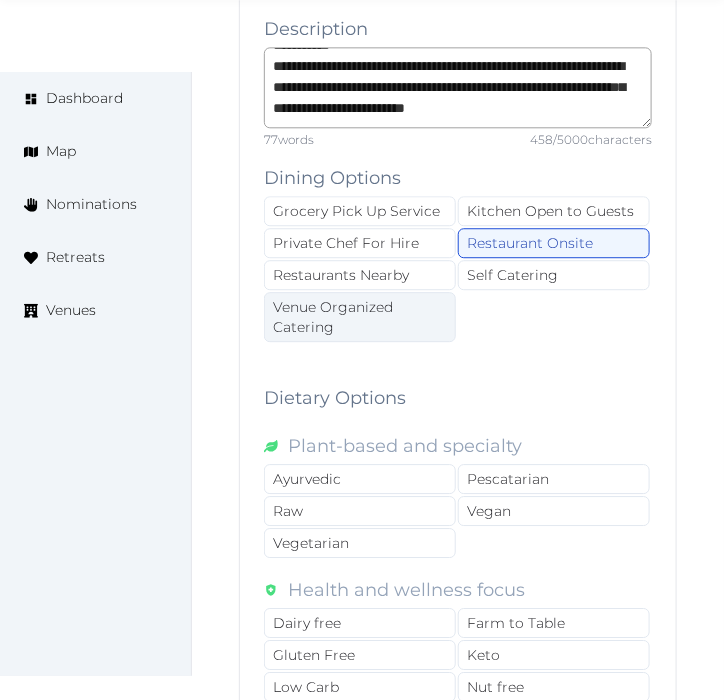 click on "Venue Organized Catering" at bounding box center (360, 317) 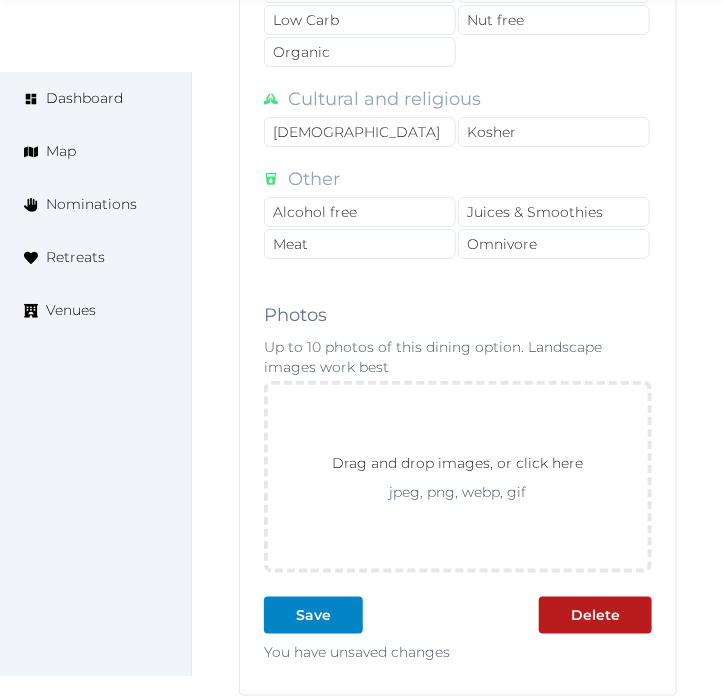 scroll, scrollTop: 3415, scrollLeft: 0, axis: vertical 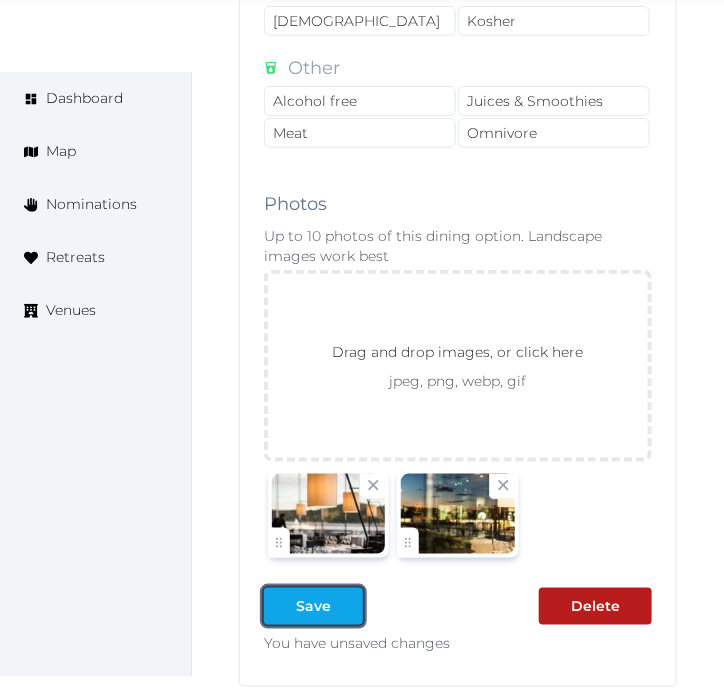 click on "Save" at bounding box center (313, 606) 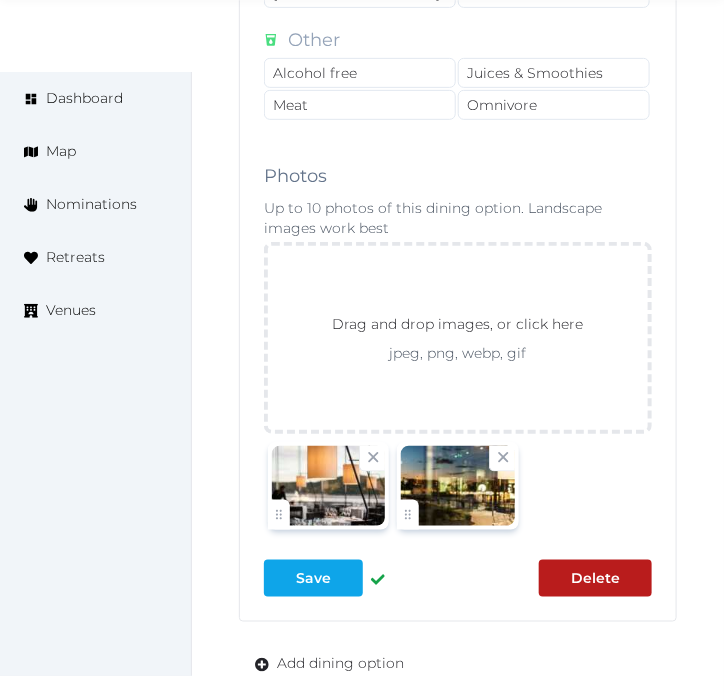 scroll, scrollTop: 3387, scrollLeft: 0, axis: vertical 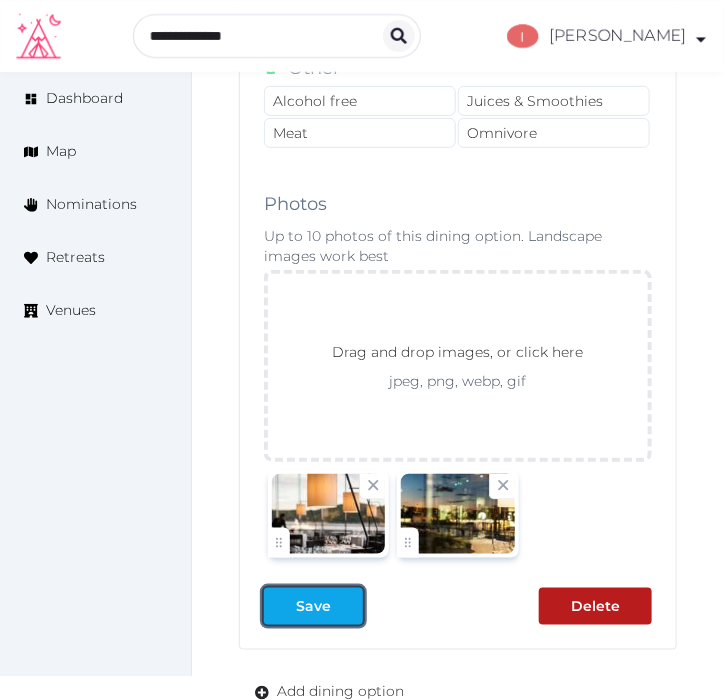 click on "Save" at bounding box center (313, 606) 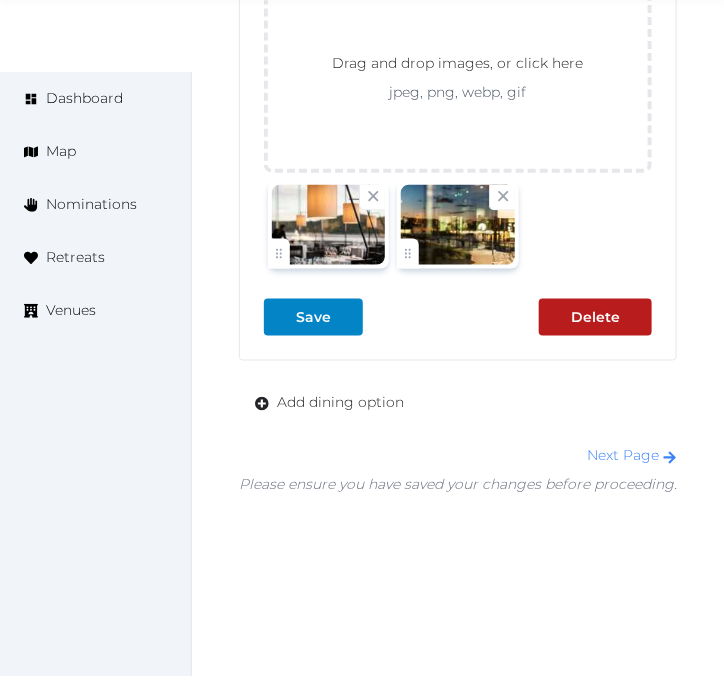 scroll, scrollTop: 3703, scrollLeft: 0, axis: vertical 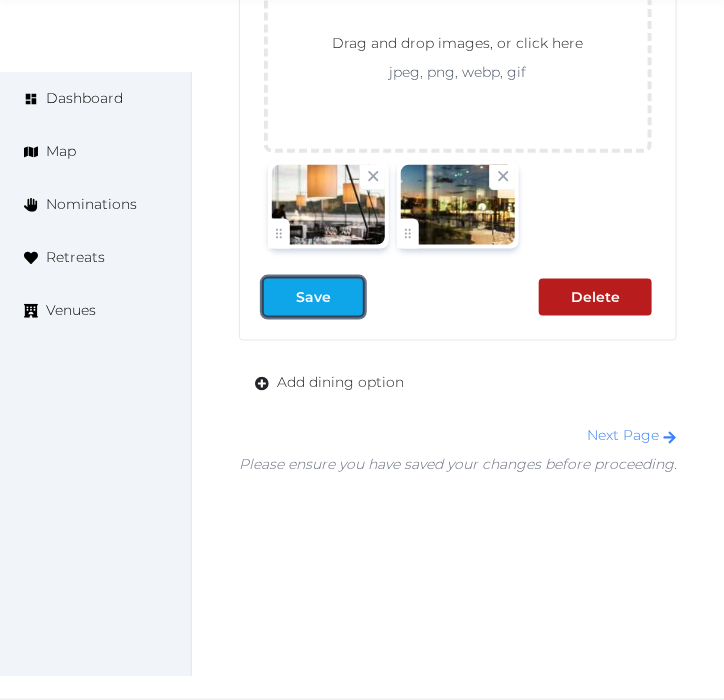 click on "Save" at bounding box center [313, 297] 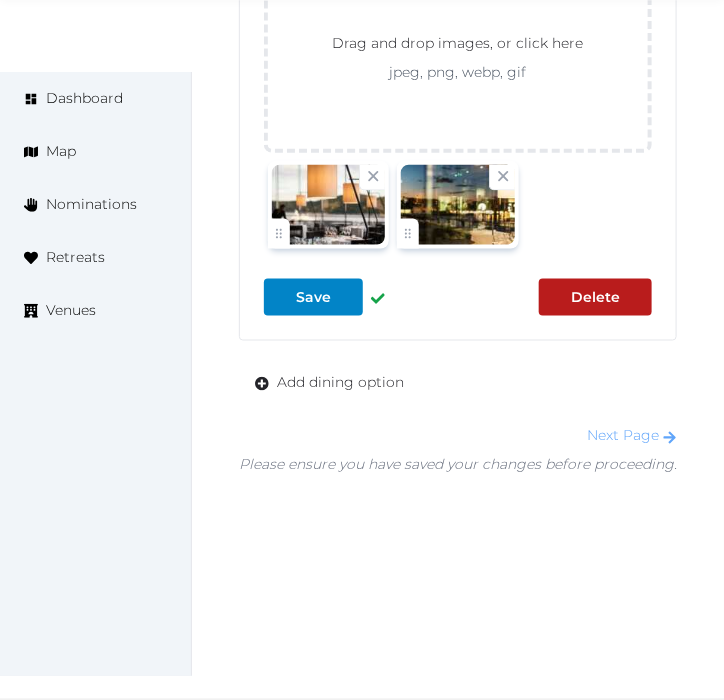 click on "Next Page" at bounding box center [632, 436] 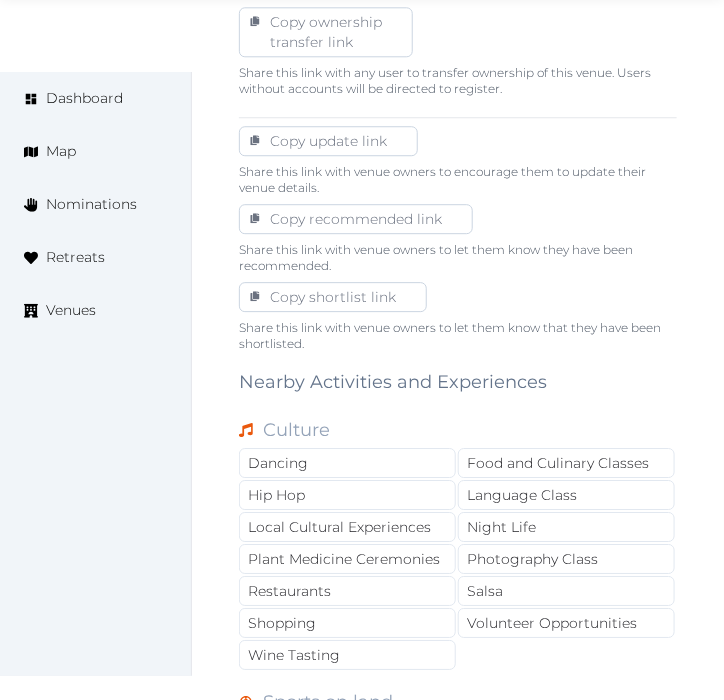 scroll, scrollTop: 1444, scrollLeft: 0, axis: vertical 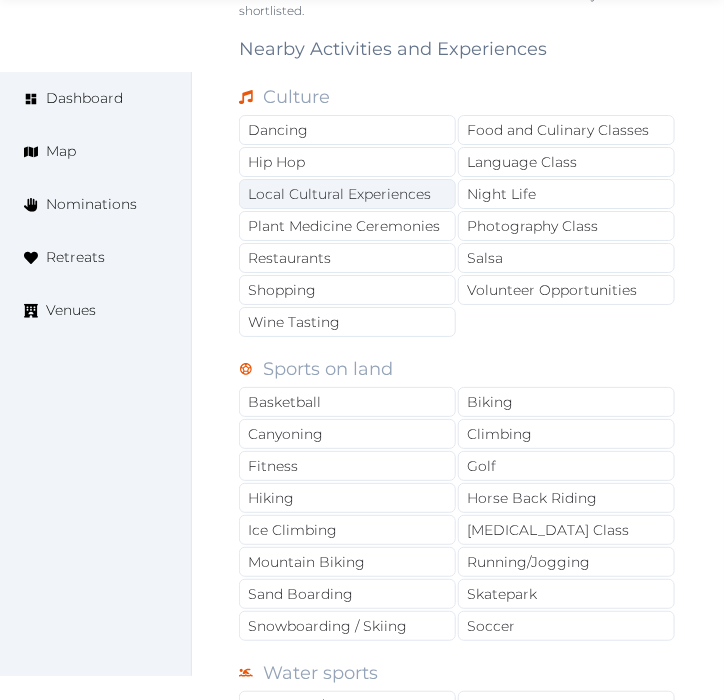 click on "Local Cultural Experiences" at bounding box center (347, 194) 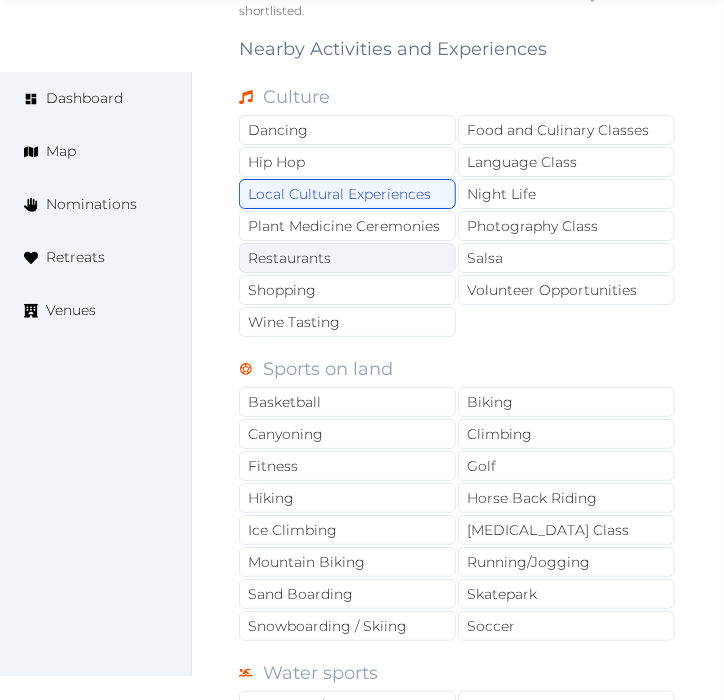 click on "Restaurants" at bounding box center [347, 258] 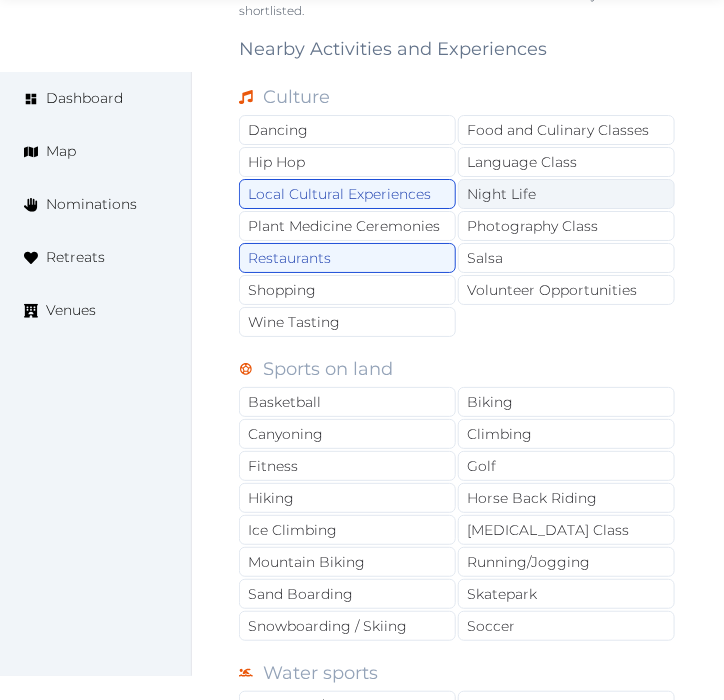 click on "Night Life" at bounding box center (566, 194) 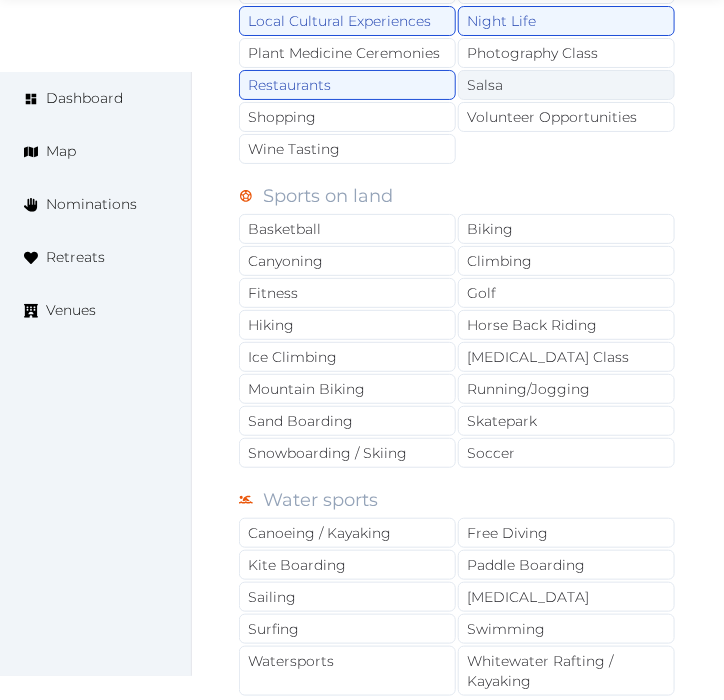 scroll, scrollTop: 1666, scrollLeft: 0, axis: vertical 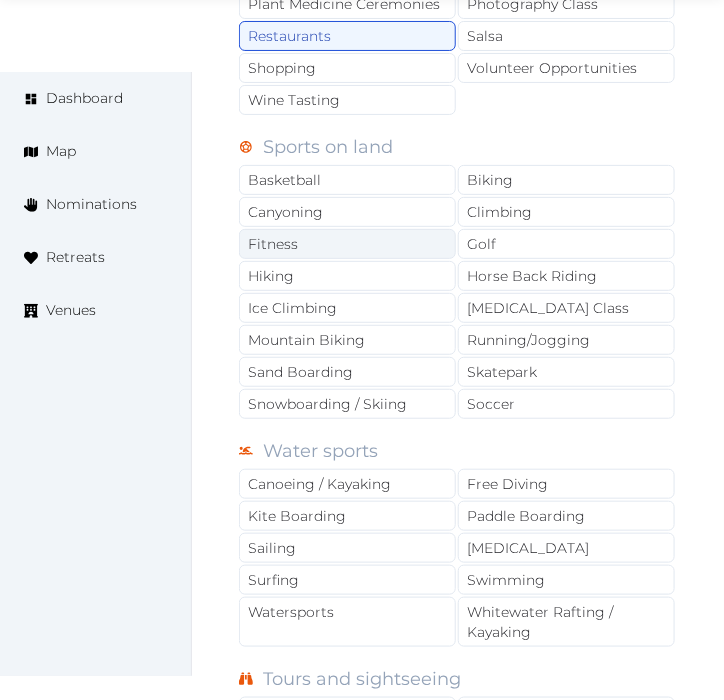click on "Fitness" at bounding box center (347, 244) 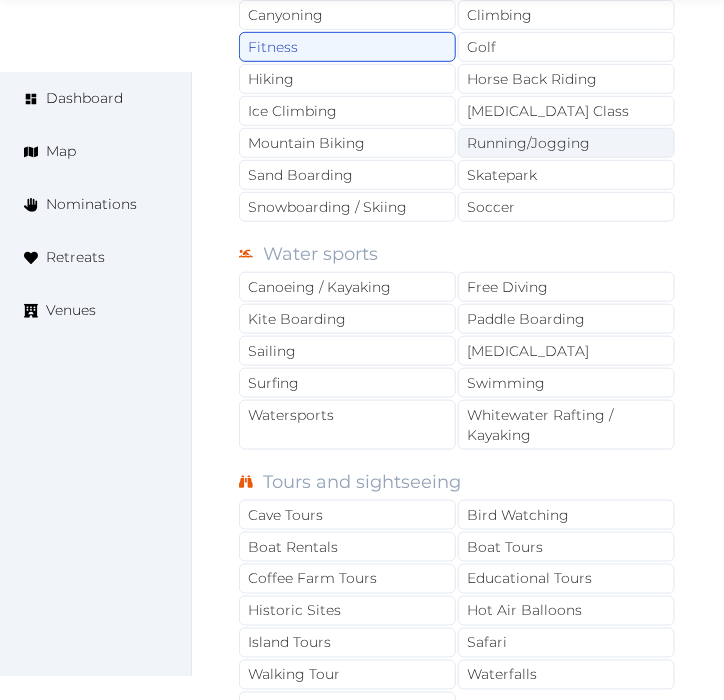 scroll, scrollTop: 1888, scrollLeft: 0, axis: vertical 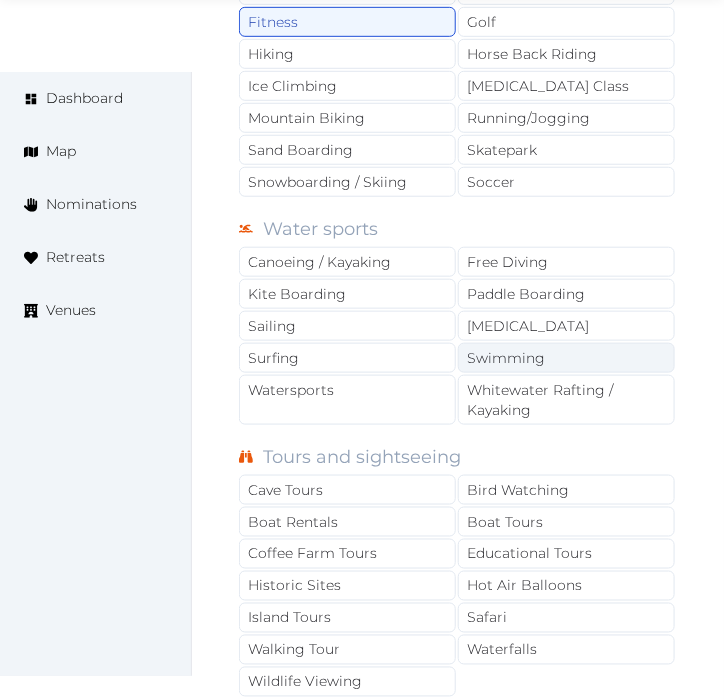 click on "Swimming" at bounding box center (566, 358) 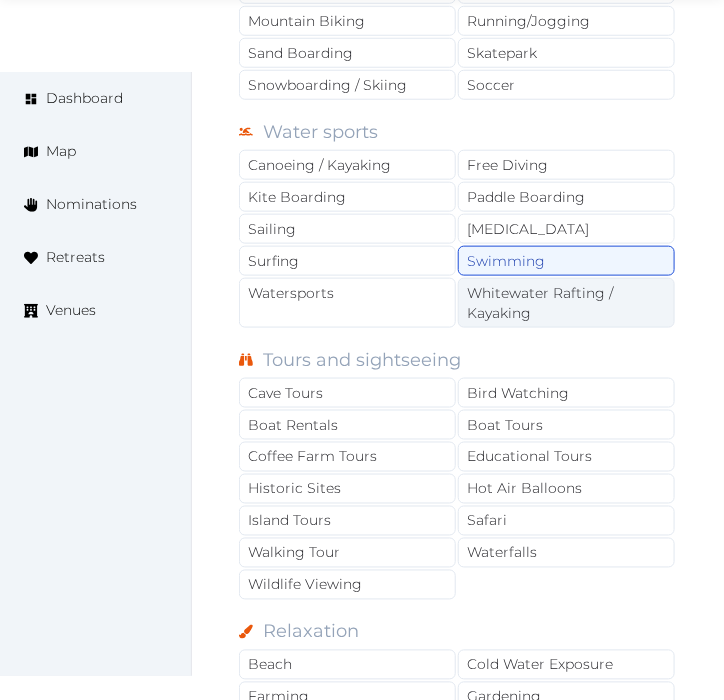 scroll, scrollTop: 2111, scrollLeft: 0, axis: vertical 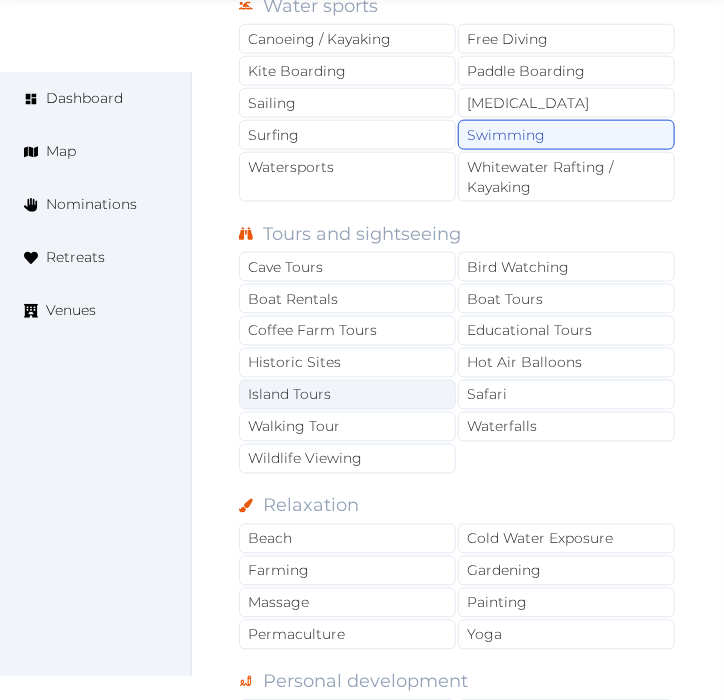 click on "Island Tours" at bounding box center [347, 395] 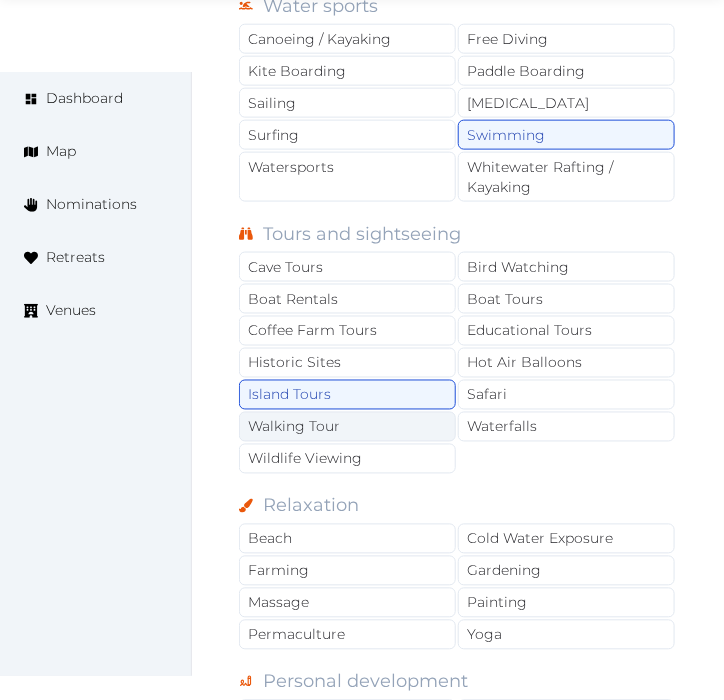 click on "Walking Tour" at bounding box center [347, 427] 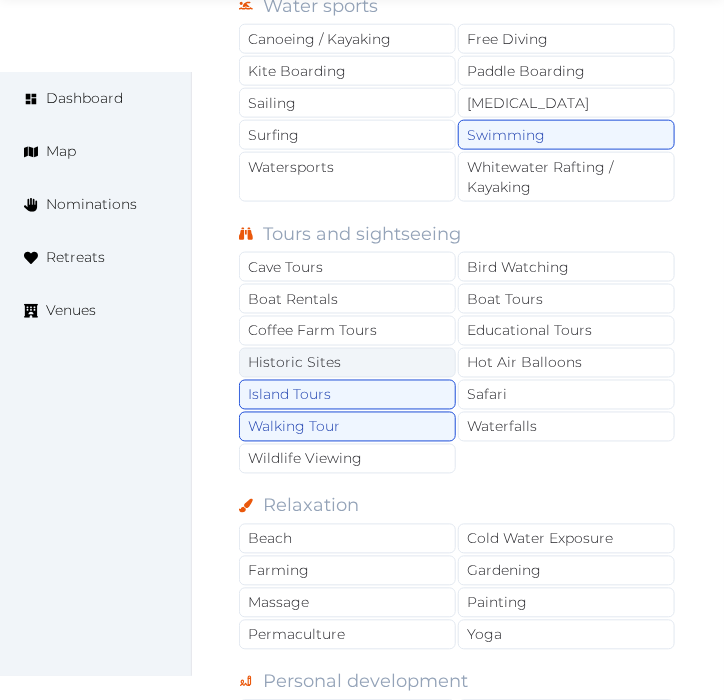 click on "Historic Sites" at bounding box center [347, 363] 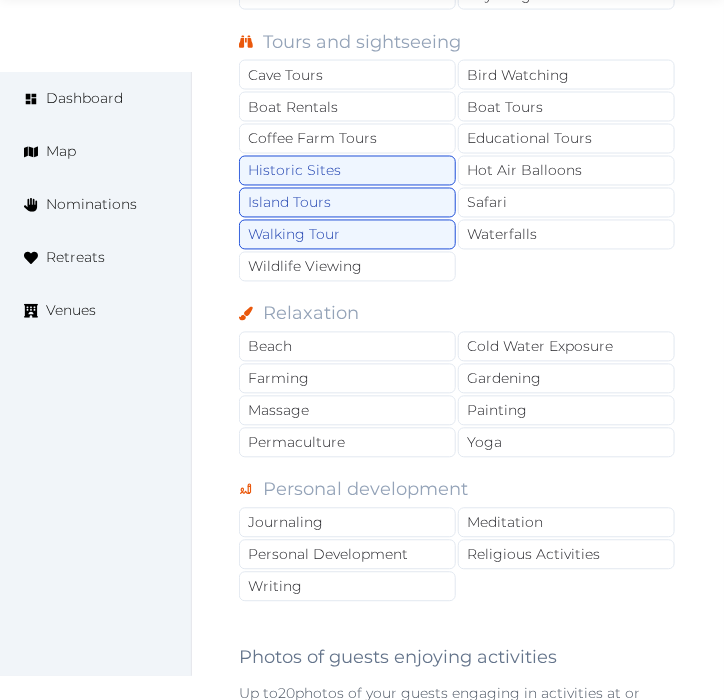 scroll, scrollTop: 2333, scrollLeft: 0, axis: vertical 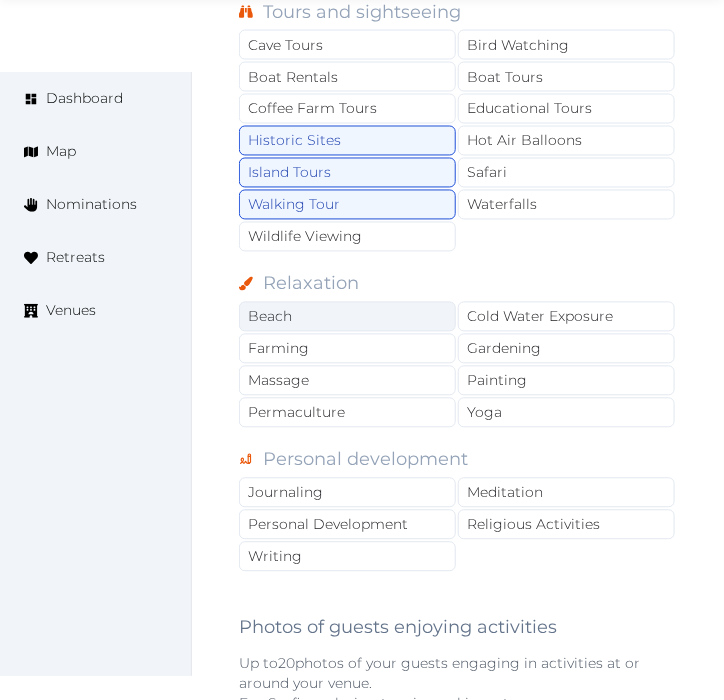 click on "Beach" at bounding box center [347, 317] 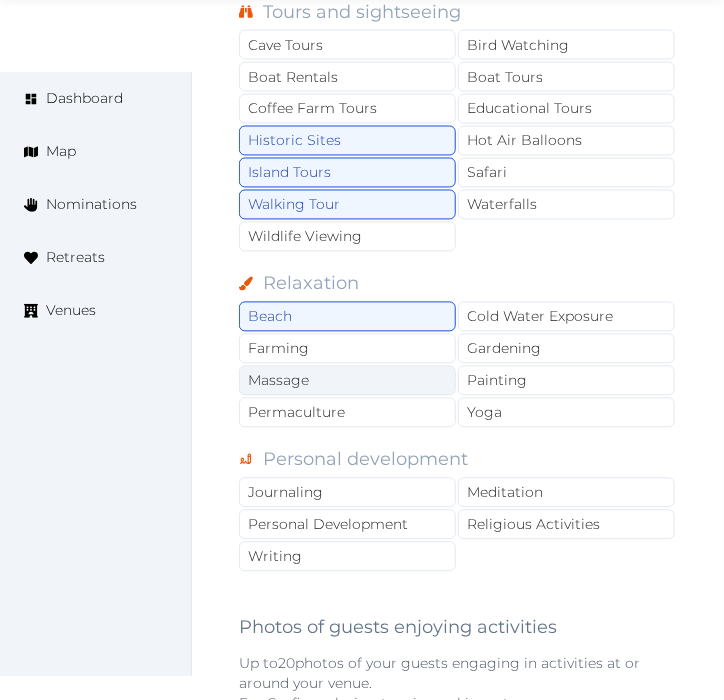 click on "Massage" at bounding box center (347, 381) 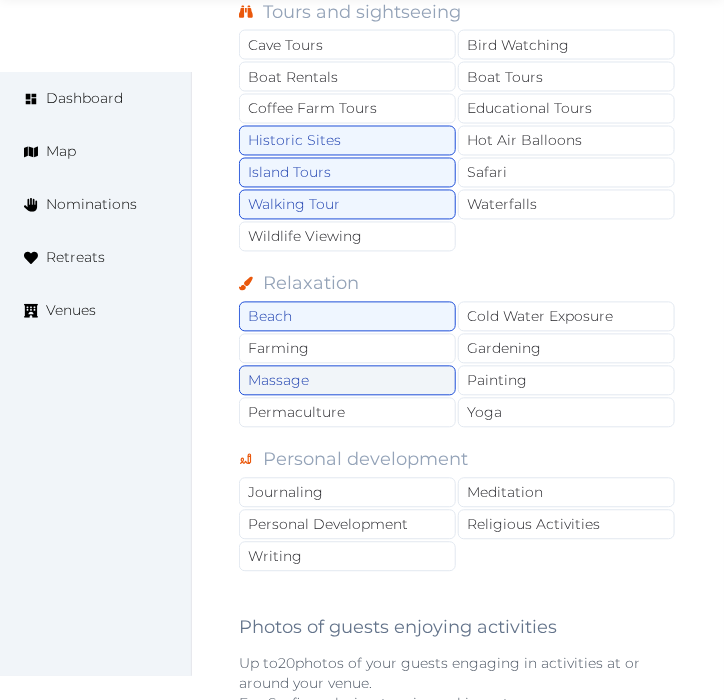 scroll, scrollTop: 2444, scrollLeft: 0, axis: vertical 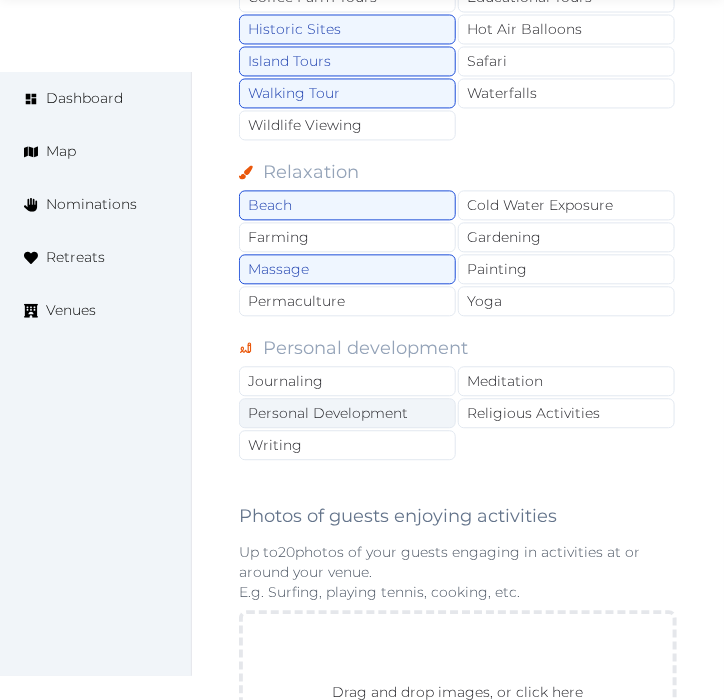 click on "Personal Development" at bounding box center (347, 414) 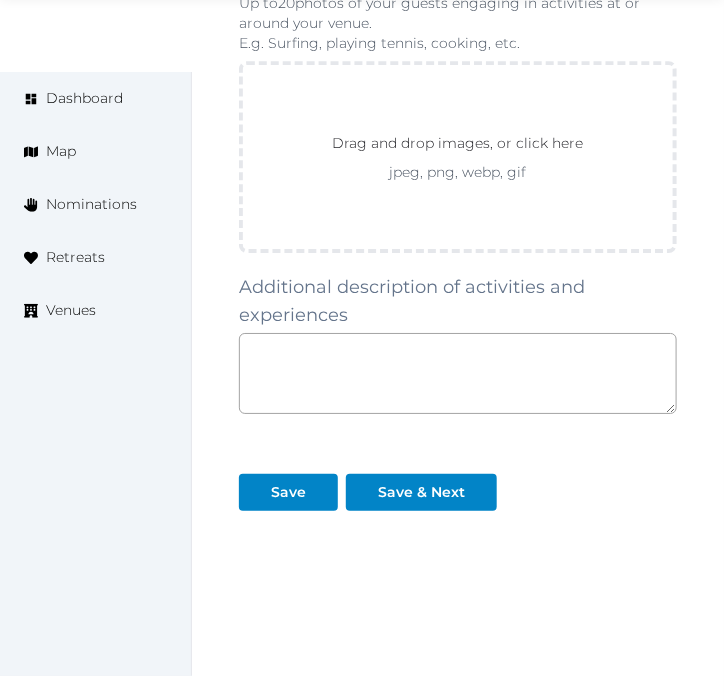 scroll, scrollTop: 3000, scrollLeft: 0, axis: vertical 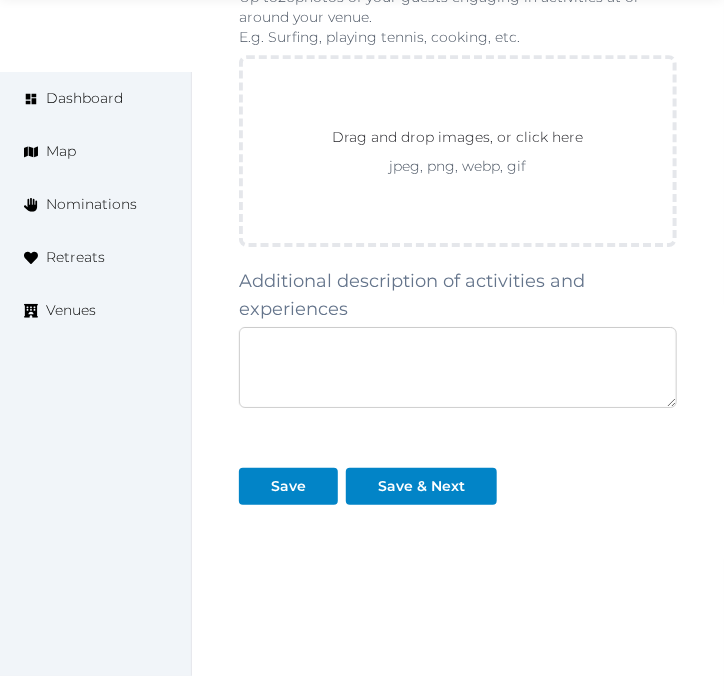 click at bounding box center (458, 367) 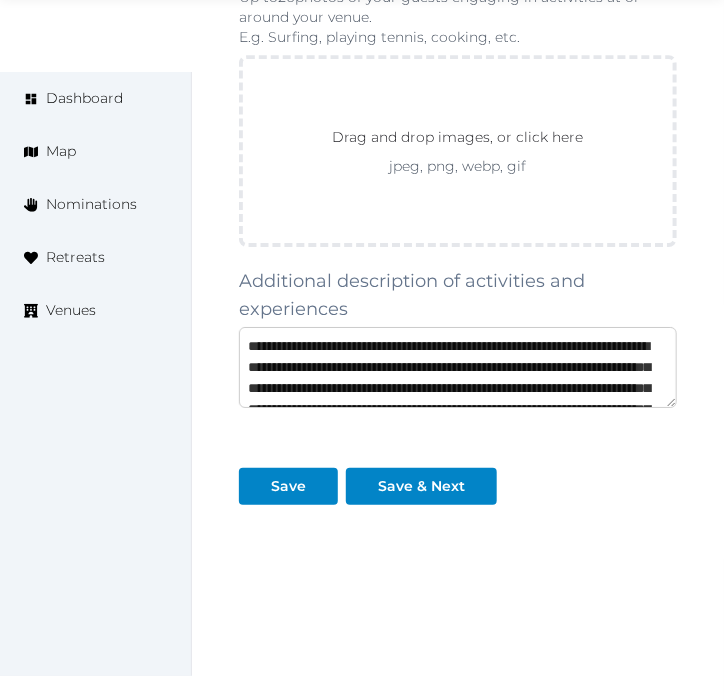 scroll, scrollTop: 262, scrollLeft: 0, axis: vertical 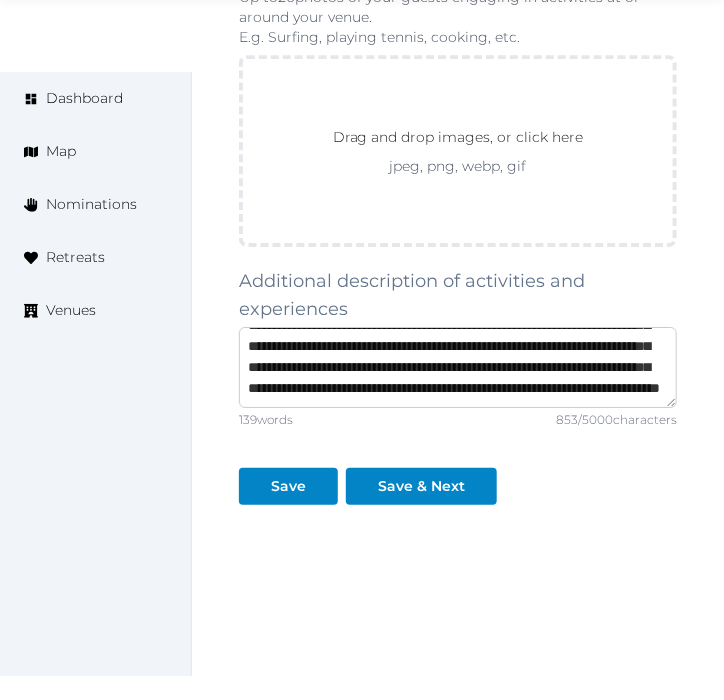 type on "**********" 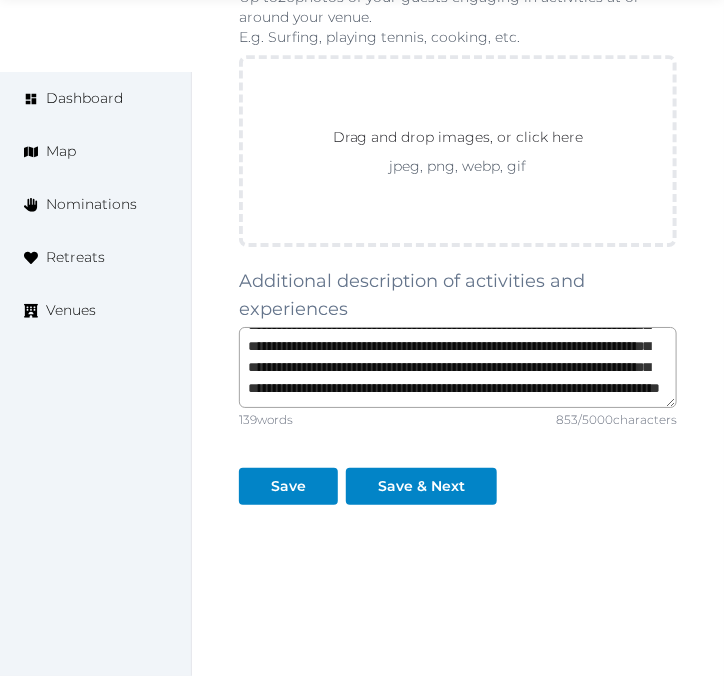 click on "Edit venue 62 %  complete Fill out all the fields in your listing to increase its completion percentage.   A higher completion percentage will make your listing more attractive and result in better matches. Hotel Bellevue Dubrovnik   View  listing   Open    Close CRM Lead Basic details Pricing and policies Retreat spaces Meeting spaces Accommodations Amenities Food and dining Activities and experiences Location Environment Types of retreats Brochures Notes Ownership Administration Activity This venue is live and visible to the public Mark draft Archive Venue owned by RetreatsAndVenues Manager c.o.r.e.y.sanford@retreatsandvenues.com Copy ownership transfer link Share this link with any user to transfer ownership of this venue. Users without accounts will be directed to register. Copy update link Share this link with venue owners to encourage them to update their venue details. Copy recommended link Share this link with venue owners to let them know they have been recommended. Copy shortlist link Culture Salsa" at bounding box center (458, -1100) 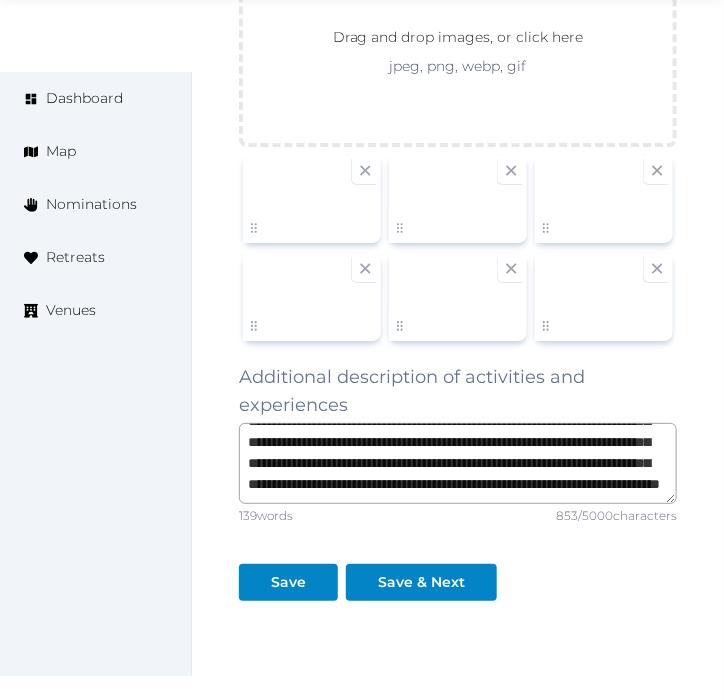 scroll, scrollTop: 3233, scrollLeft: 0, axis: vertical 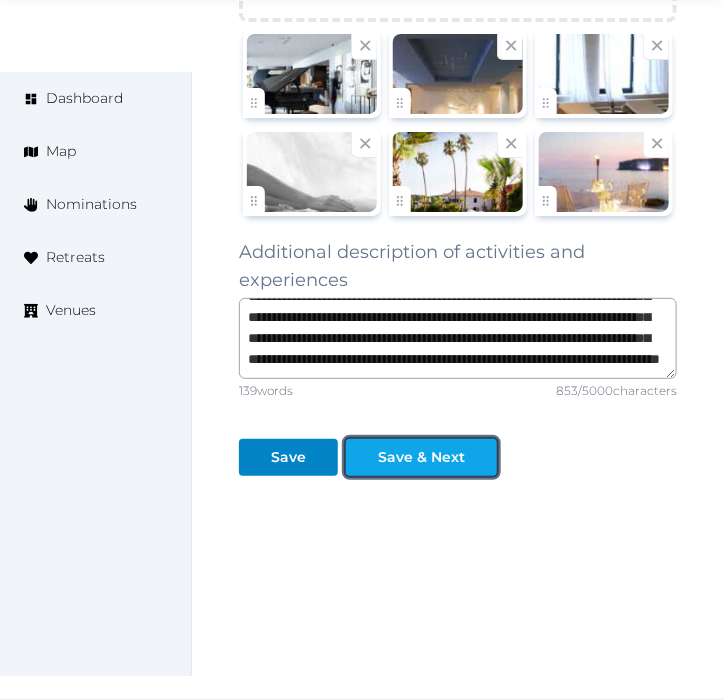 click on "Save & Next" at bounding box center [421, 457] 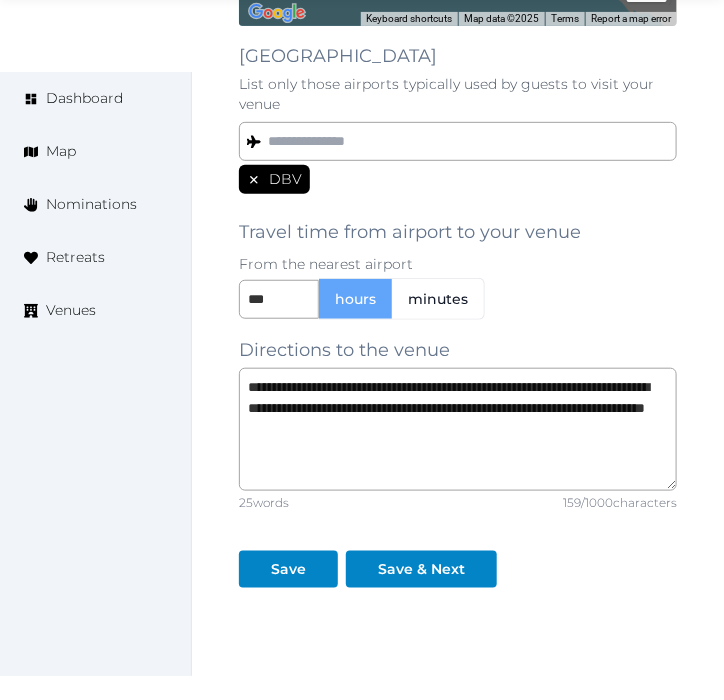 scroll, scrollTop: 1891, scrollLeft: 0, axis: vertical 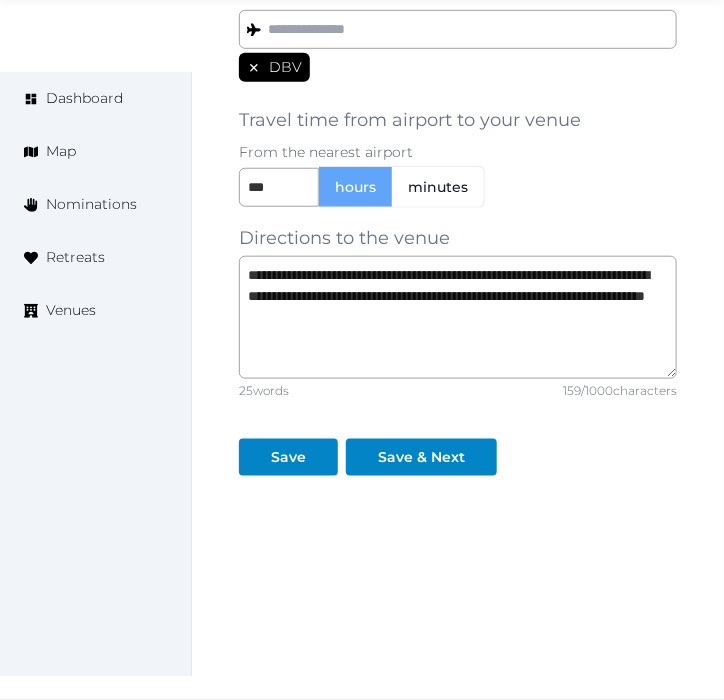 click on "Save & Next" at bounding box center (425, 449) 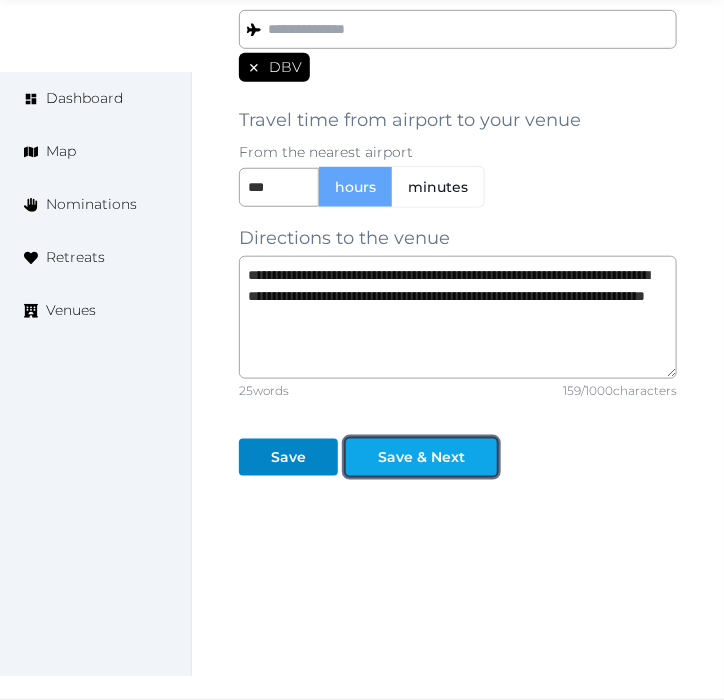 click at bounding box center [481, 457] 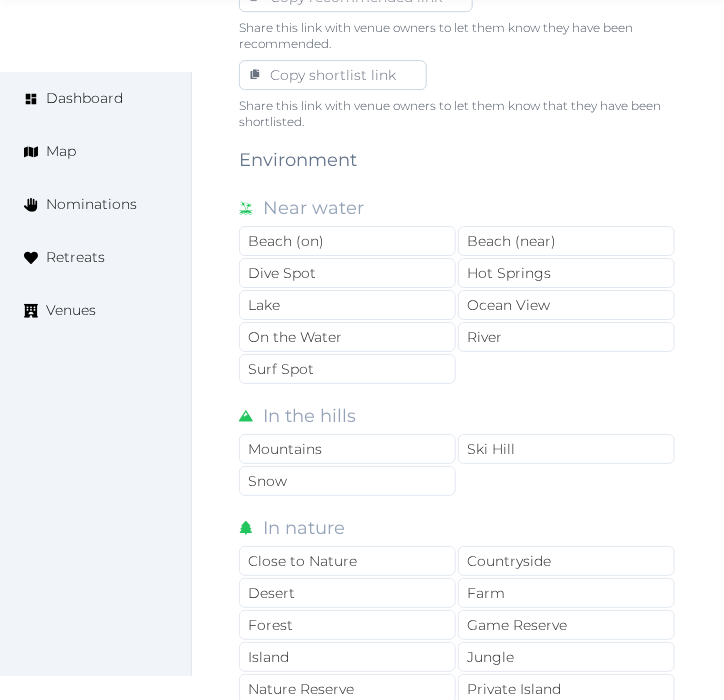 scroll, scrollTop: 1444, scrollLeft: 0, axis: vertical 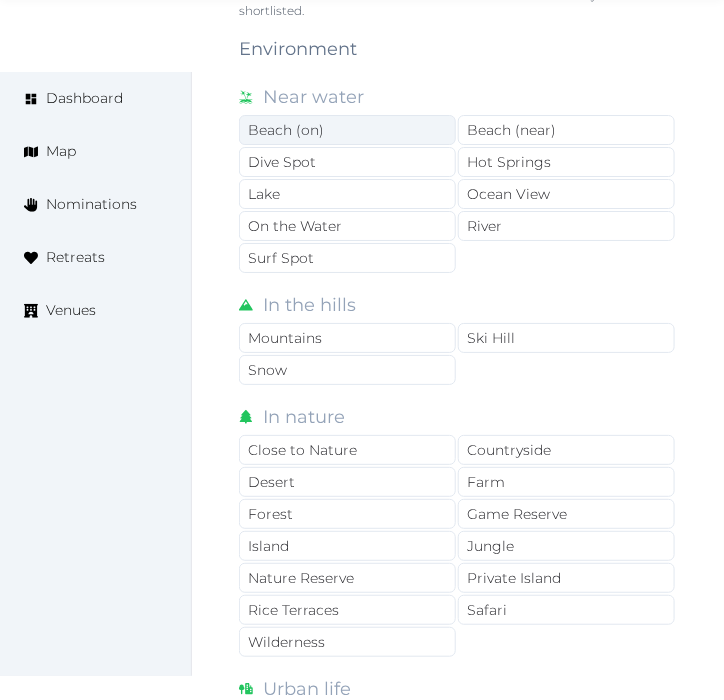 click on "Beach (on)" at bounding box center [347, 130] 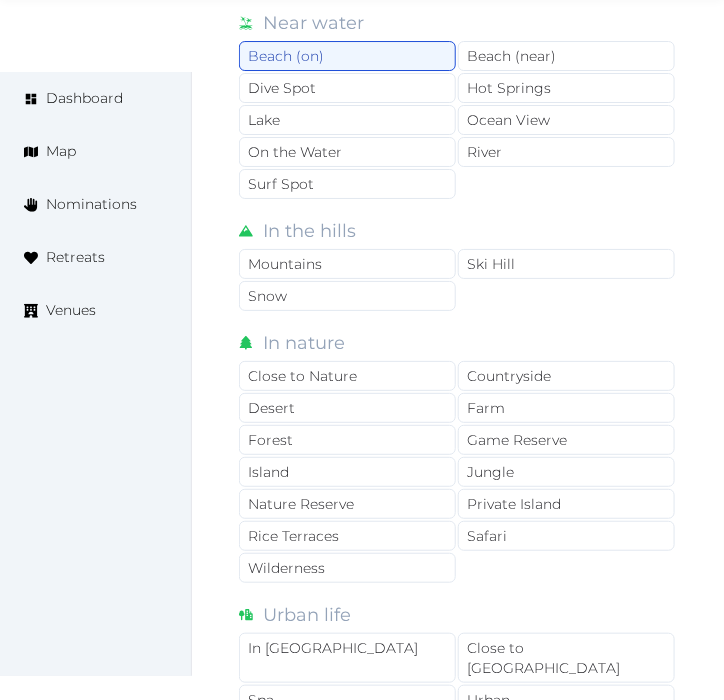 scroll, scrollTop: 1555, scrollLeft: 0, axis: vertical 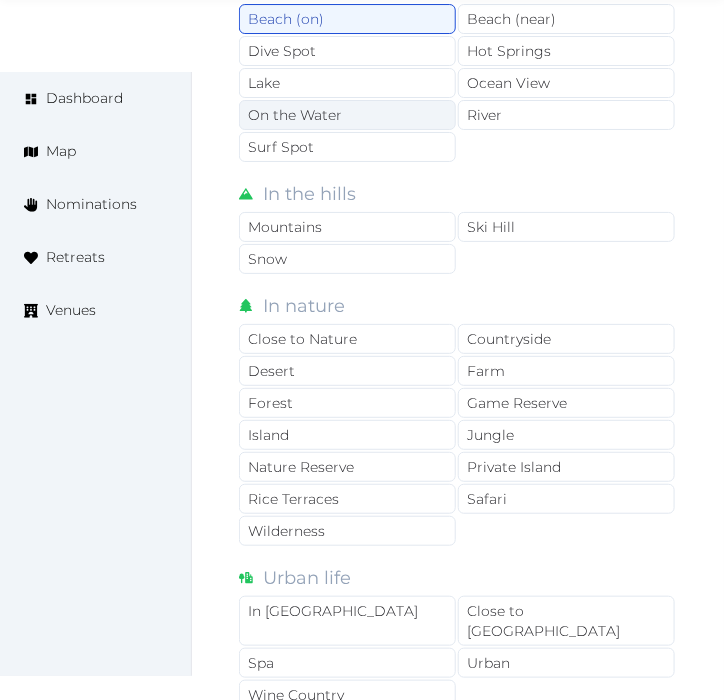 click on "On the Water" at bounding box center (347, 115) 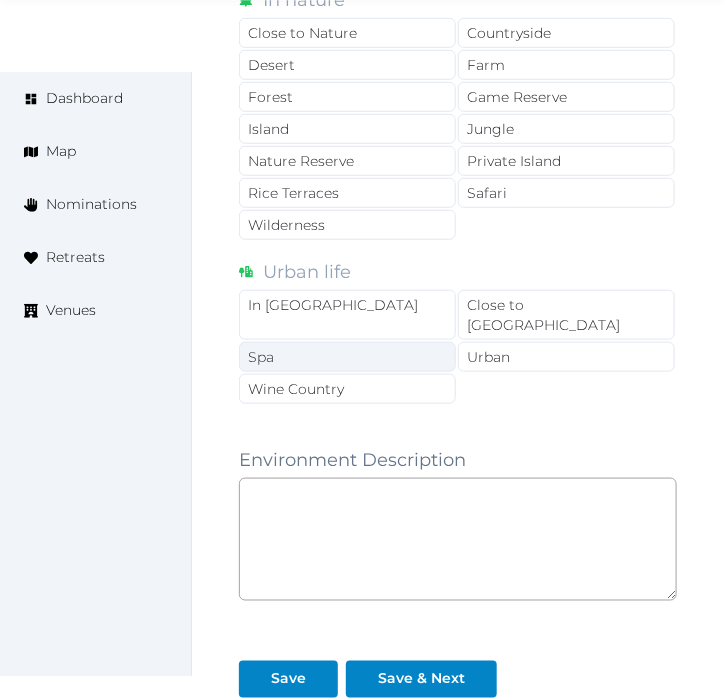 scroll, scrollTop: 1888, scrollLeft: 0, axis: vertical 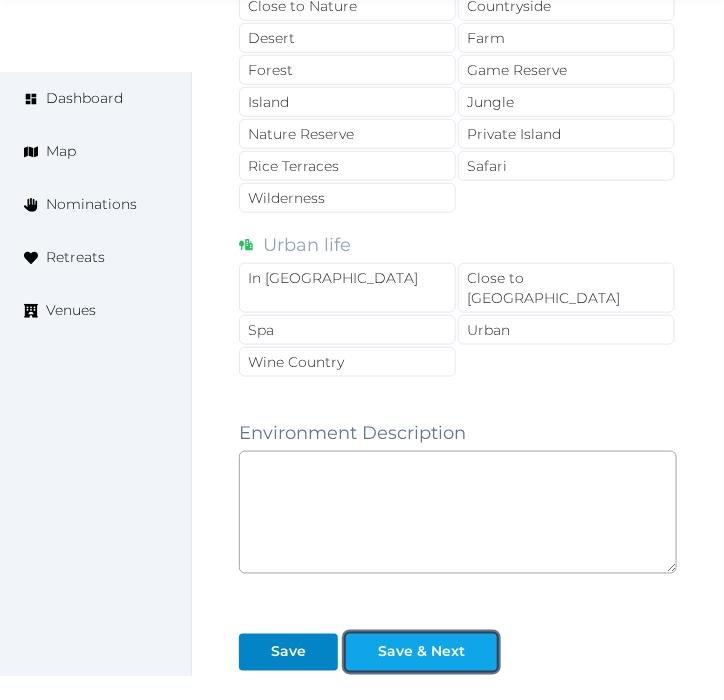 click on "Save & Next" at bounding box center [421, 652] 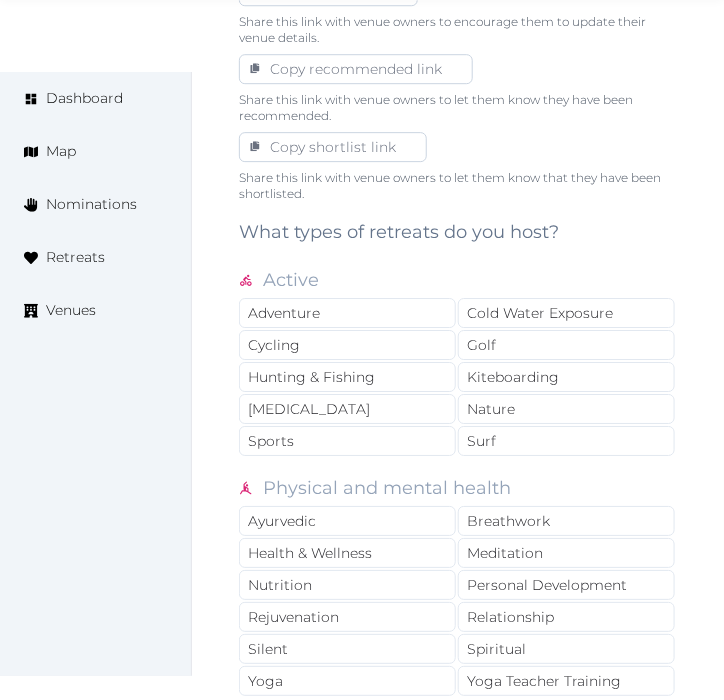 scroll, scrollTop: 1444, scrollLeft: 0, axis: vertical 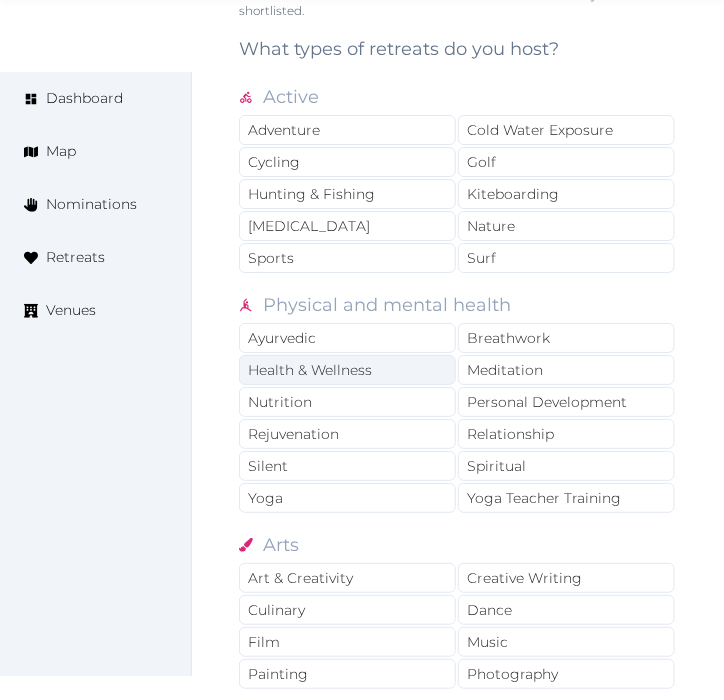 click on "Health & Wellness" at bounding box center [347, 370] 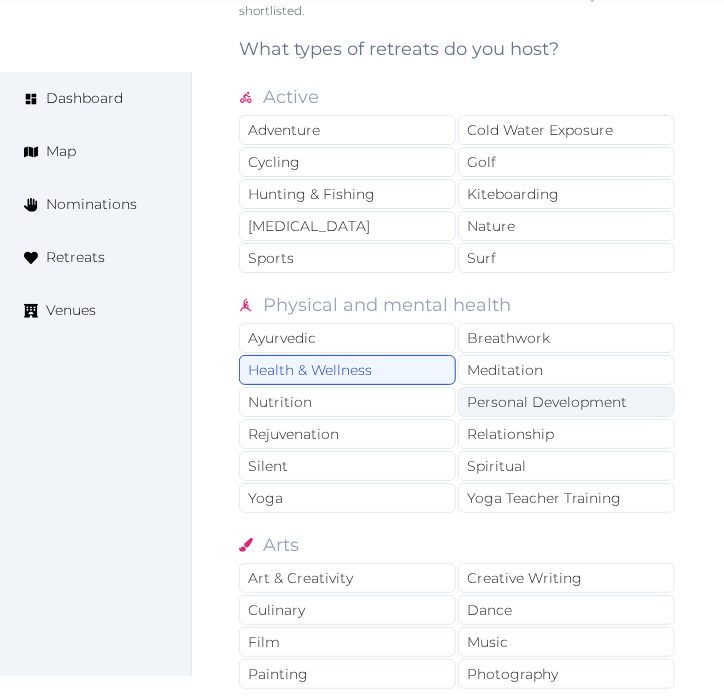 click on "Personal Development" at bounding box center (566, 402) 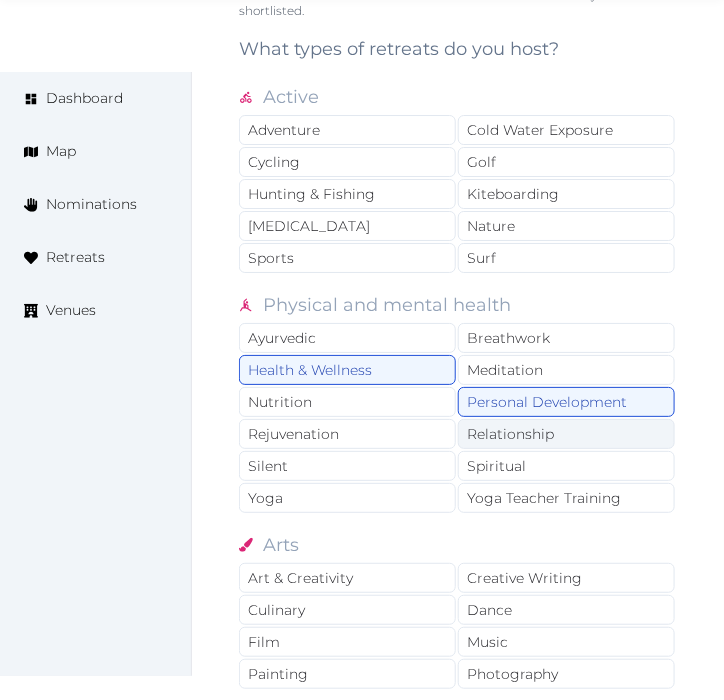 click on "Relationship" at bounding box center (566, 434) 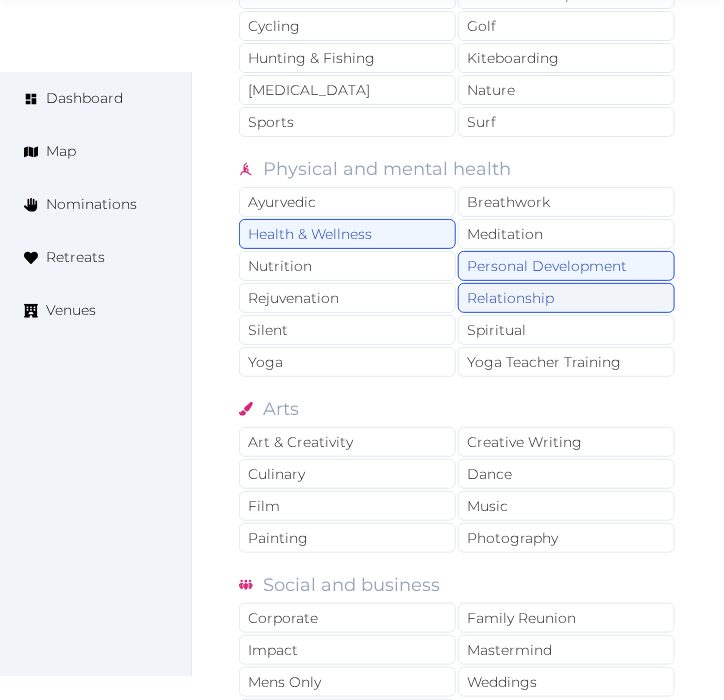 scroll, scrollTop: 1777, scrollLeft: 0, axis: vertical 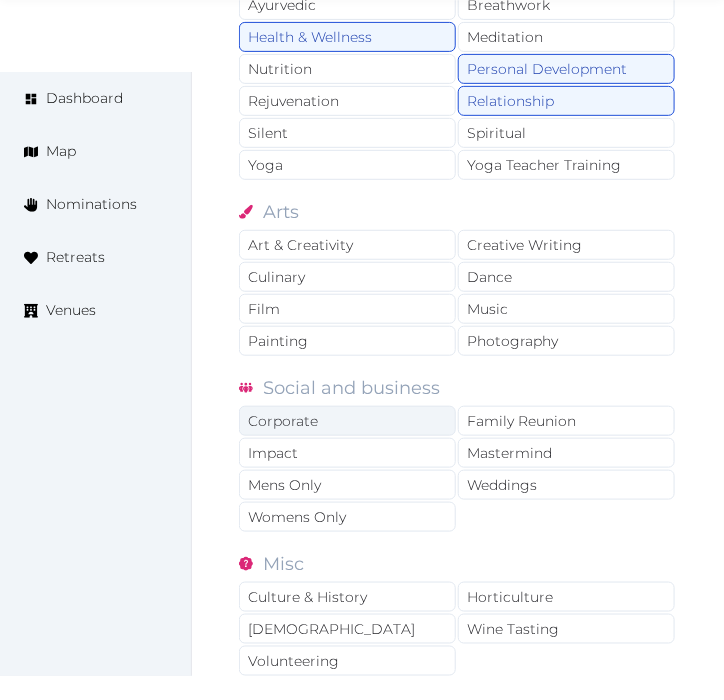 drag, startPoint x: 380, startPoint y: 414, endPoint x: 393, endPoint y: 411, distance: 13.341664 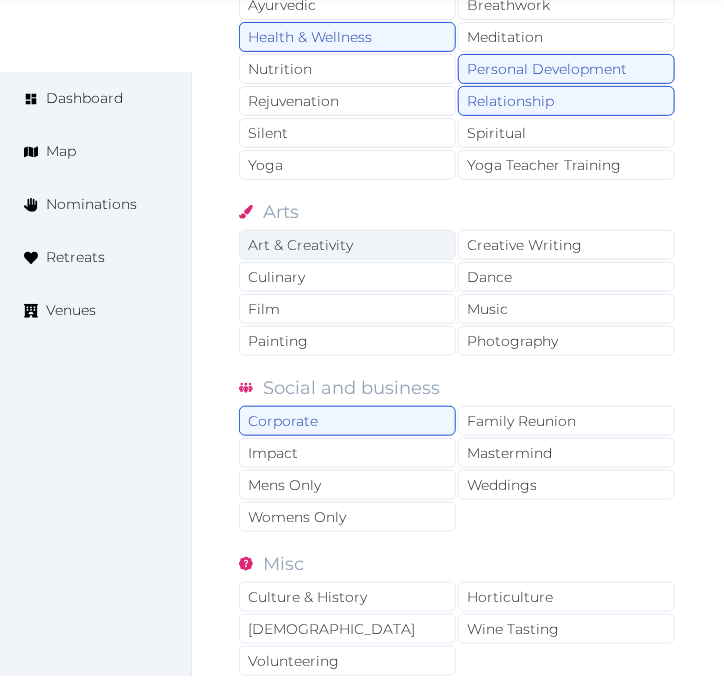 drag, startPoint x: 430, startPoint y: 235, endPoint x: 447, endPoint y: 246, distance: 20.248457 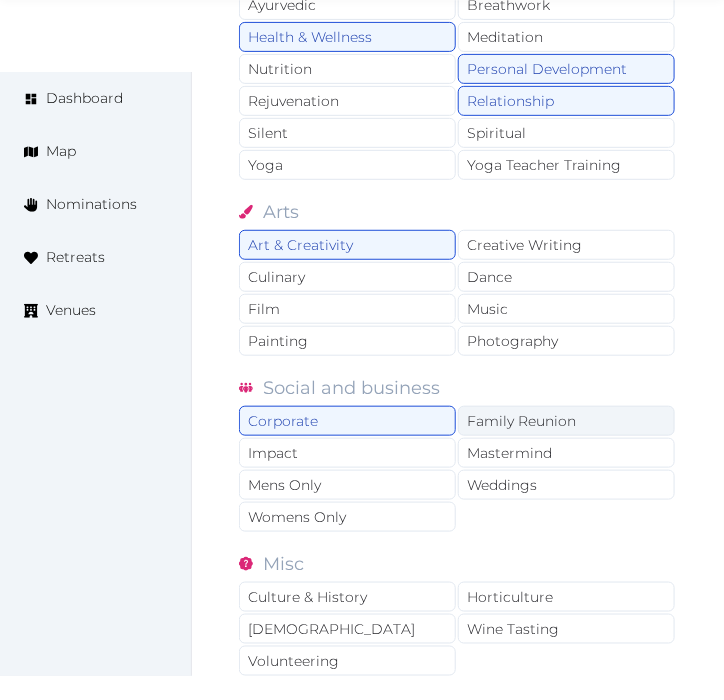 click on "Family Reunion" at bounding box center [566, 421] 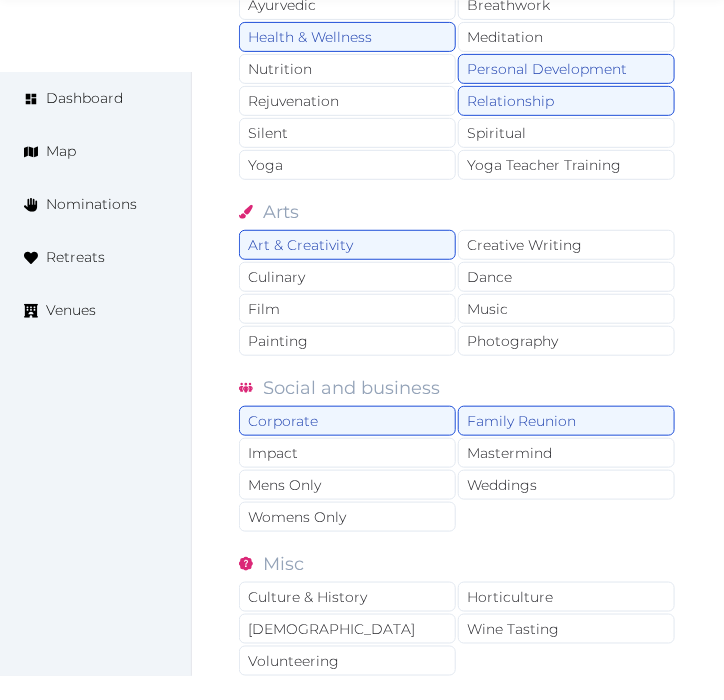 scroll, scrollTop: 2111, scrollLeft: 0, axis: vertical 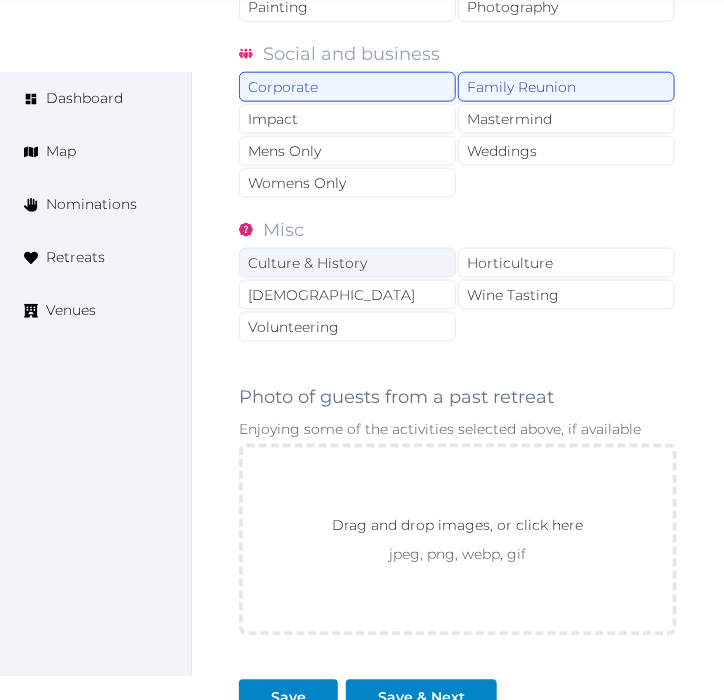 click on "Culture & History" at bounding box center [347, 263] 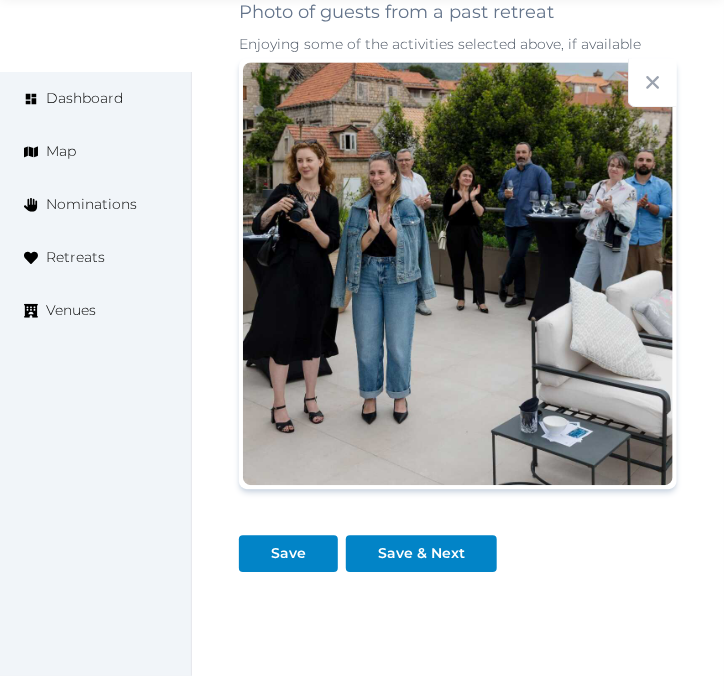 scroll, scrollTop: 2598, scrollLeft: 0, axis: vertical 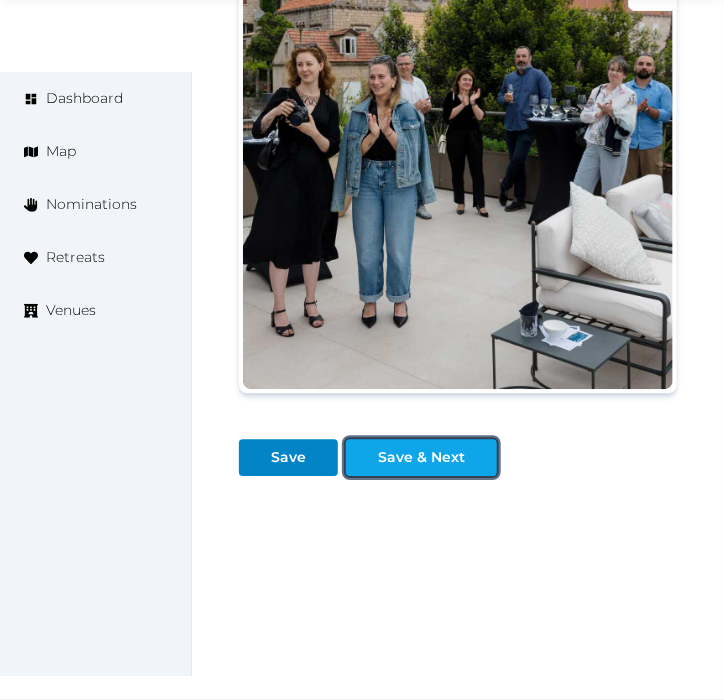 click on "Save & Next" at bounding box center [421, 457] 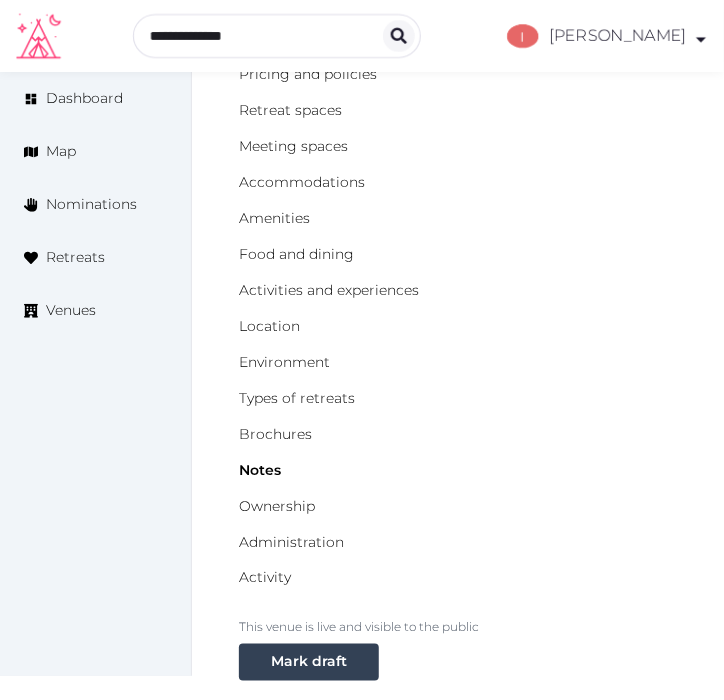 scroll, scrollTop: 0, scrollLeft: 0, axis: both 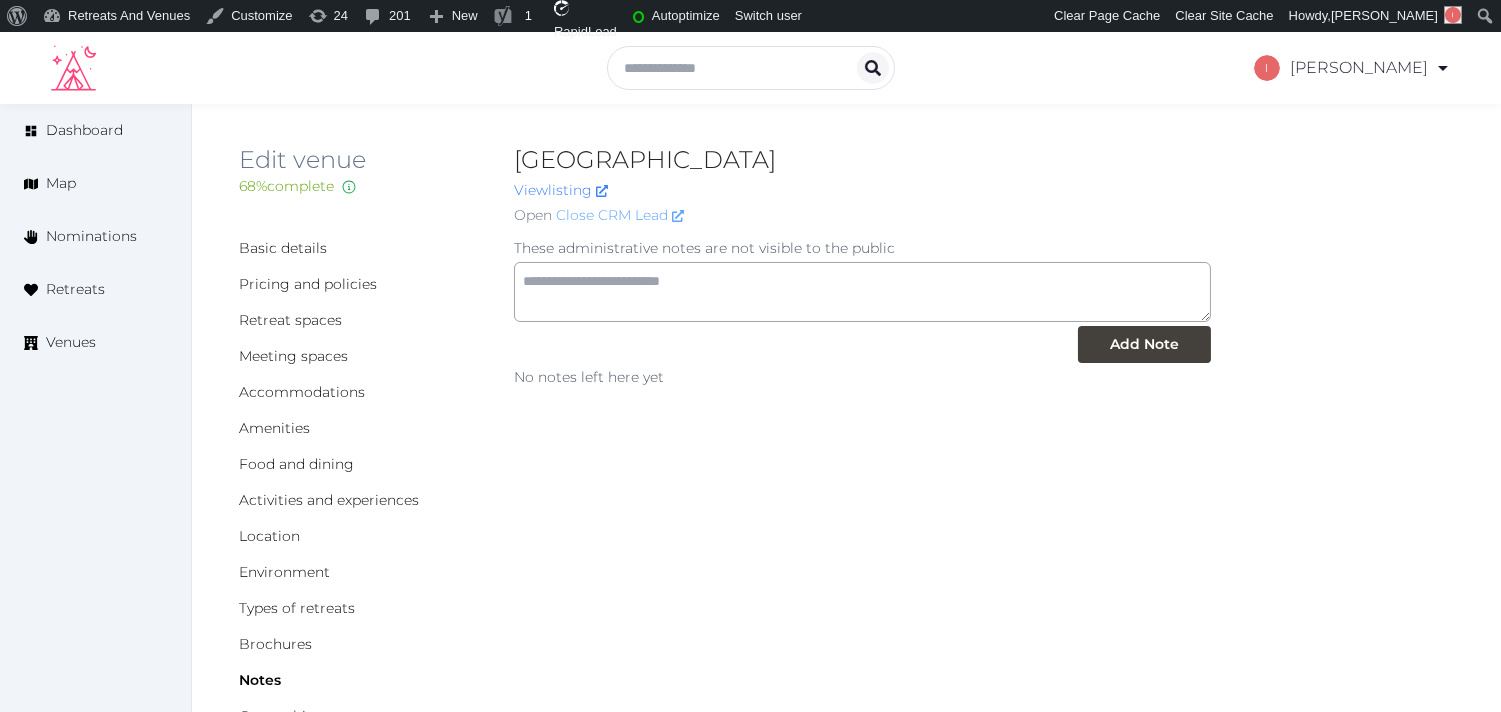 click on "Close CRM Lead" at bounding box center (620, 215) 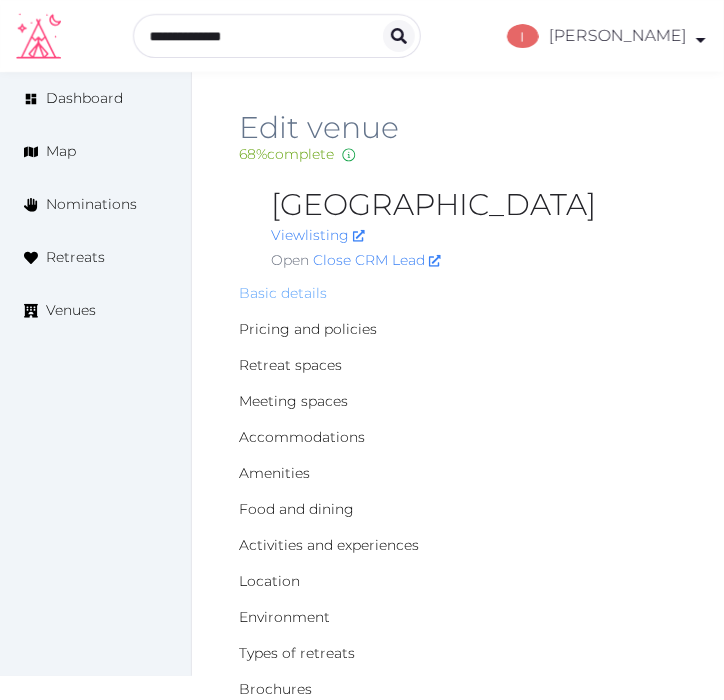 click on "Basic details" at bounding box center [283, 293] 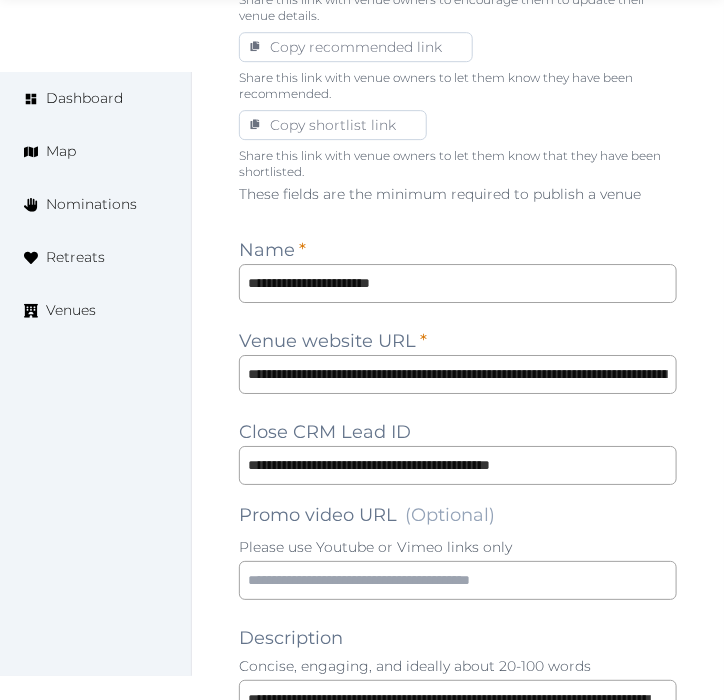 scroll, scrollTop: 1444, scrollLeft: 0, axis: vertical 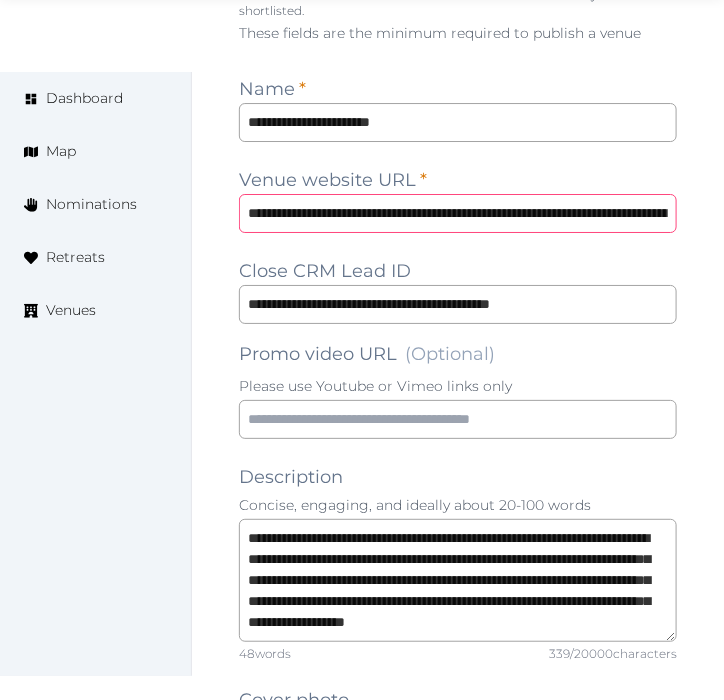 click on "**********" at bounding box center (458, 213) 